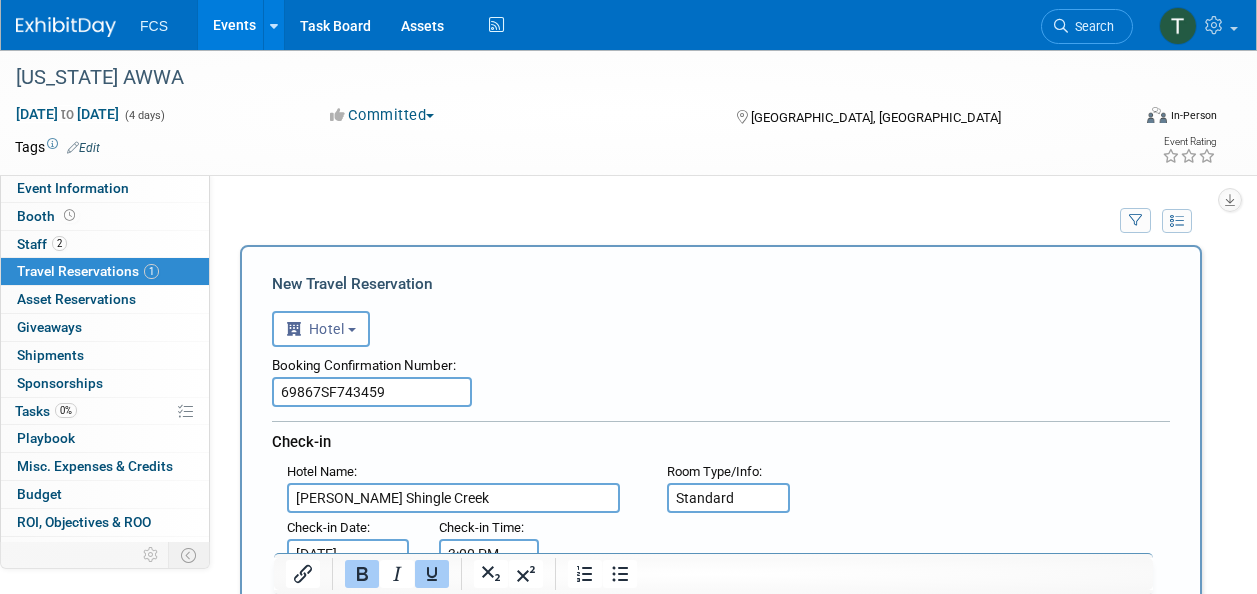 select on "6" 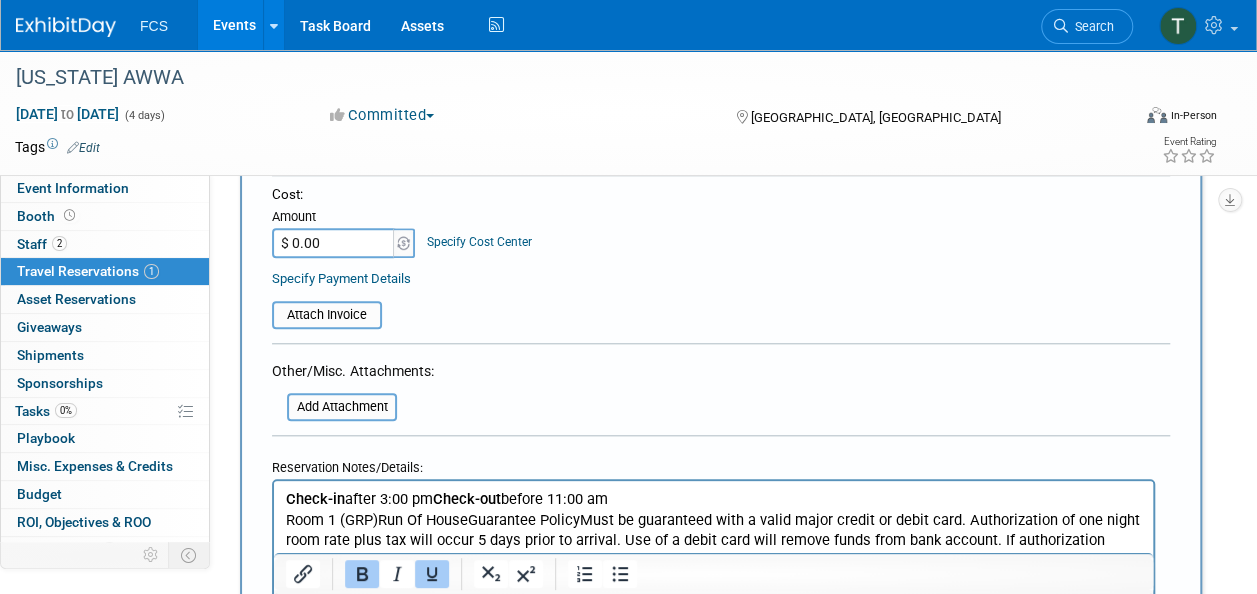 scroll, scrollTop: 0, scrollLeft: 0, axis: both 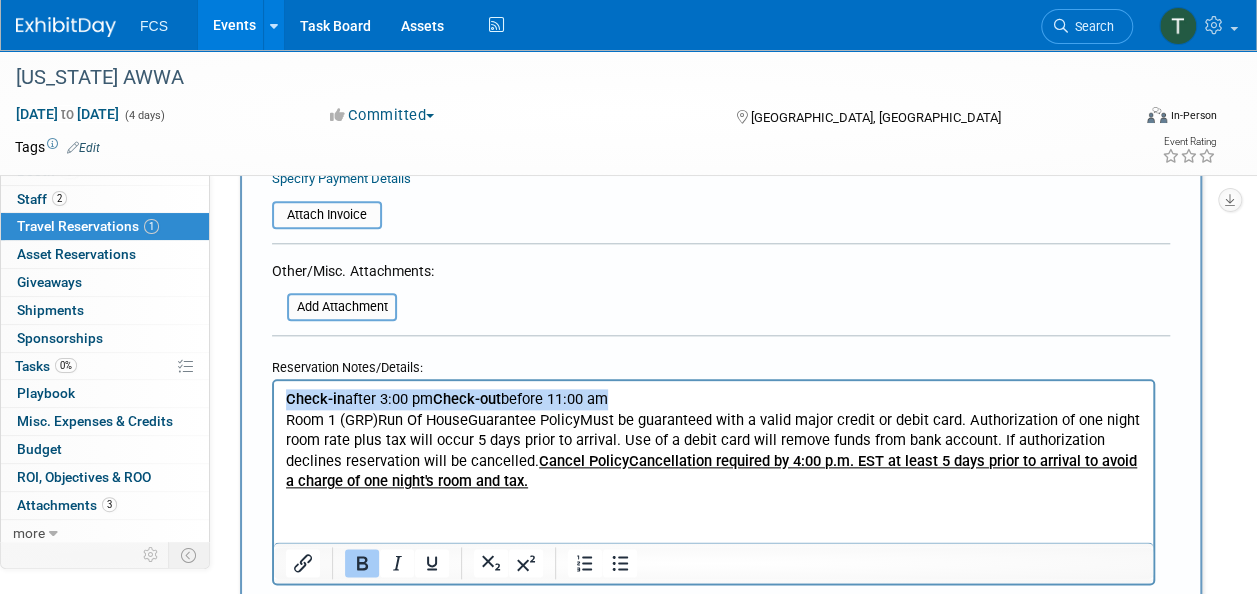 drag, startPoint x: 629, startPoint y: 398, endPoint x: 282, endPoint y: 388, distance: 347.14407 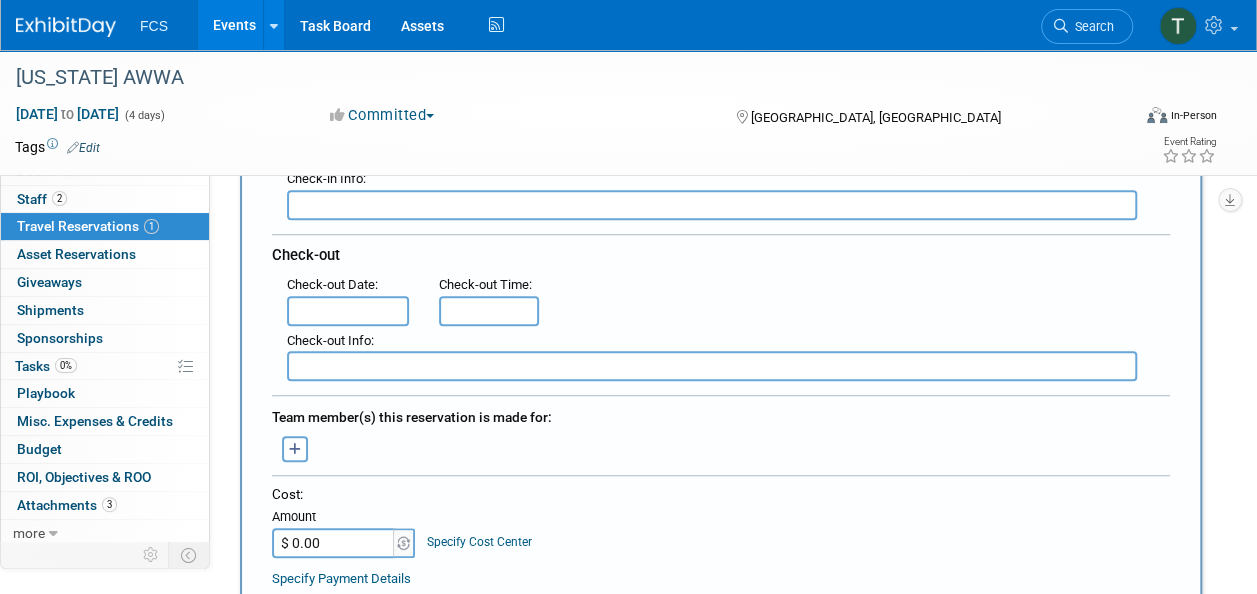 scroll, scrollTop: 300, scrollLeft: 0, axis: vertical 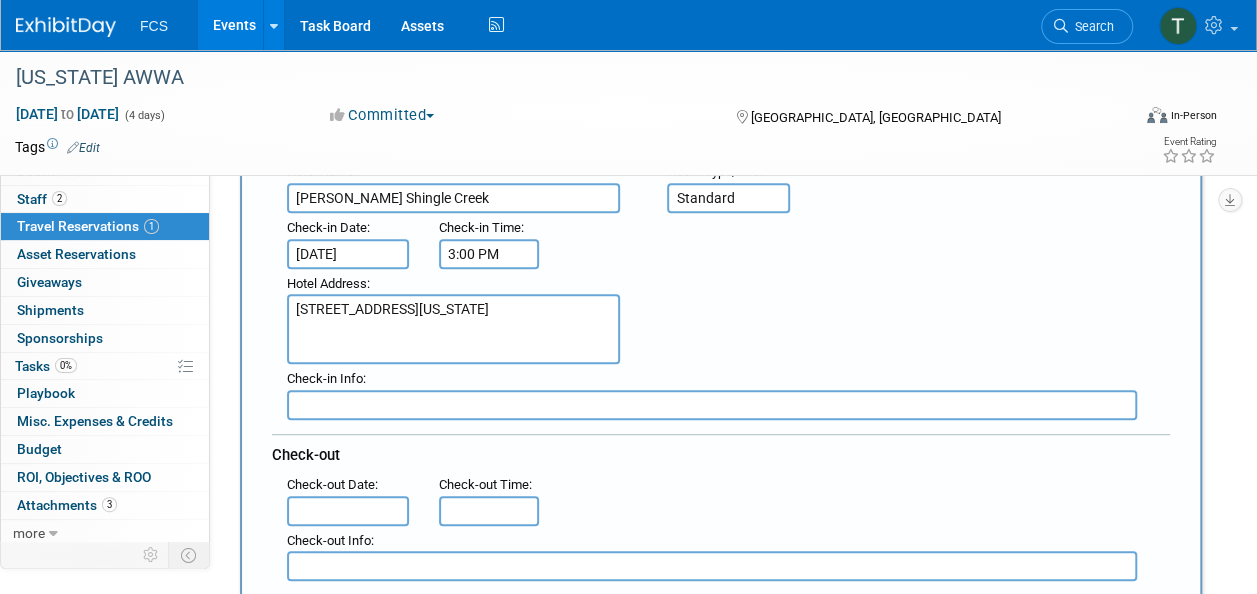 click at bounding box center (712, 405) 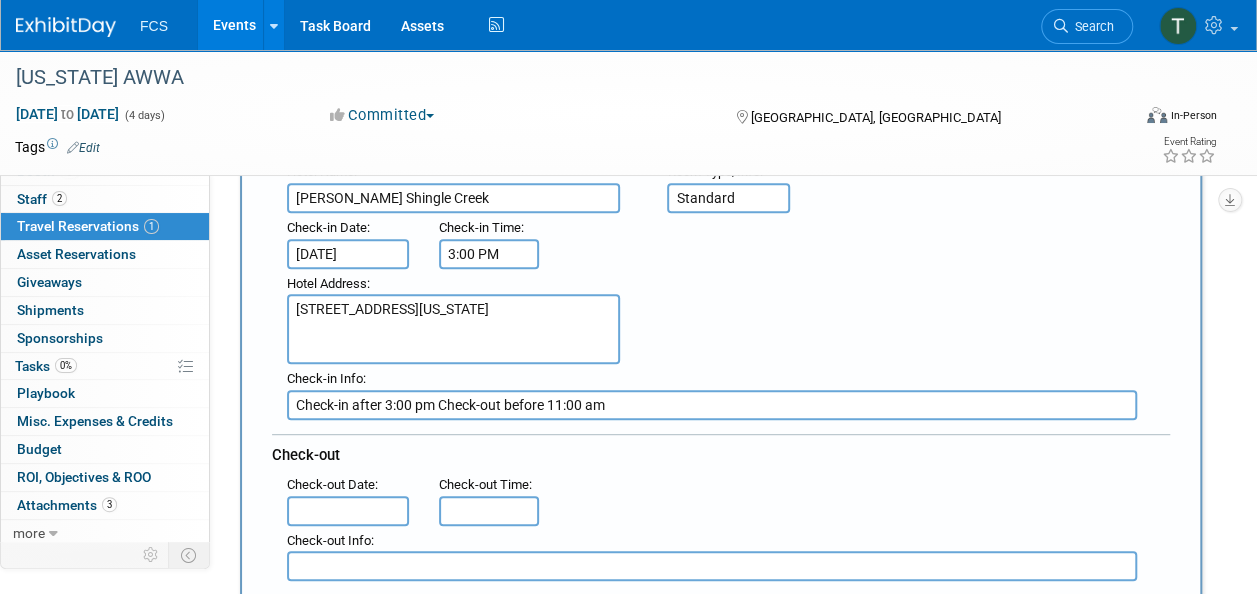 click on "Check-in after 3:00 pm Check-out before 11:00 am" at bounding box center (712, 405) 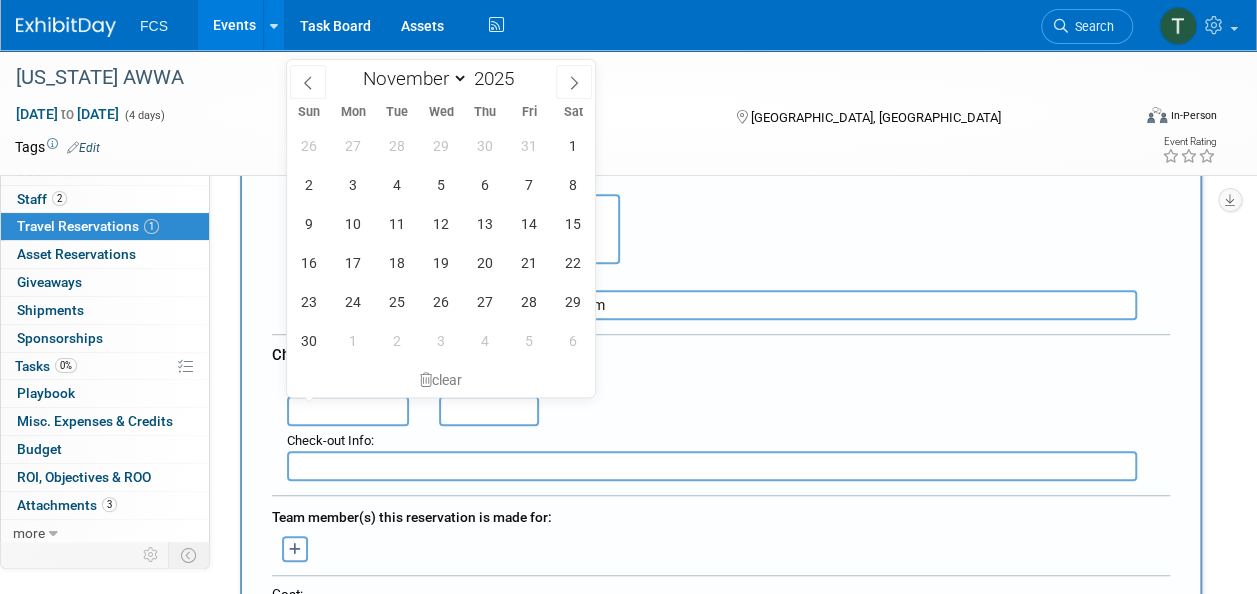 click at bounding box center (348, 411) 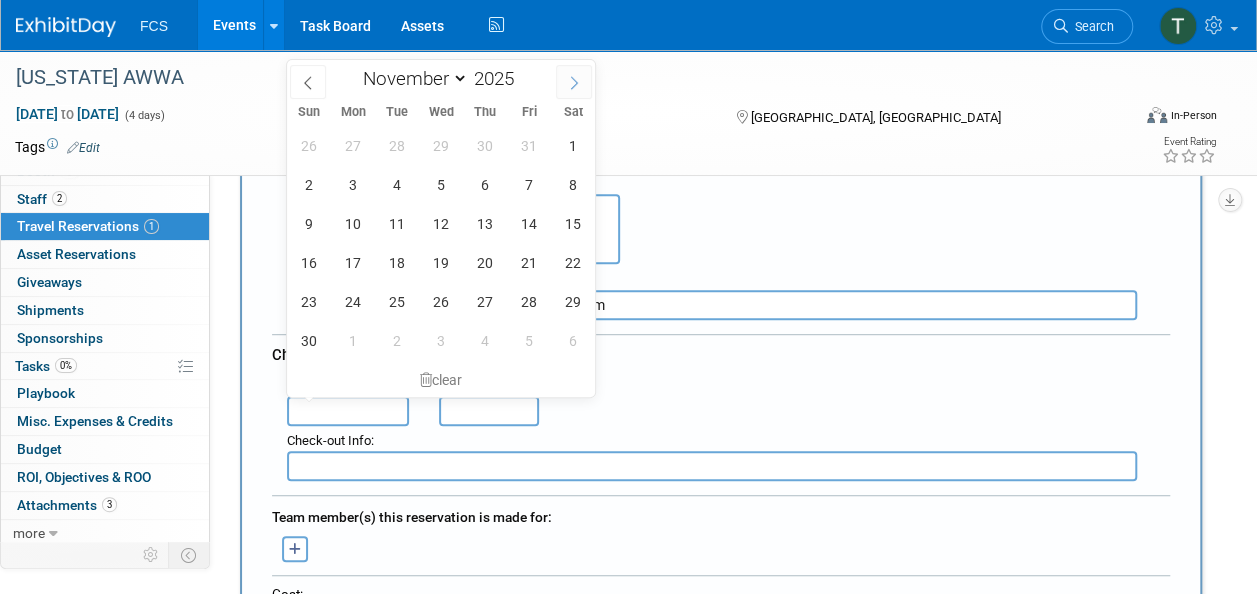 click 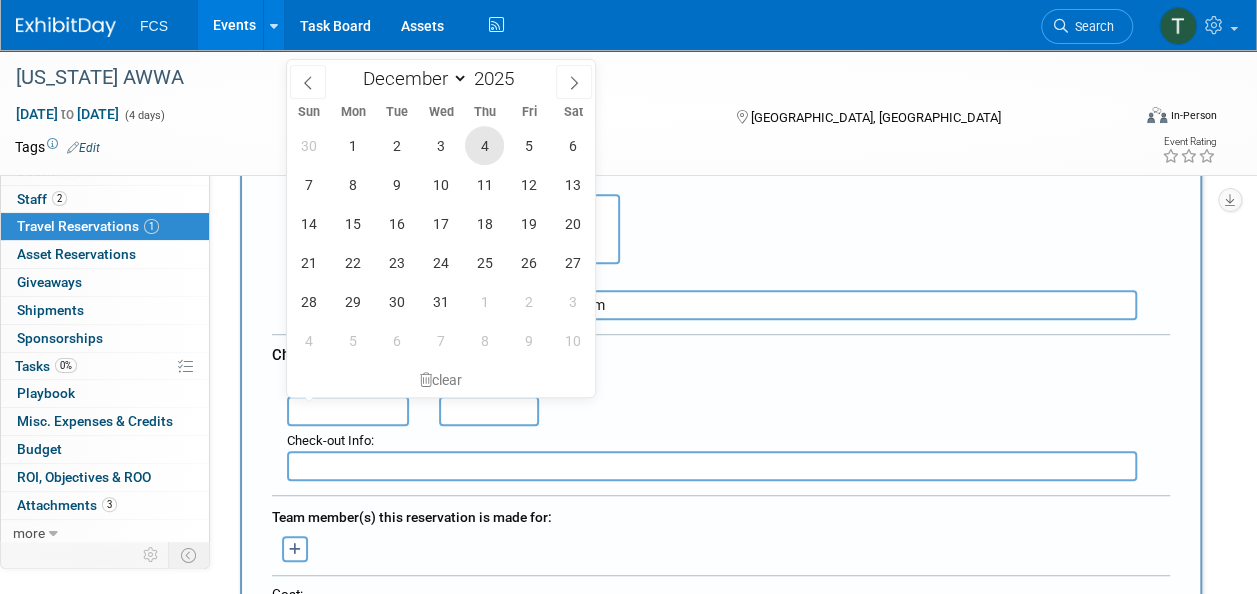 click on "4" at bounding box center (484, 145) 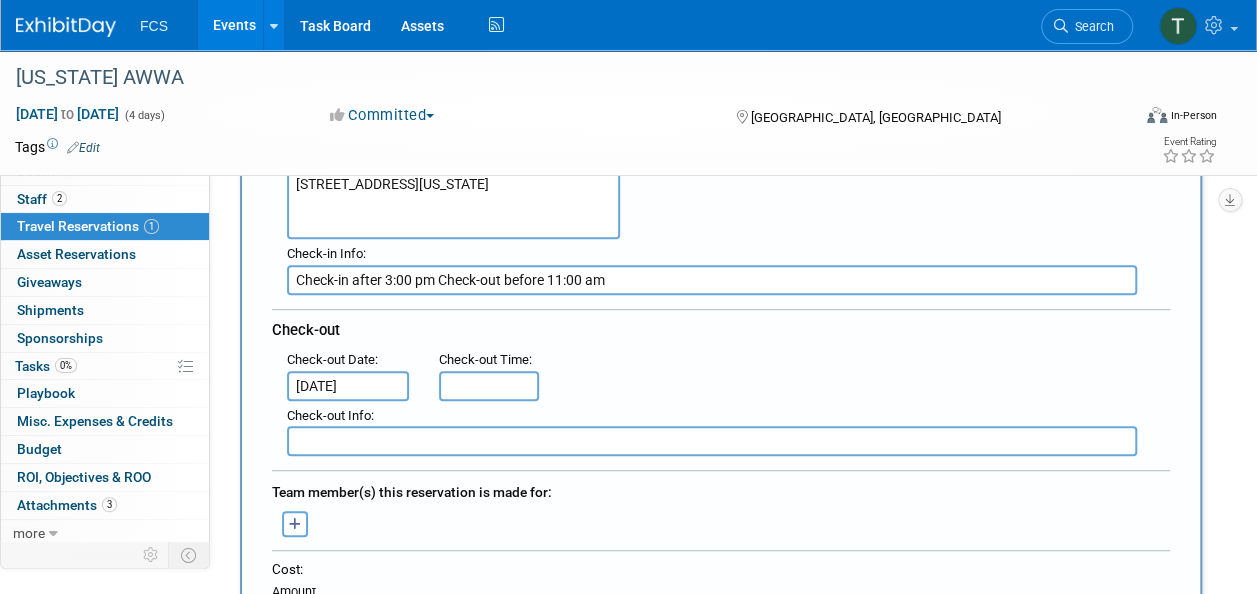 scroll, scrollTop: 400, scrollLeft: 0, axis: vertical 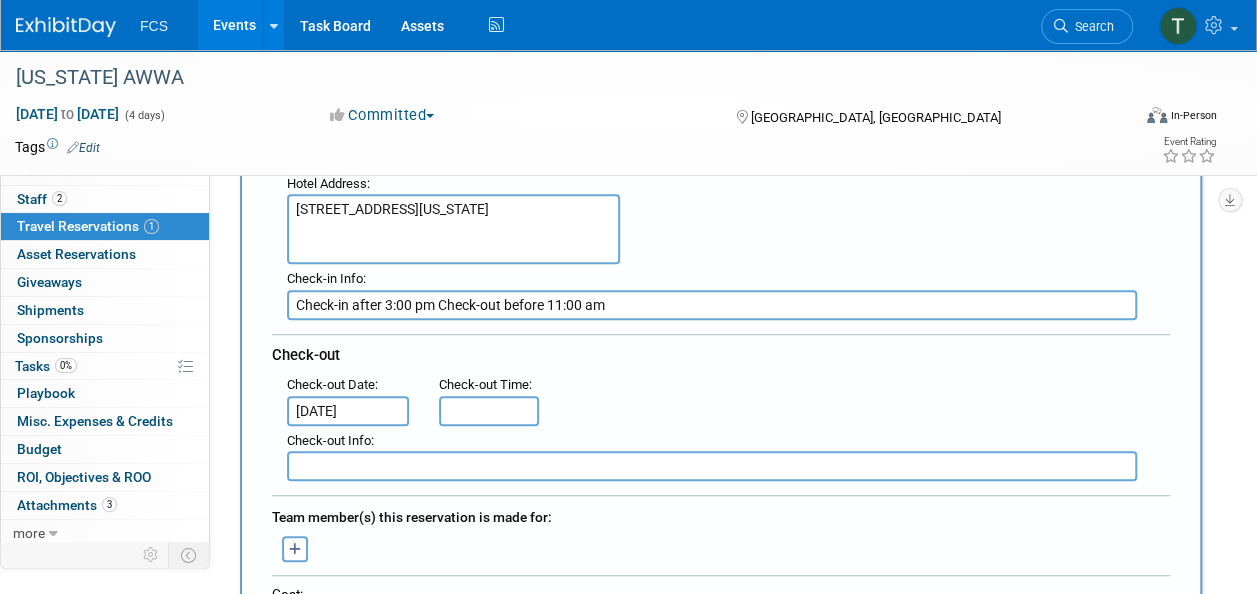 drag, startPoint x: 628, startPoint y: 304, endPoint x: 439, endPoint y: 310, distance: 189.09521 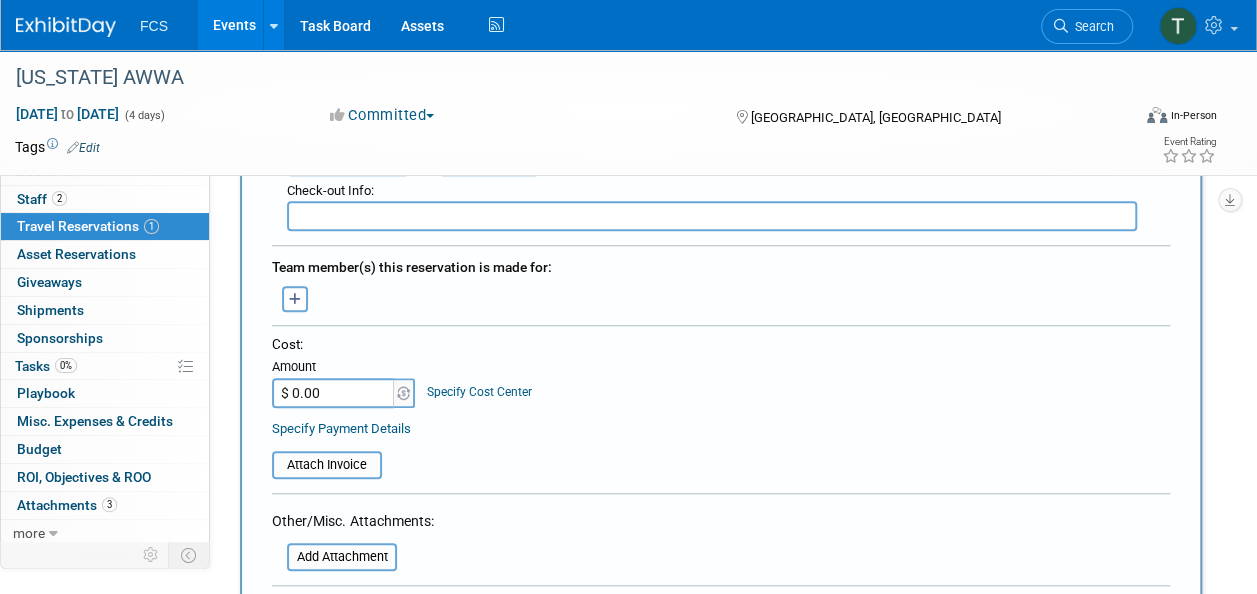 scroll, scrollTop: 600, scrollLeft: 0, axis: vertical 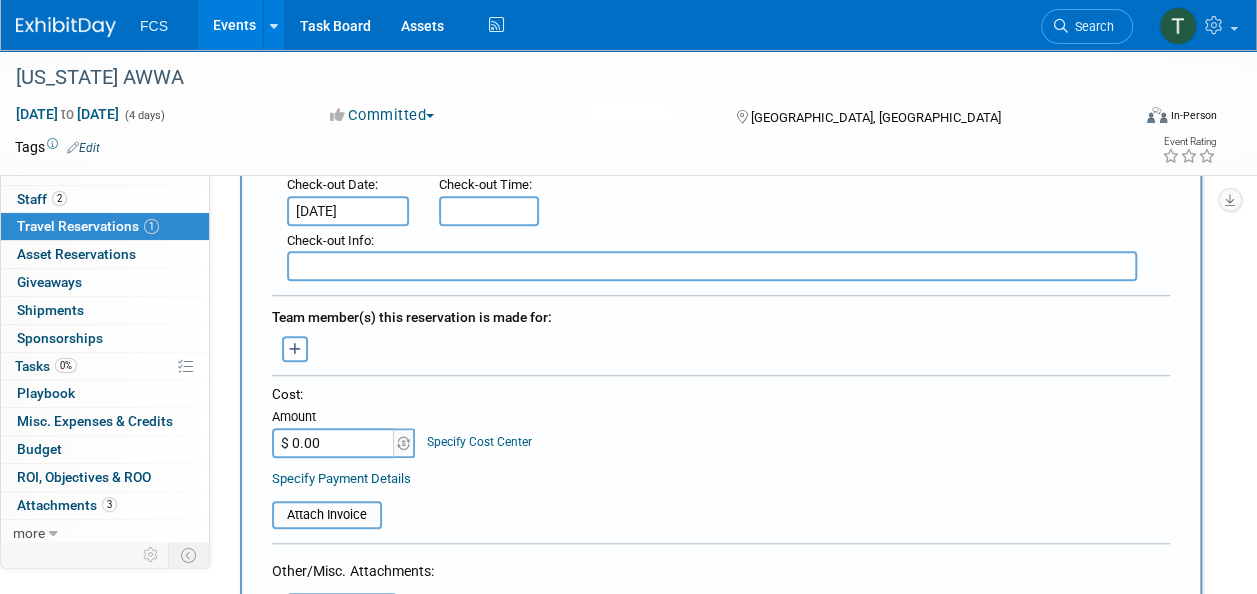 type on "Check-in after 3:00 pm" 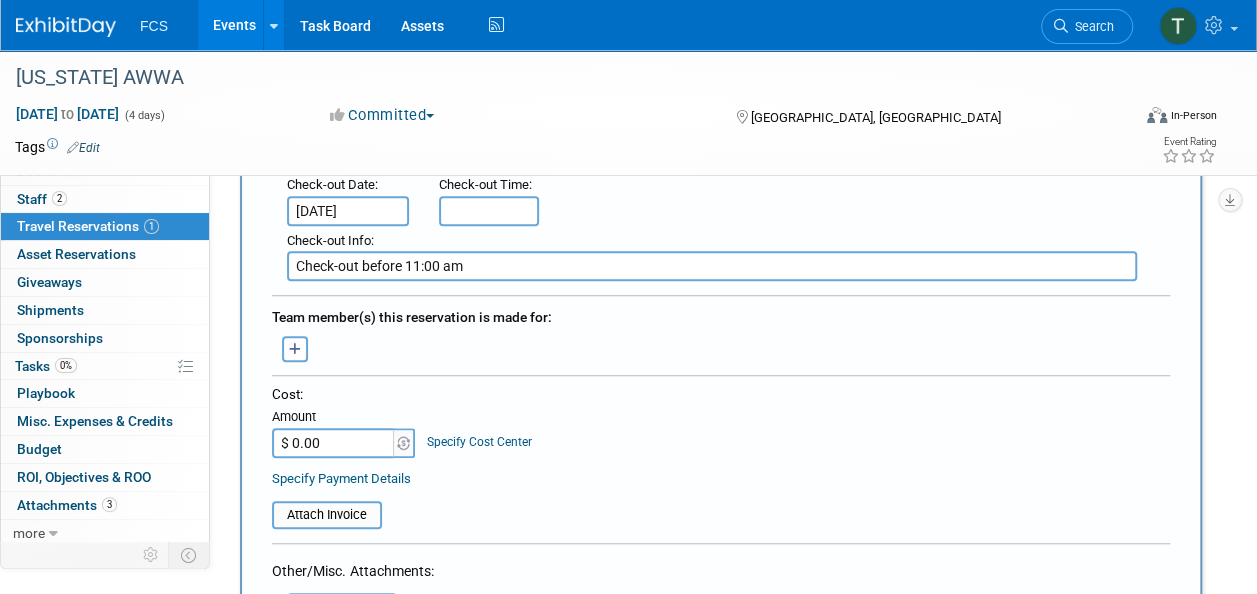 type on "Check-out before 11:00 am" 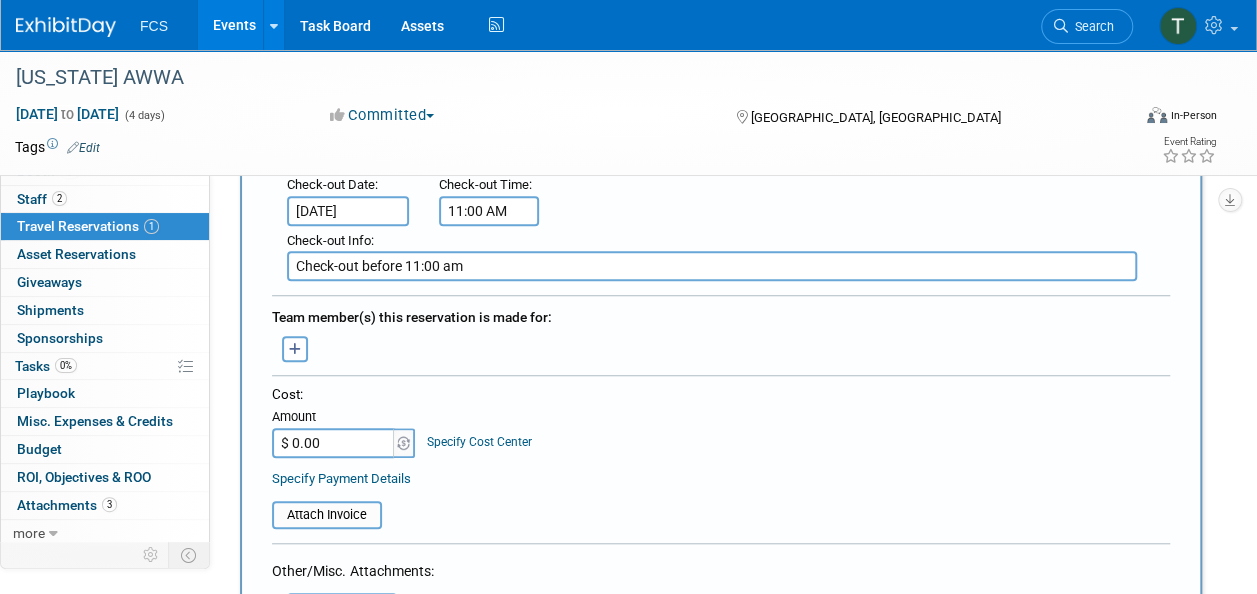 click on "11:00 AM" at bounding box center (489, 211) 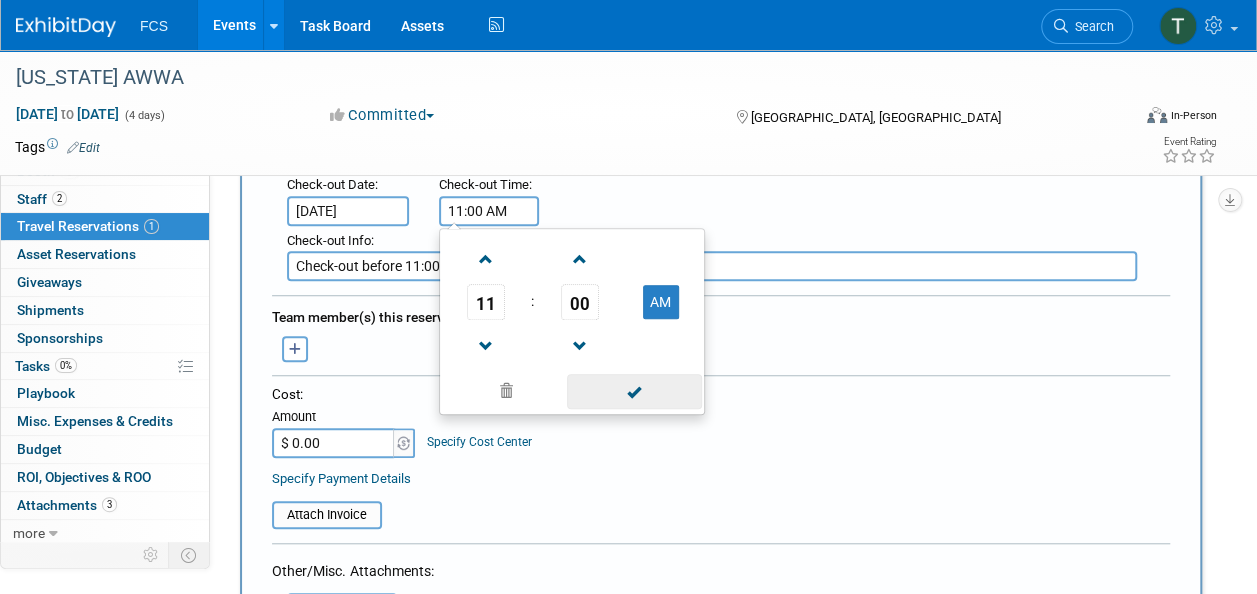 click at bounding box center (634, 391) 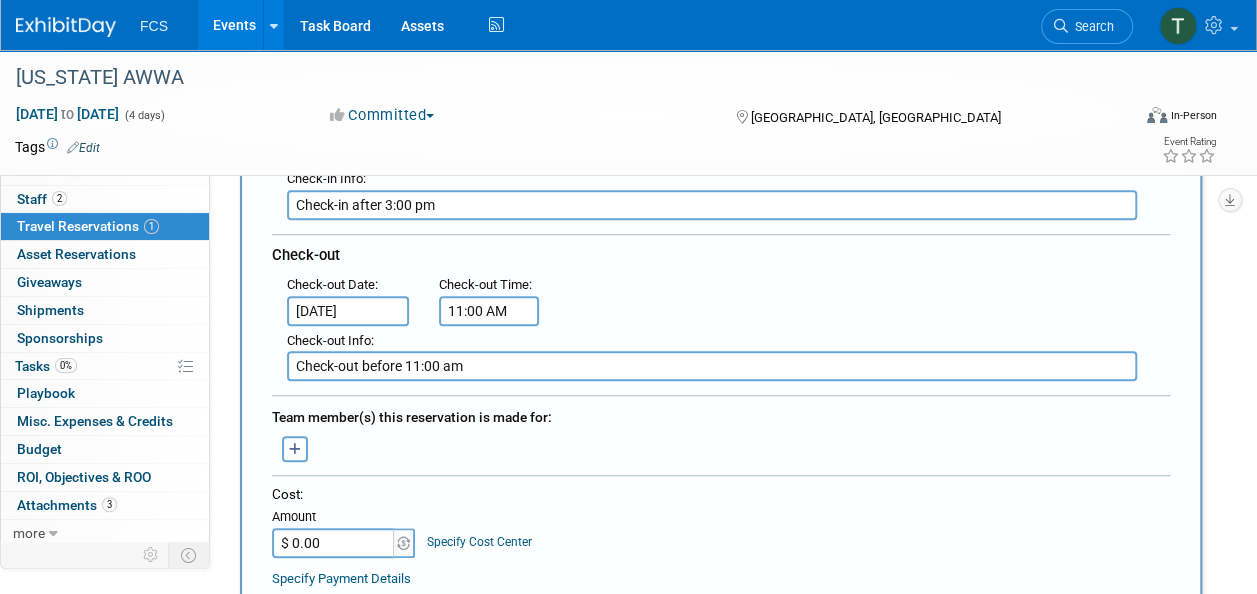 scroll, scrollTop: 800, scrollLeft: 0, axis: vertical 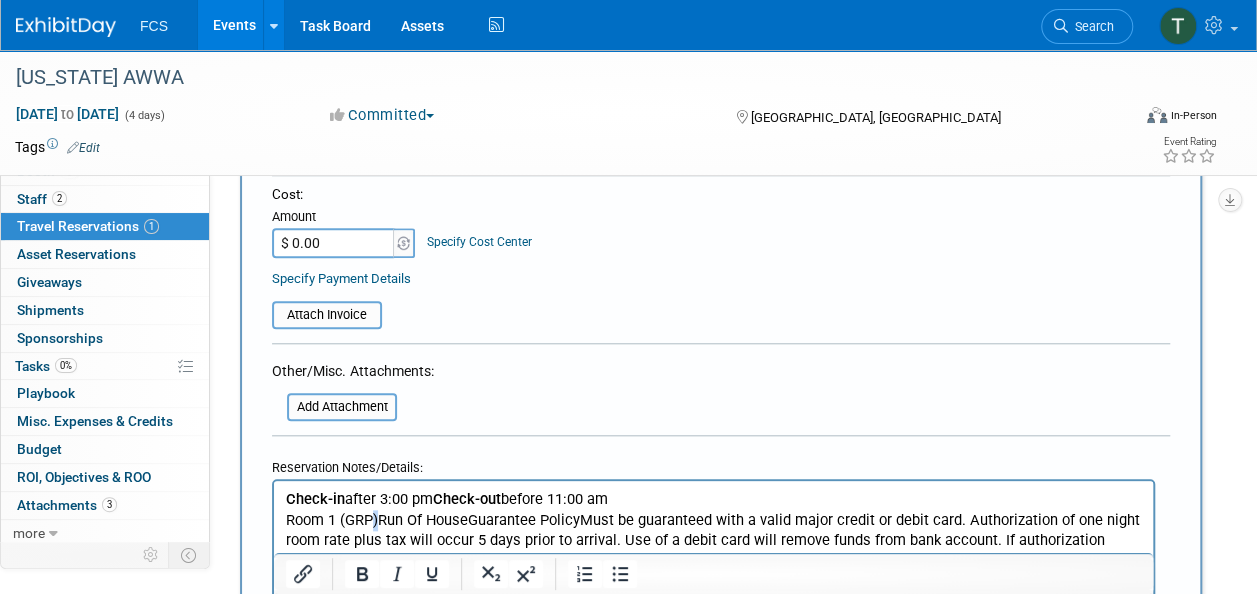drag, startPoint x: 378, startPoint y: 514, endPoint x: 393, endPoint y: 542, distance: 31.764761 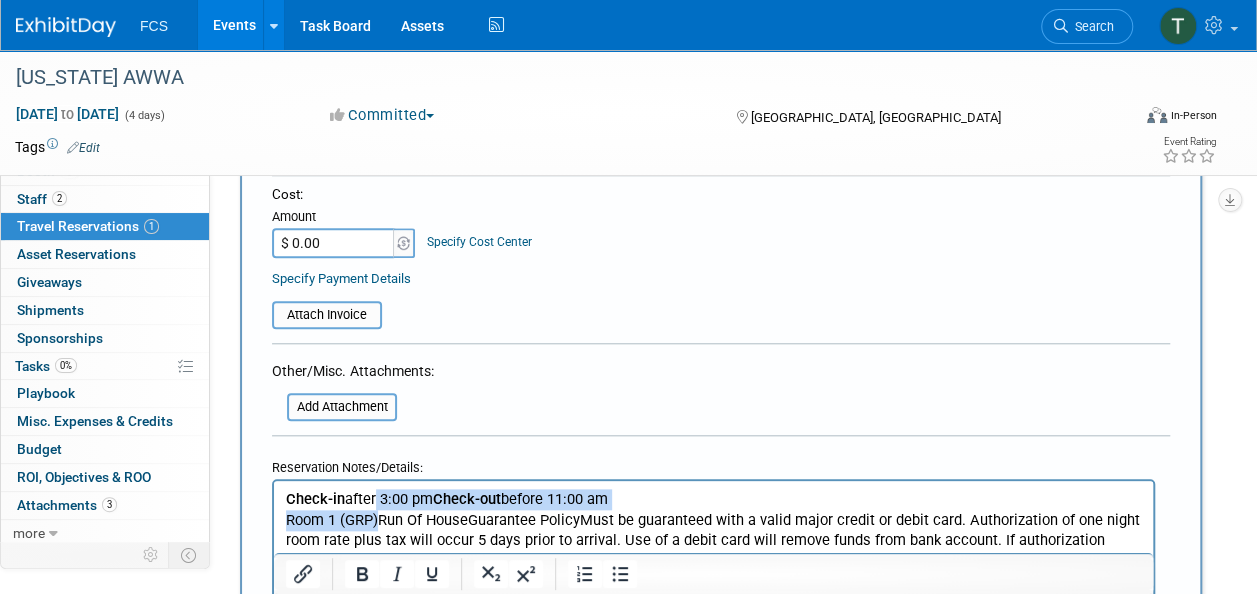 click on "Check-in after 3:00 pm Check-out before 11:00 am" at bounding box center [714, 499] 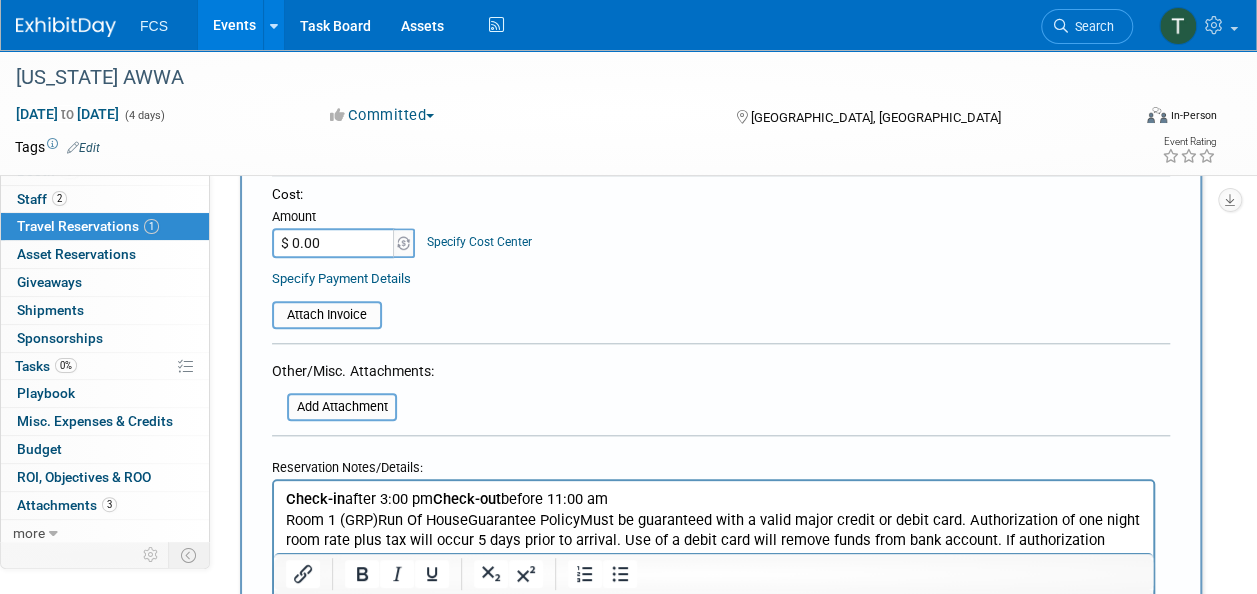 click on "Room 1 (GRP)Run Of HouseGuarantee PolicyMust be guaranteed with a valid major credit or debit card. Authorization of one night room rate plus tax will occur 5 days prior to arrival. Use of a debit card will remove funds from bank account. If authorization declines reservation will be cancelled.  Cancel PolicyCancellation required by 4:00 p.m. EST at least 5 days prior to arrival to avoid a charge of one night's room and tax." at bounding box center [714, 551] 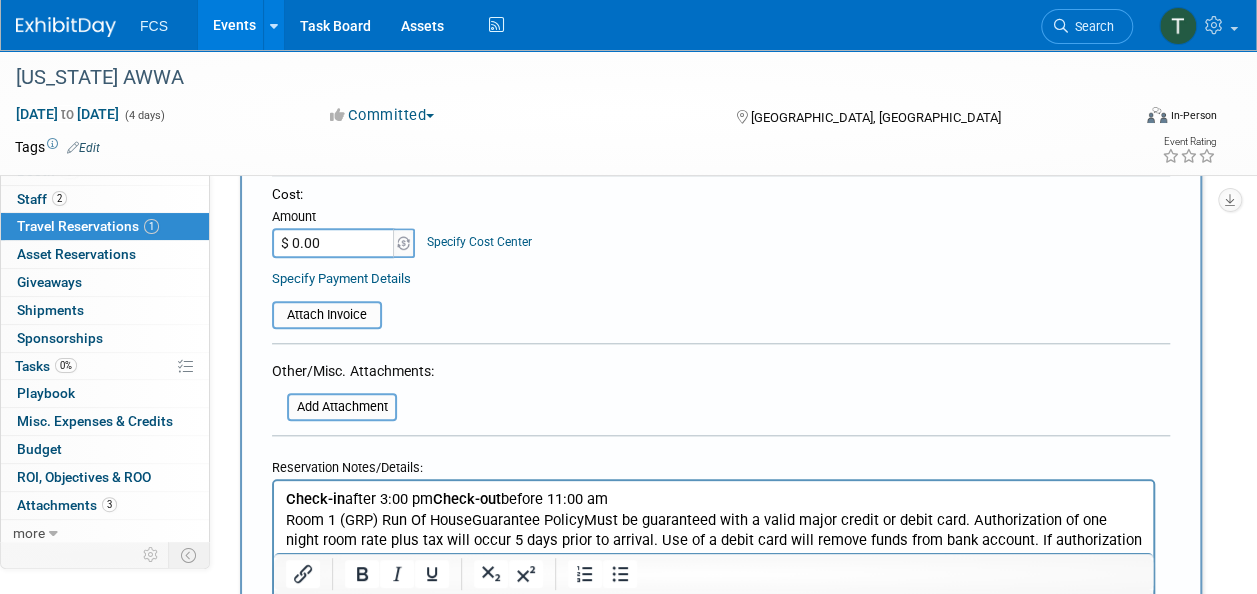 click on "Room 1 (GRP) Run Of HouseGuarantee PolicyMust be guaranteed with a valid major credit or debit card. Authorization of one night room rate plus tax will occur 5 days prior to arrival. Use of a debit card will remove funds from bank account. If authorization declines reservation will be cancelled.  Cancel PolicyCancellation required by 4:00 p.m. EST at least 5 days prior to arrival to avoid a charge of one night's room and tax." at bounding box center (714, 551) 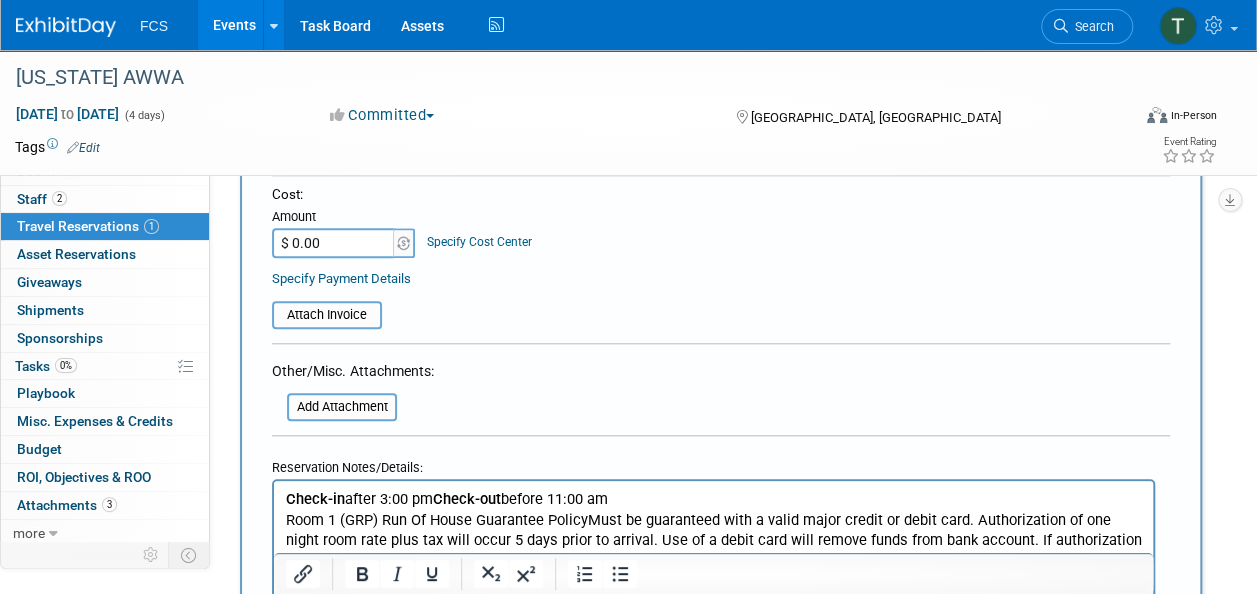 click on "Room 1 (GRP) Run Of House Guarantee PolicyMust be guaranteed with a valid major credit or debit card. Authorization of one night room rate plus tax will occur 5 days prior to arrival. Use of a debit card will remove funds from bank account. If authorization declines reservation will be cancelled.  Cancel PolicyCancellation required by 4:00 p.m. EST at least 5 days prior to arrival to avoid a charge of one night's room and tax." at bounding box center (714, 551) 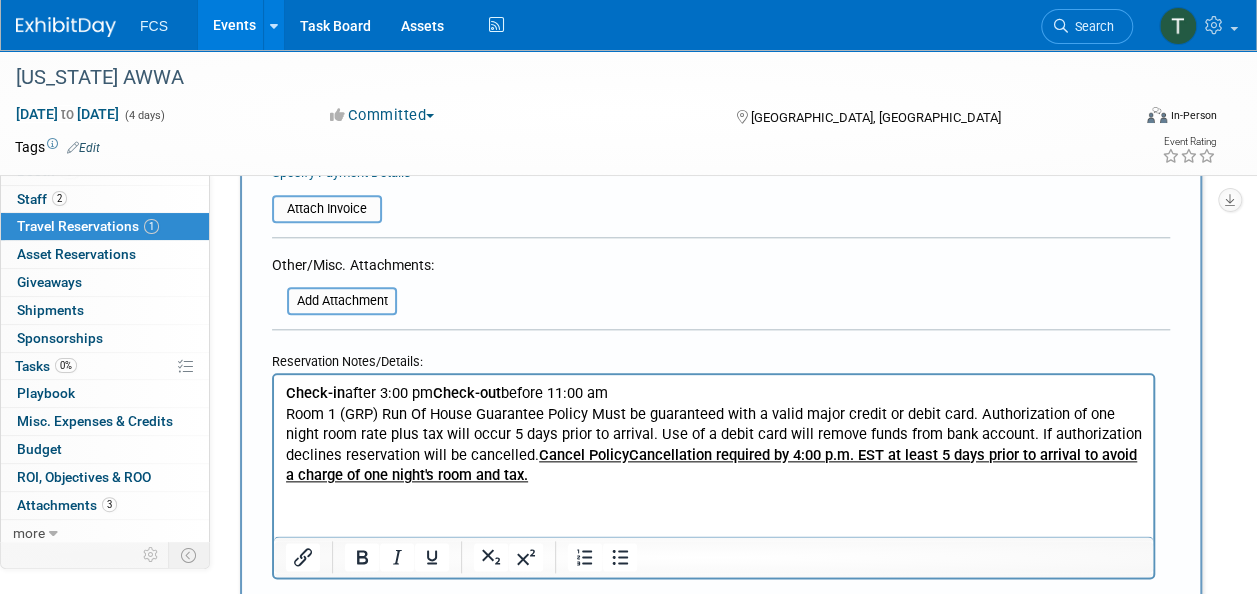 scroll, scrollTop: 900, scrollLeft: 0, axis: vertical 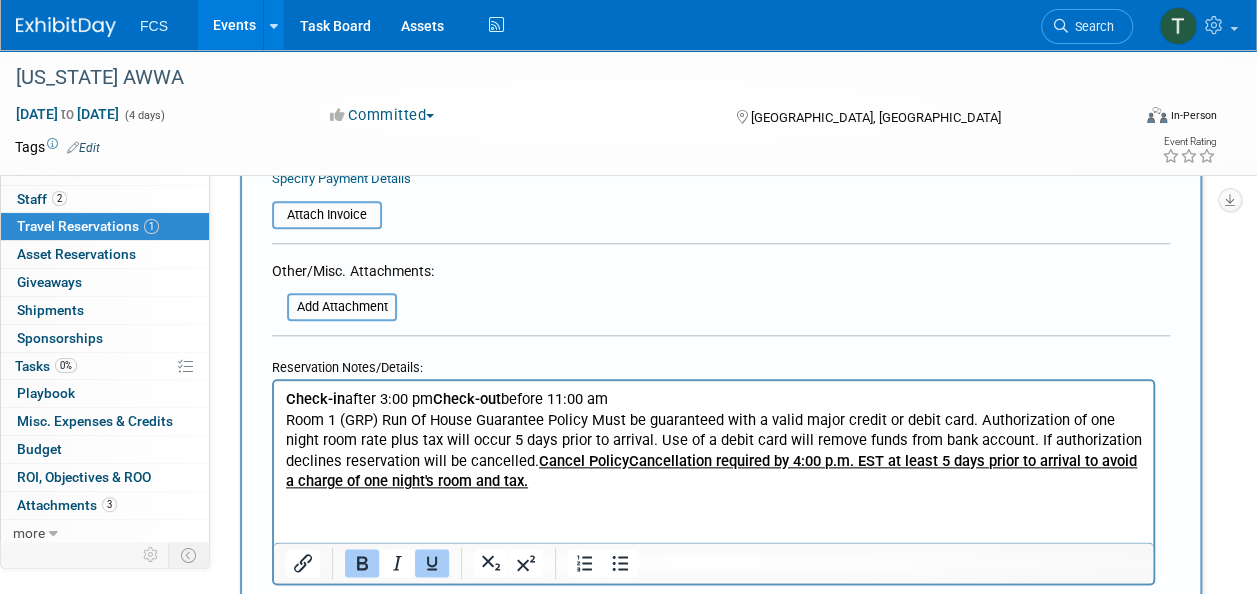 click on "Room 1 (GRP) Run Of House Guarantee Policy Must be guaranteed with a valid major credit or debit card. Authorization of one night room rate plus tax will occur 5 days prior to arrival. Use of a debit card will remove funds from bank account. If authorization declines reservation will be cancelled.  Cancel PolicyCancellation required by 4:00 p.m. EST at least 5 days prior to arrival to avoid a charge of one night's room and tax." at bounding box center [714, 451] 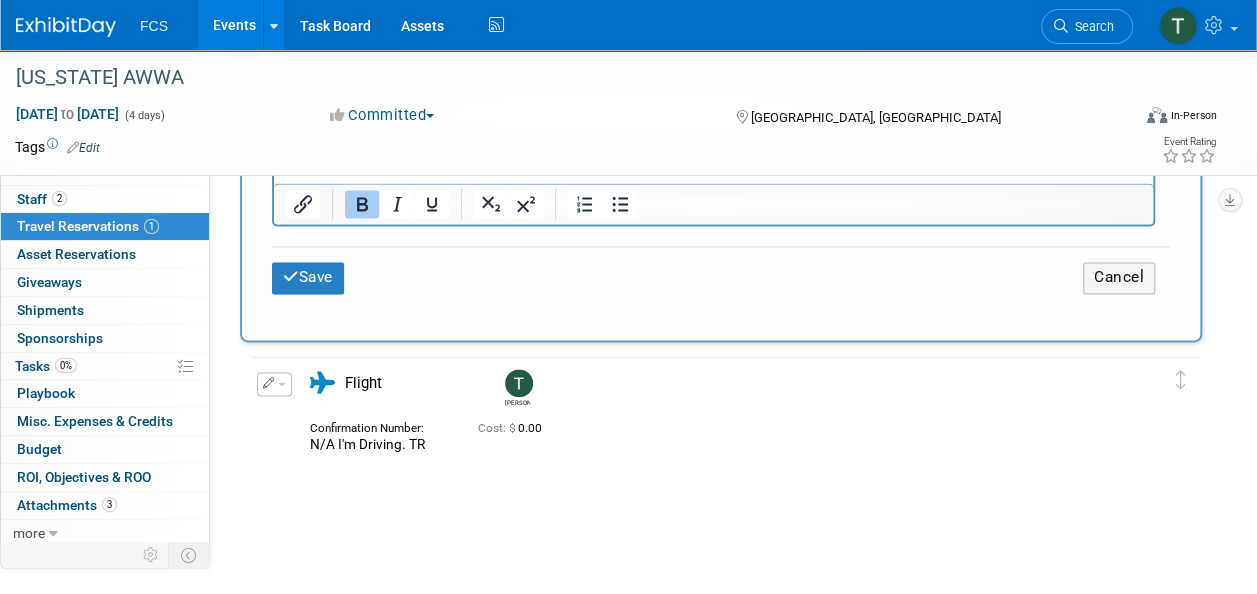 scroll, scrollTop: 1000, scrollLeft: 0, axis: vertical 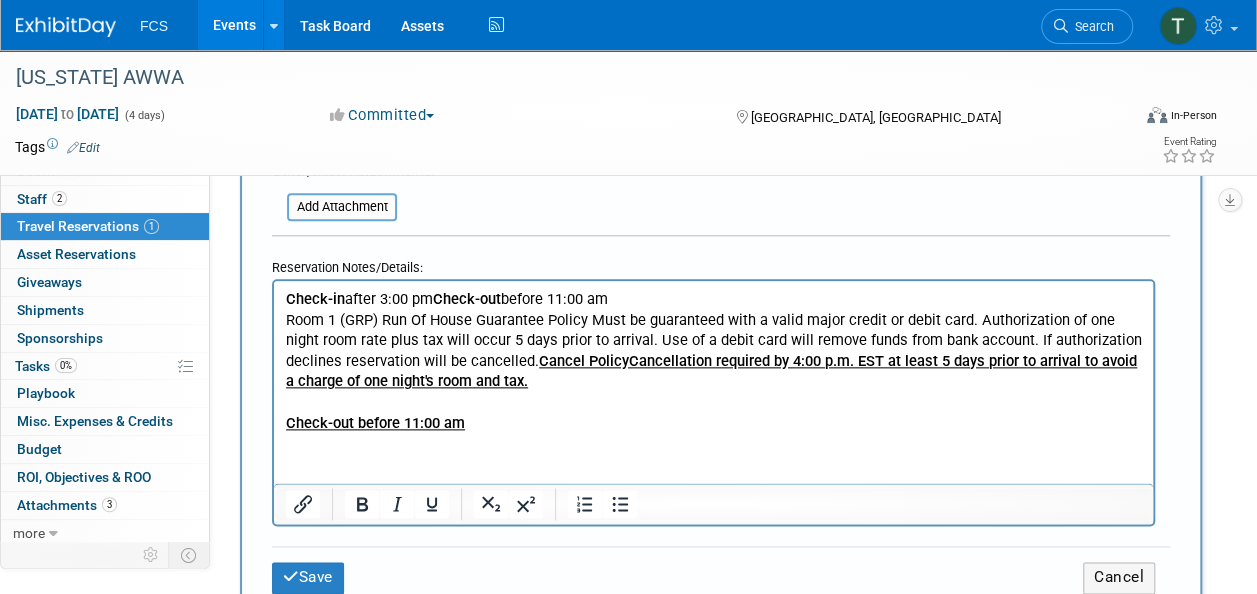 drag, startPoint x: 466, startPoint y: 408, endPoint x: 272, endPoint y: 405, distance: 194.0232 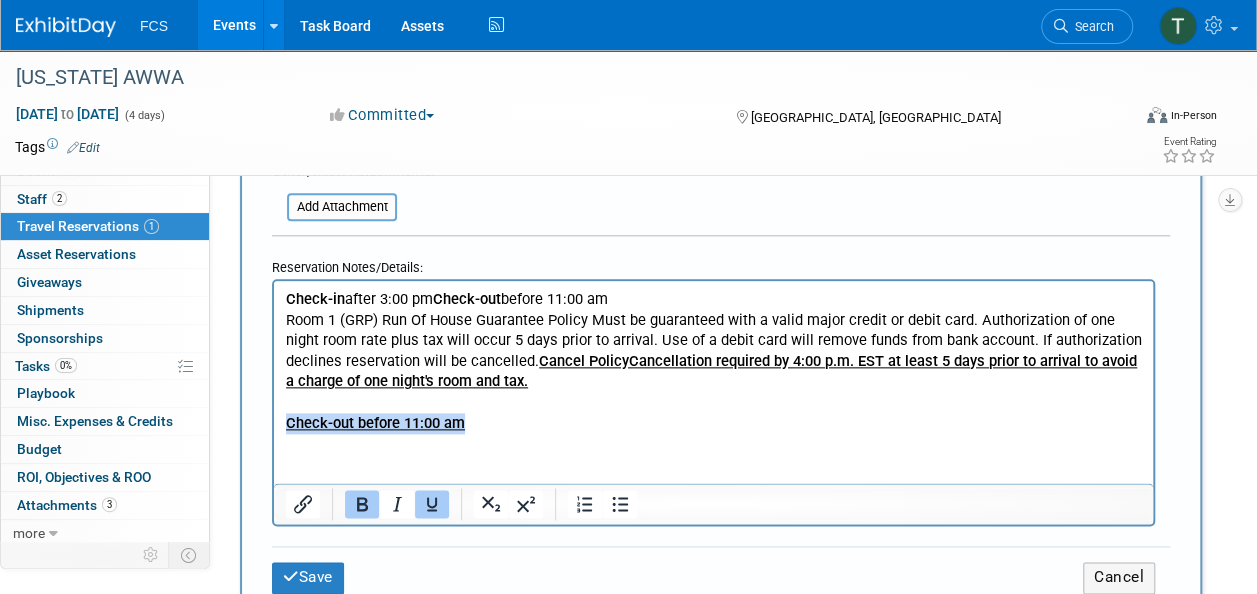 drag, startPoint x: 486, startPoint y: 428, endPoint x: 270, endPoint y: 436, distance: 216.1481 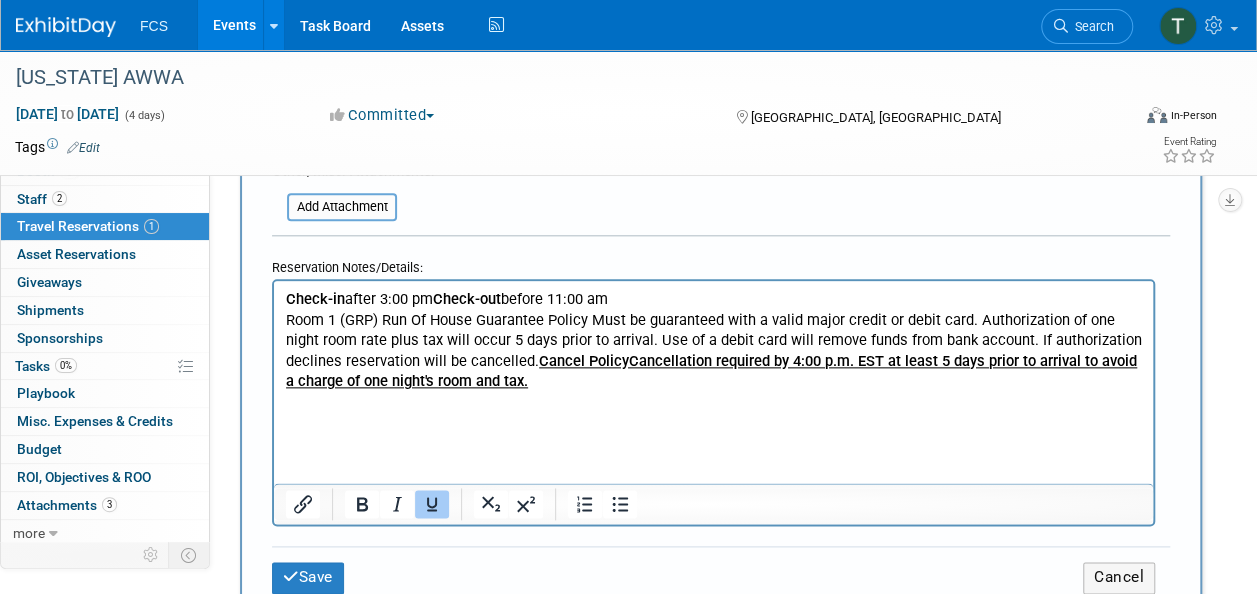 click on "﻿" at bounding box center [714, 423] 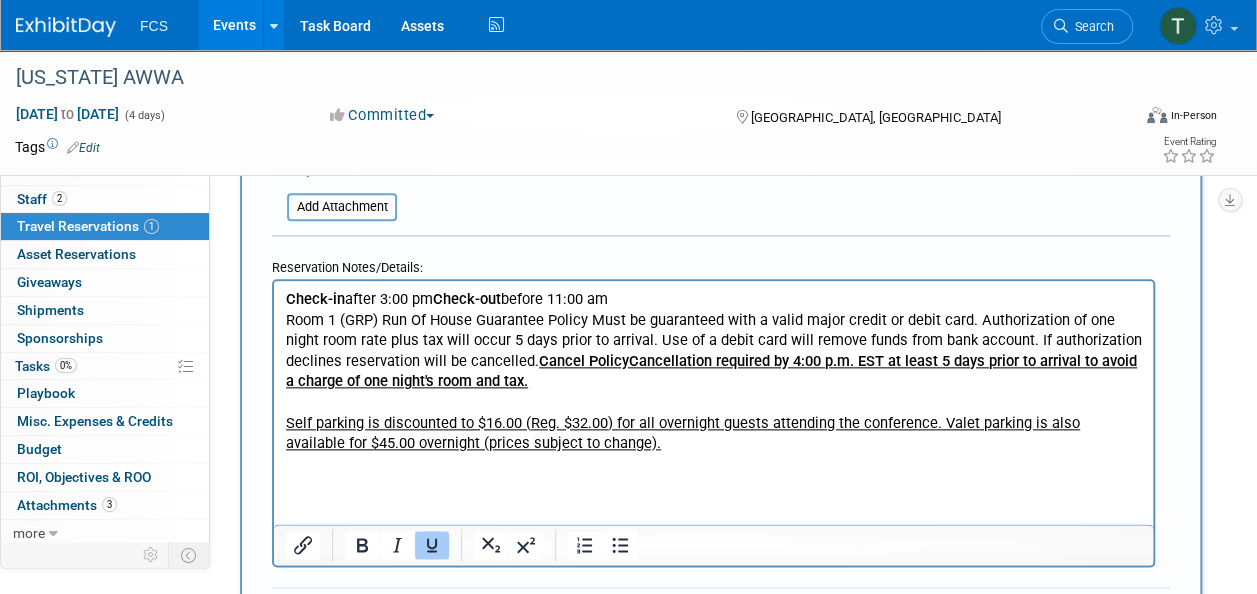 click on "Self parking is discounted to $16.00 (Reg. $32.00) for all overnight guests attending the conference. Valet parking is also available for $45.00 overnight (prices subject to change)." at bounding box center [714, 444] 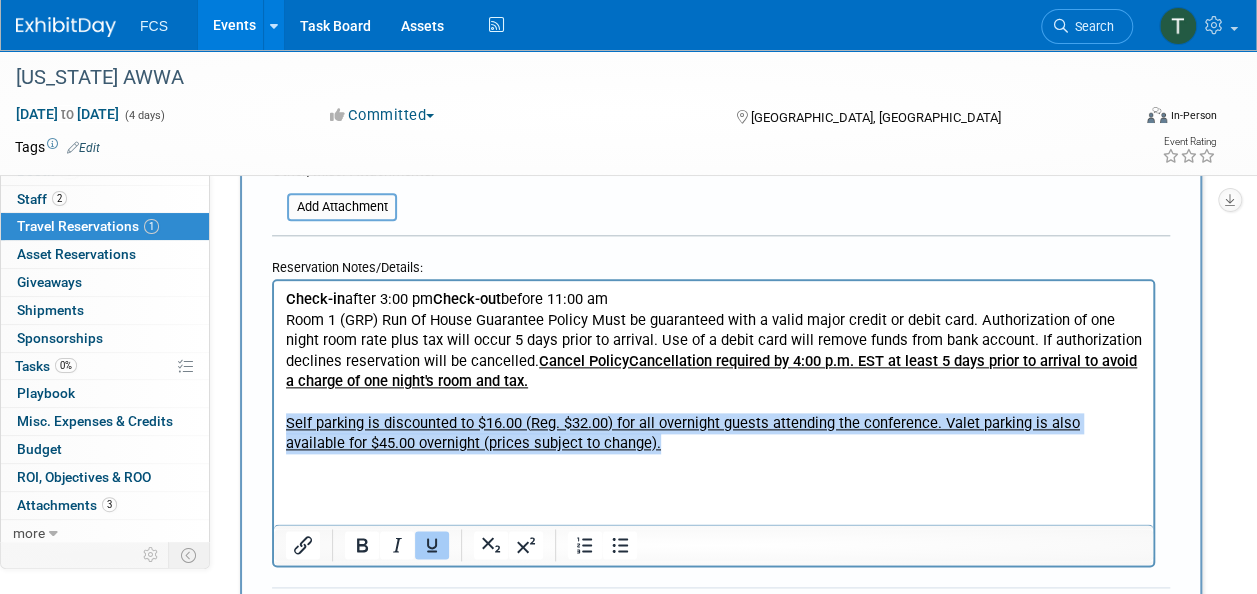 drag, startPoint x: 286, startPoint y: 420, endPoint x: 612, endPoint y: 464, distance: 328.95593 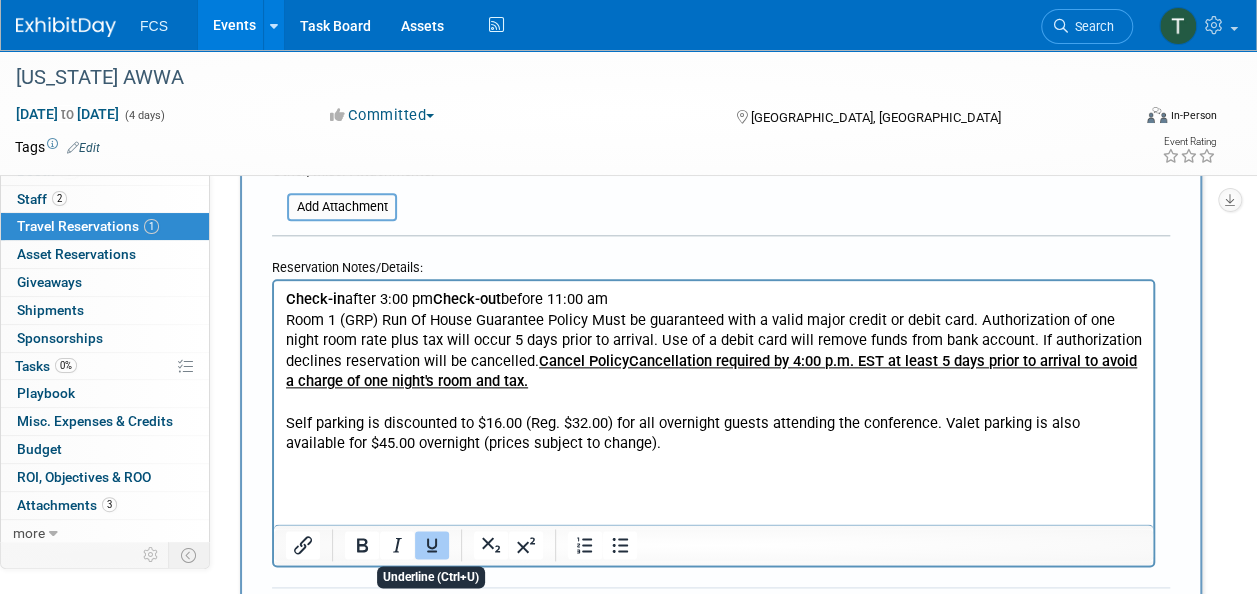 click on "Check-in after 3:00 pm Check-out before 11:00 am Room 1 (GRP) Run Of House Guarantee Policy Must be guaranteed with a valid major credit or debit card. Authorization of one night room rate plus tax will occur 5 days prior to arrival. Use of a debit card will remove funds from bank account. If authorization declines reservation will be cancelled.  Cancel PolicyCancellation required by 4:00 p.m. EST at least 5 days prior to arrival to avoid a charge of one night's room and tax. Self parking is discounted to $16.00 (Reg. $32.00) for all overnight guests attending the conference. Valet parking is also available for $45.00 overnight (prices subject to change)." at bounding box center (713, 377) 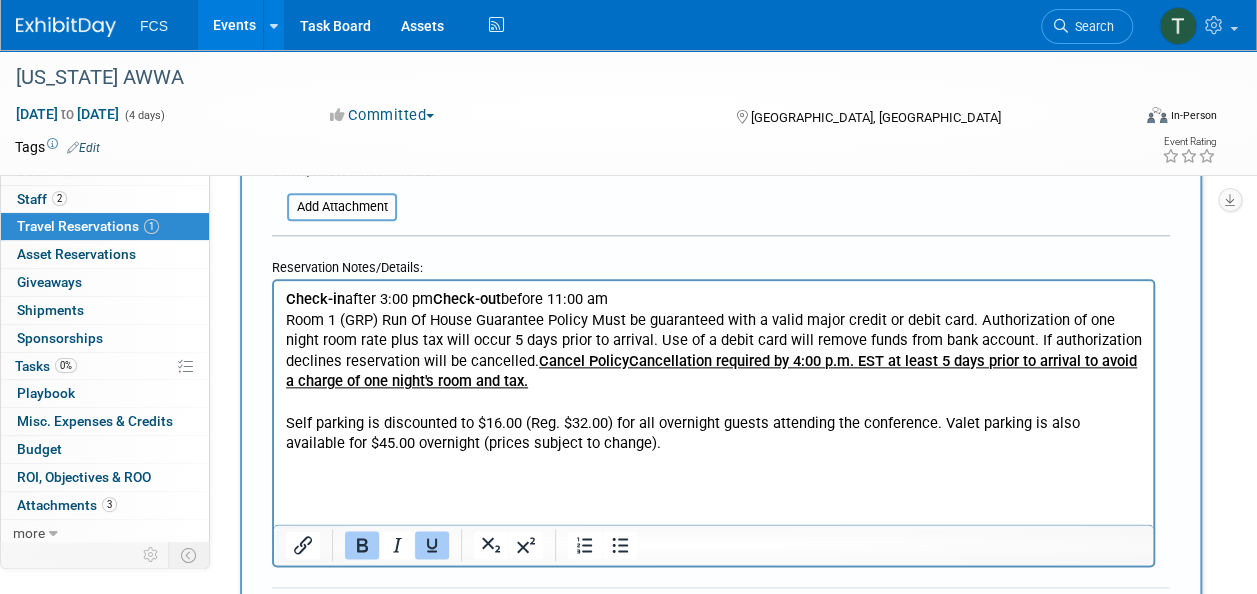 click on "Cancel PolicyCancellation required by 4:00 p.m. EST at least 5 days prior to arrival to avoid a charge of one night's room and tax." at bounding box center (711, 371) 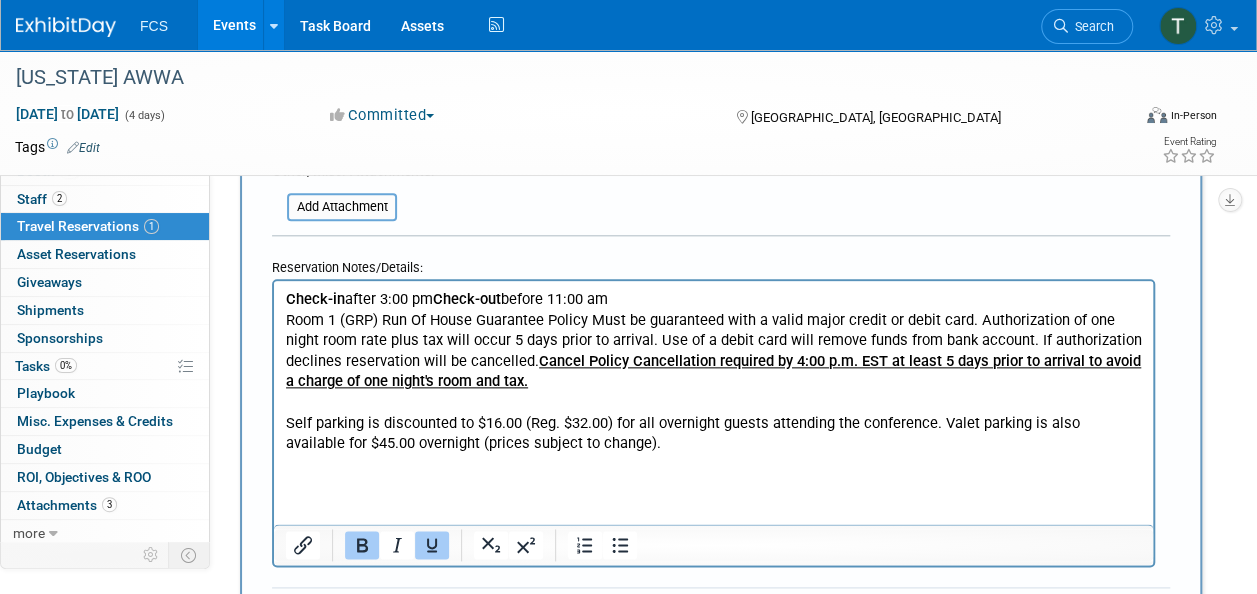 click on "Self parking is discounted to $16.00 (Reg. $32.00) for all overnight guests attending the conference. Valet parking is also available for $45.00 overnight (prices subject to change)." at bounding box center (714, 444) 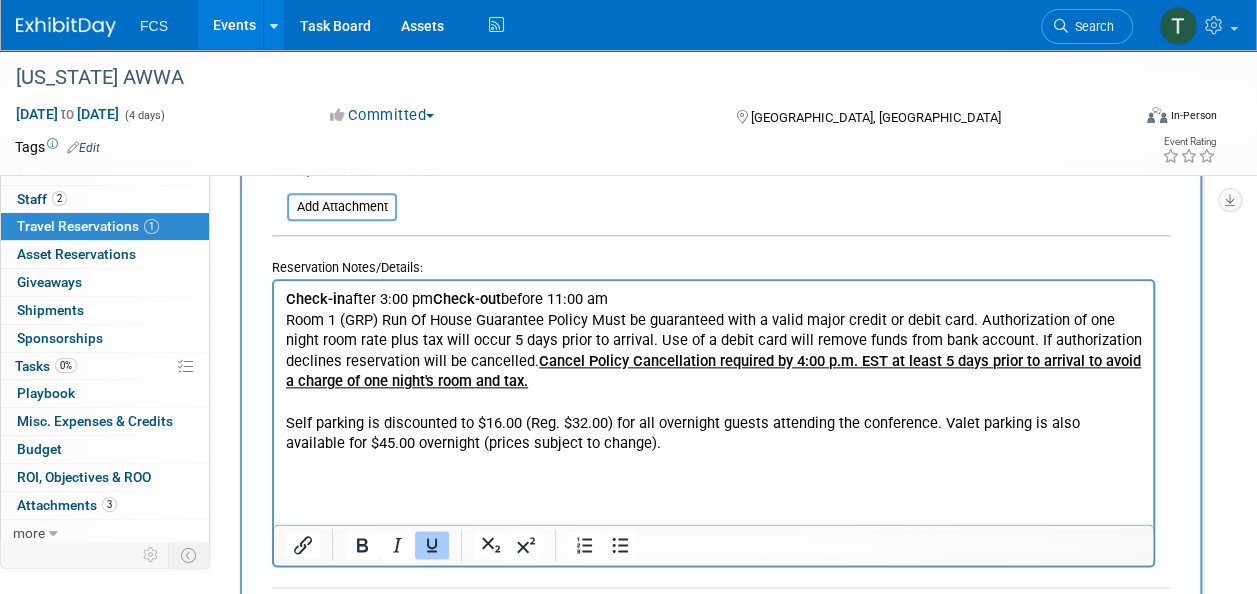 click on "Check-in after 3:00 pm Check-out before 11:00 am Room 1 (GRP) Run Of House Guarantee Policy Must be guaranteed with a valid major credit or debit card. Authorization of one night room rate plus tax will occur 5 days prior to arrival. Use of a debit card will remove funds from bank account. If authorization declines reservation will be cancelled.  Cancel Policy Cancellation required by 4:00 p.m. EST at least 5 days prior to arrival to avoid a charge of one night's room and tax. Self parking is discounted to $16.00 (Reg. $32.00) for all overnight guests attending the conference. Valet parking is also available for $45.00 overnight (prices subject to change)." at bounding box center [713, 377] 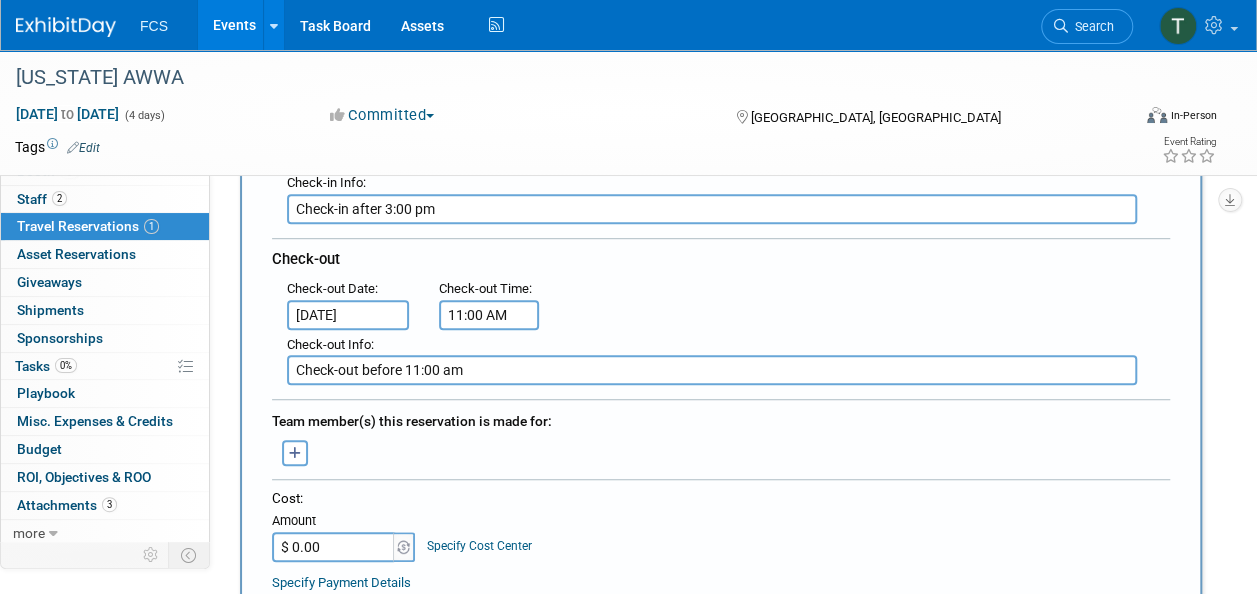scroll, scrollTop: 500, scrollLeft: 0, axis: vertical 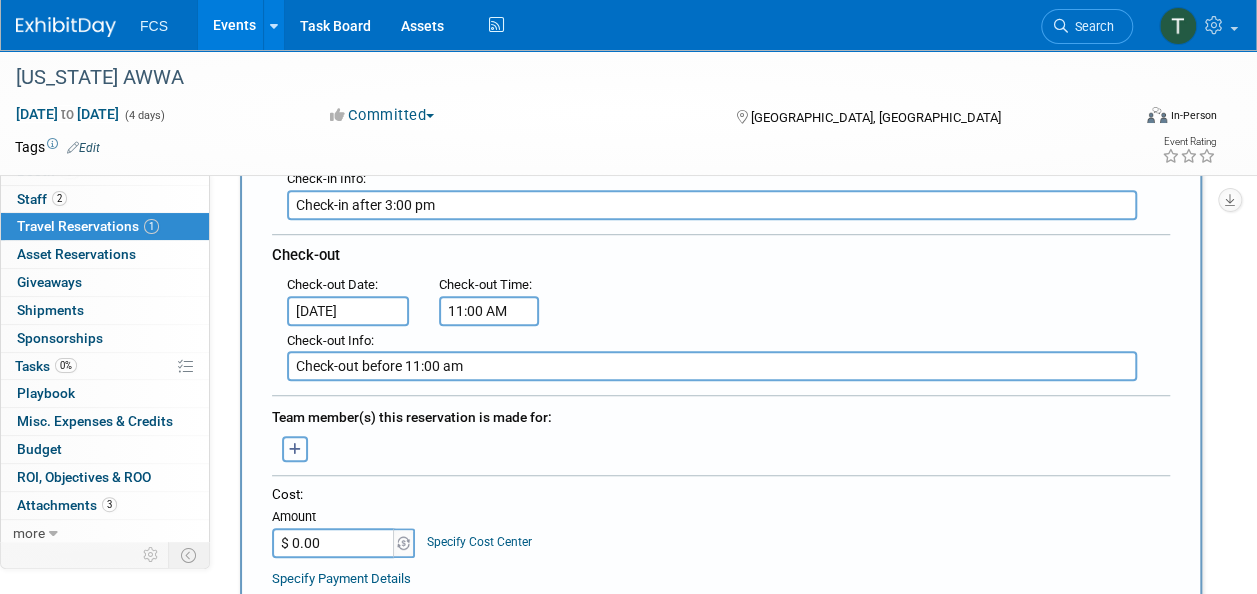 click at bounding box center [295, 449] 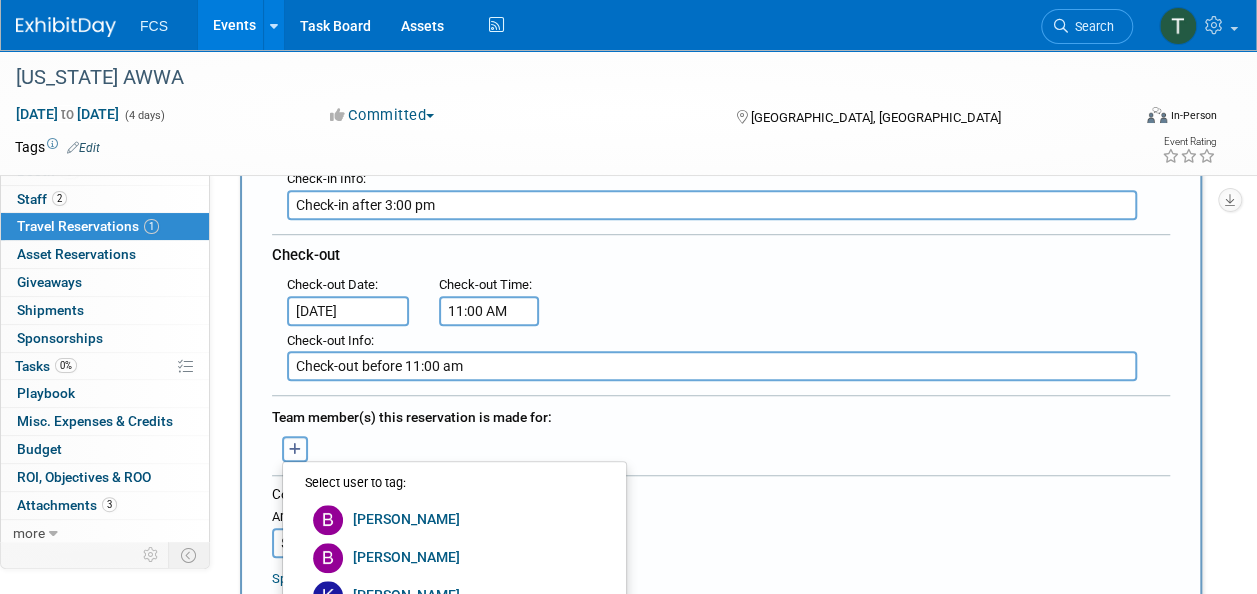 scroll, scrollTop: 800, scrollLeft: 0, axis: vertical 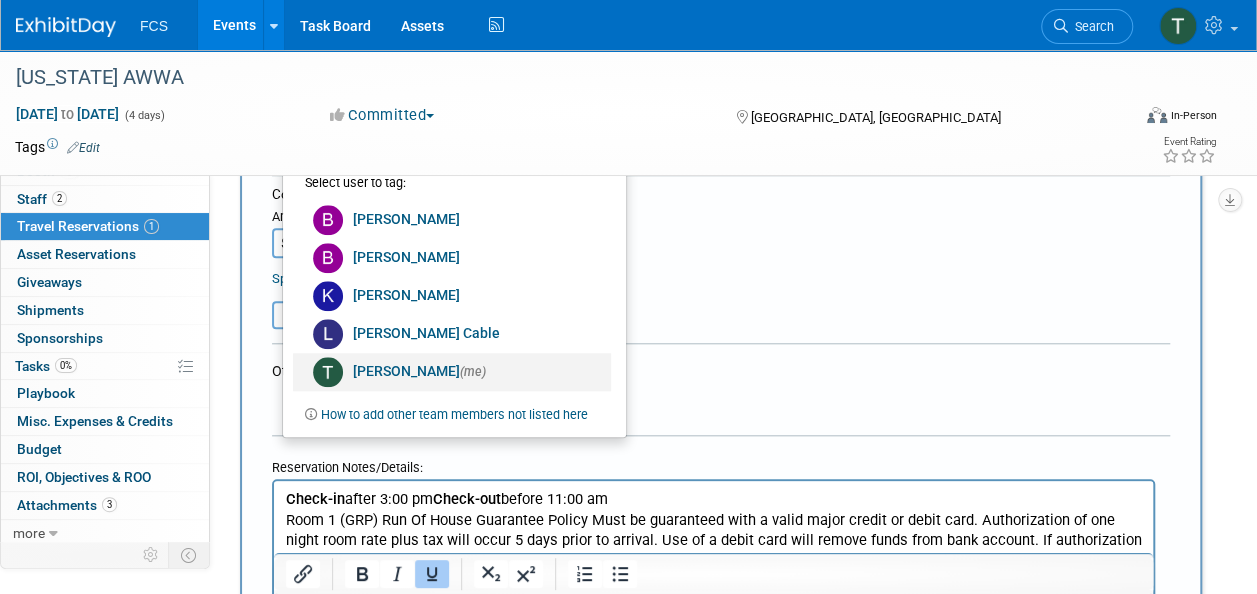 click on "Tommy Raye
(me)" at bounding box center (452, 372) 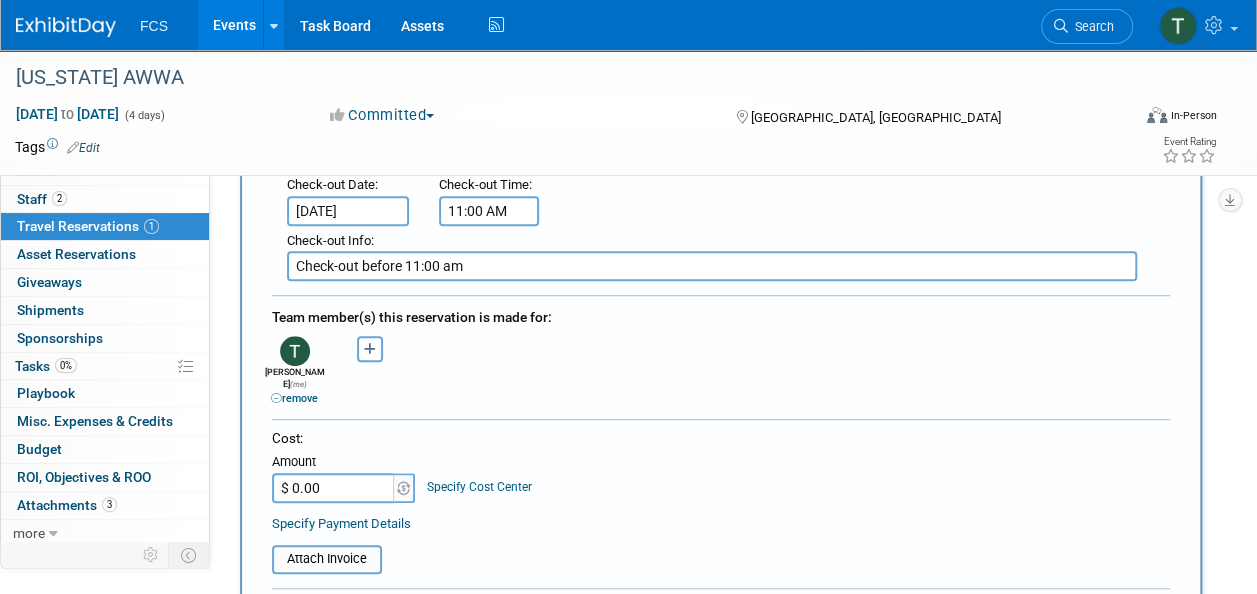 scroll, scrollTop: 700, scrollLeft: 0, axis: vertical 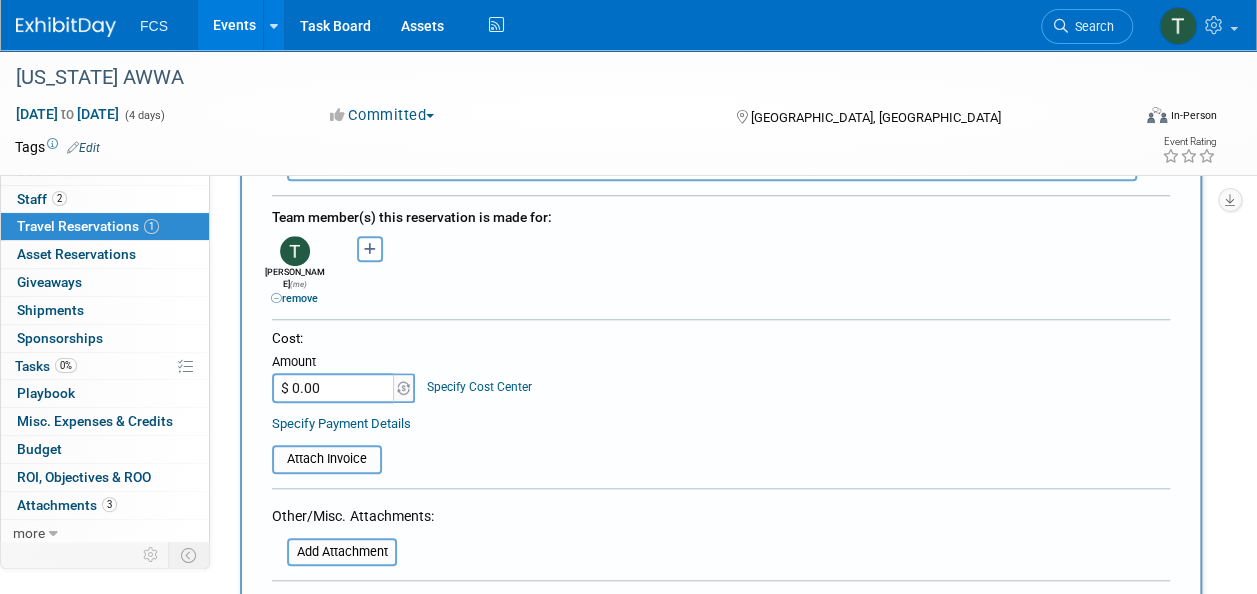 click on "$ 0.00" at bounding box center (334, 388) 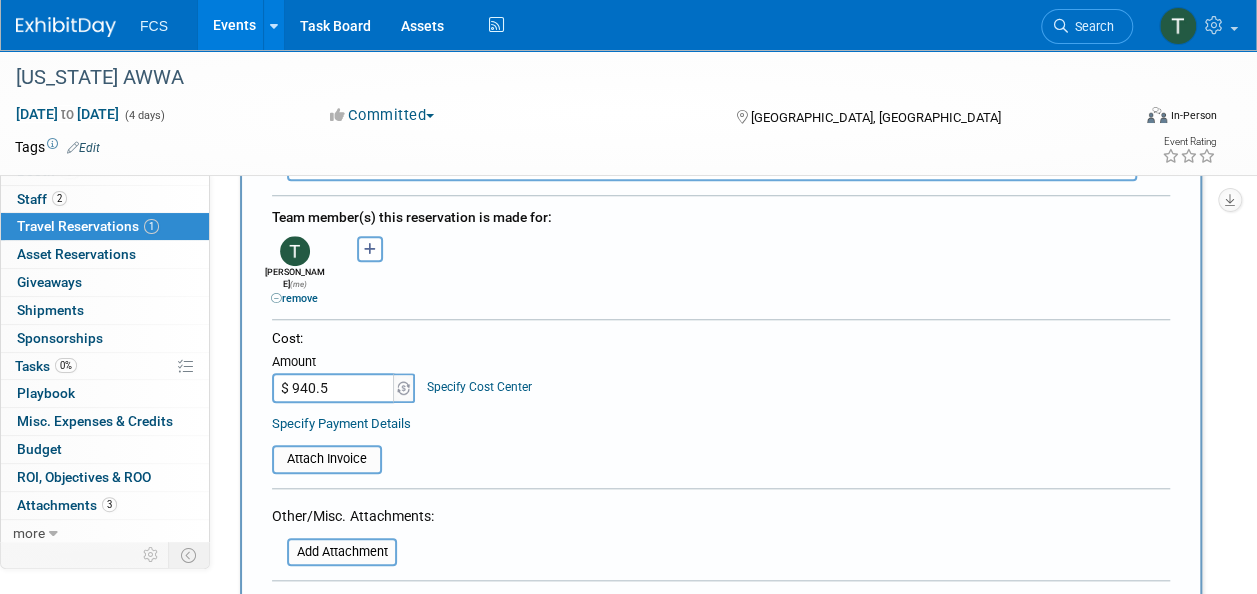 type on "$ 940.52" 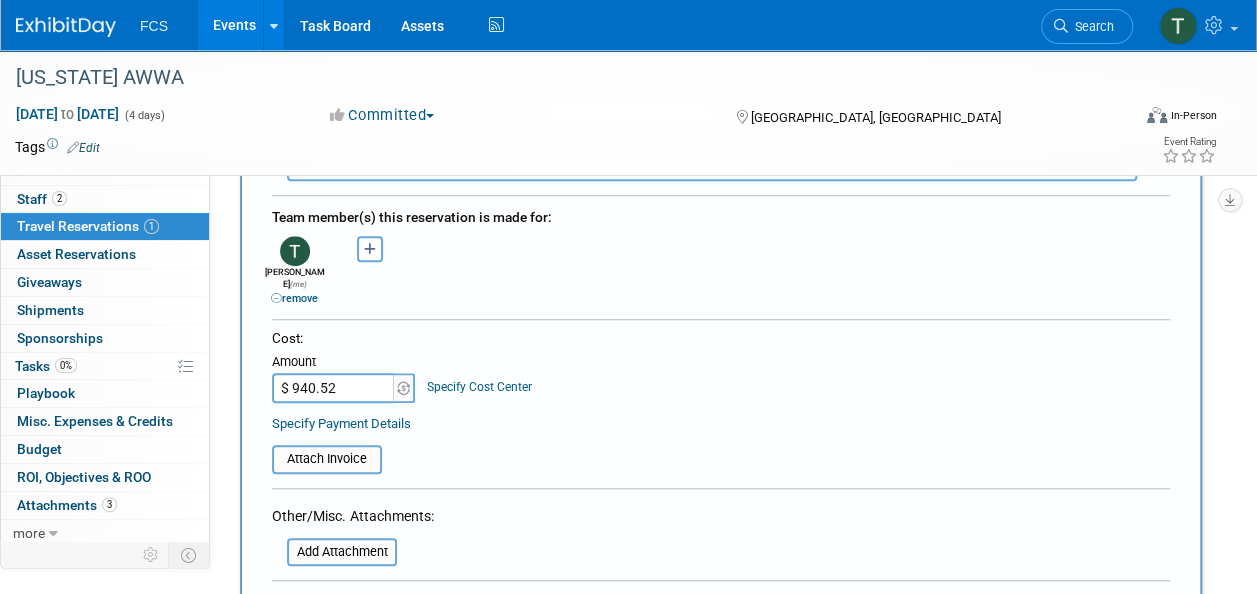 click on "Cost:
Amount
$ 940.52
Specify Cost Center
Cost Center
-- Not Specified --" at bounding box center [721, 365] 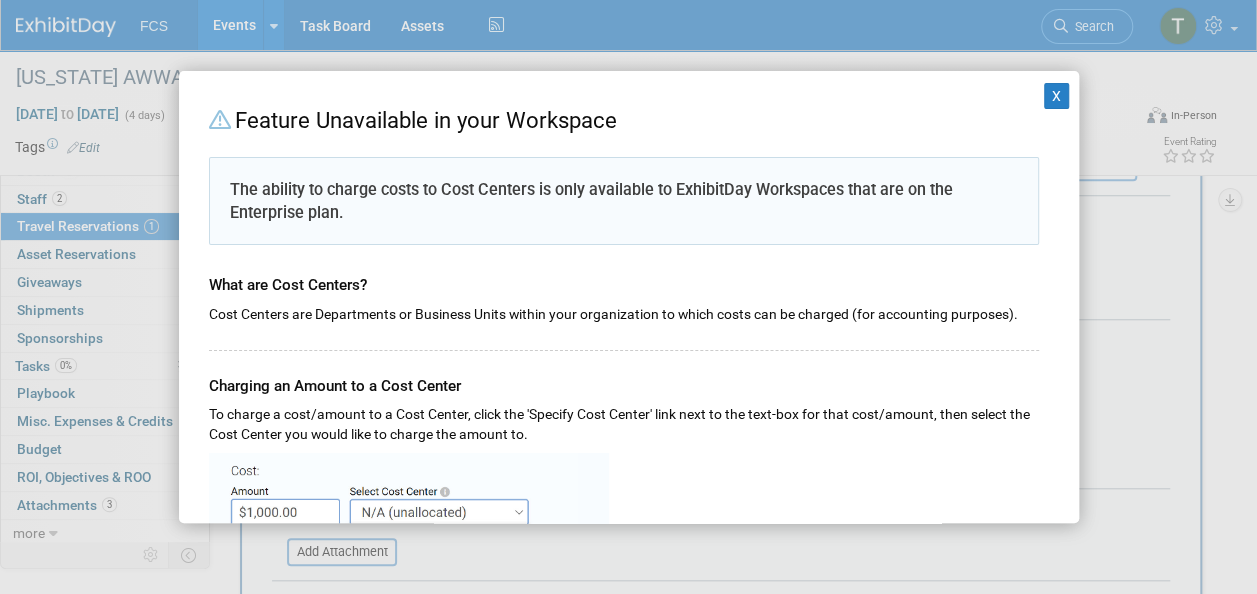 scroll, scrollTop: 0, scrollLeft: 0, axis: both 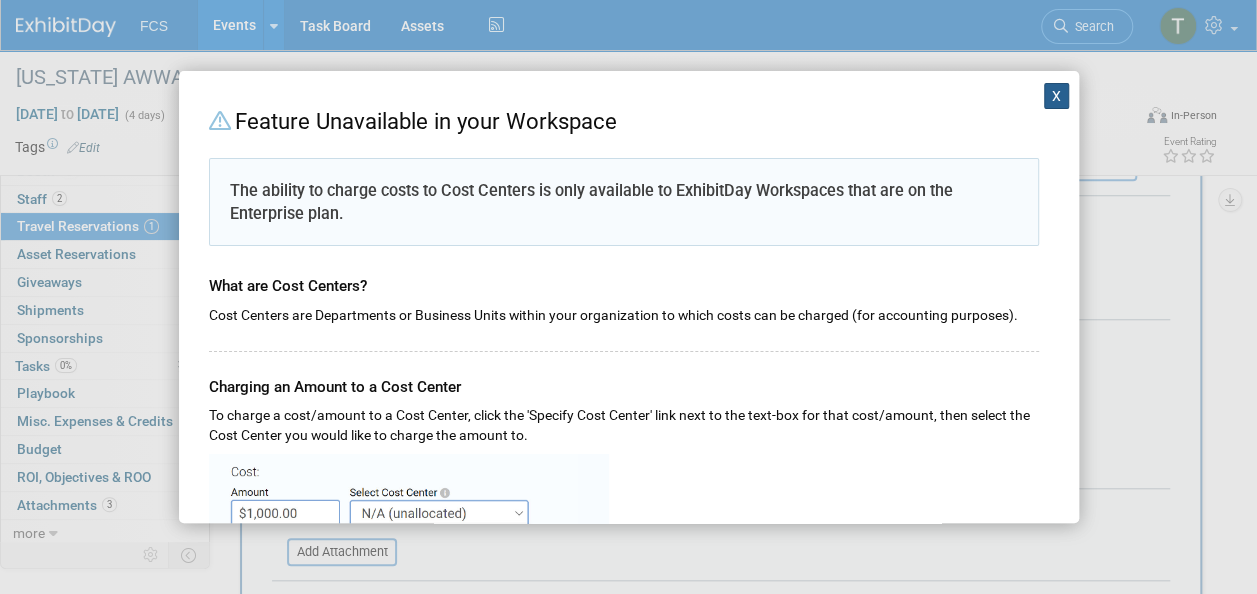 click on "X" at bounding box center [1057, 96] 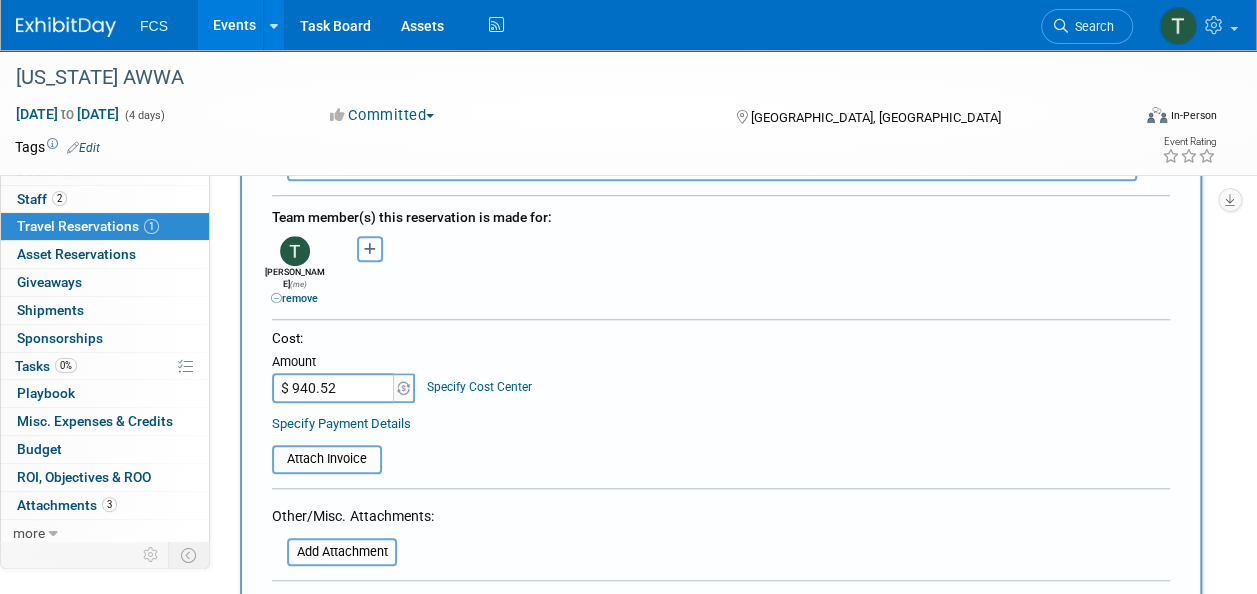 click on "Barb
remove
Beth
remove
Kevin
remove" at bounding box center [721, 269] 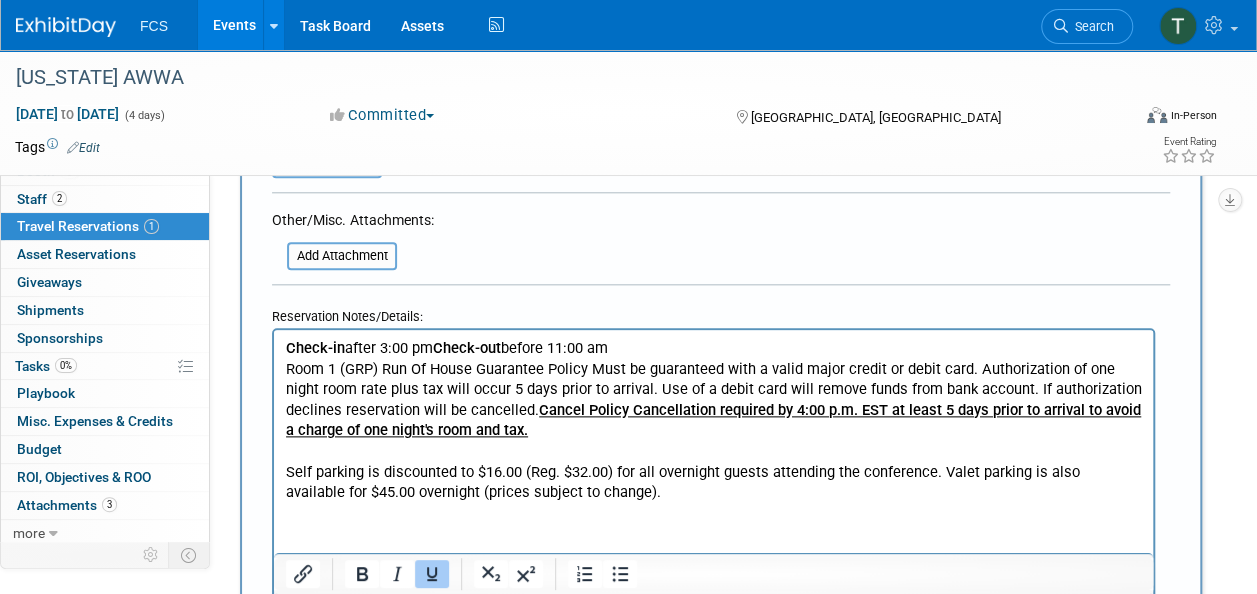 scroll, scrollTop: 1000, scrollLeft: 0, axis: vertical 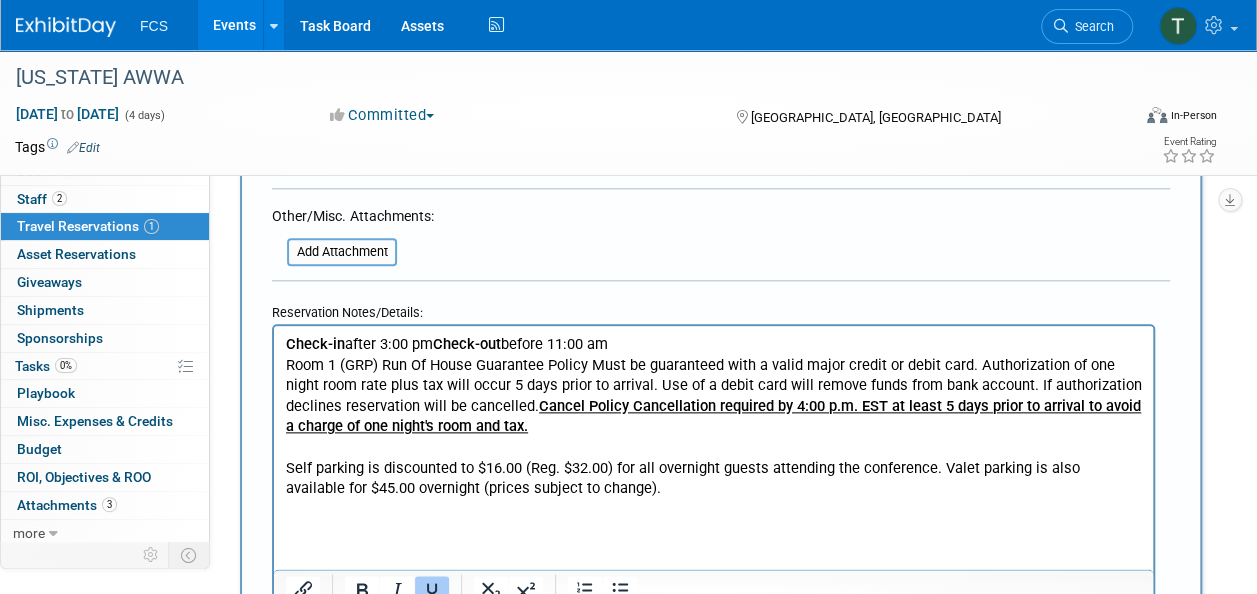 click on "Check-in" at bounding box center [315, 344] 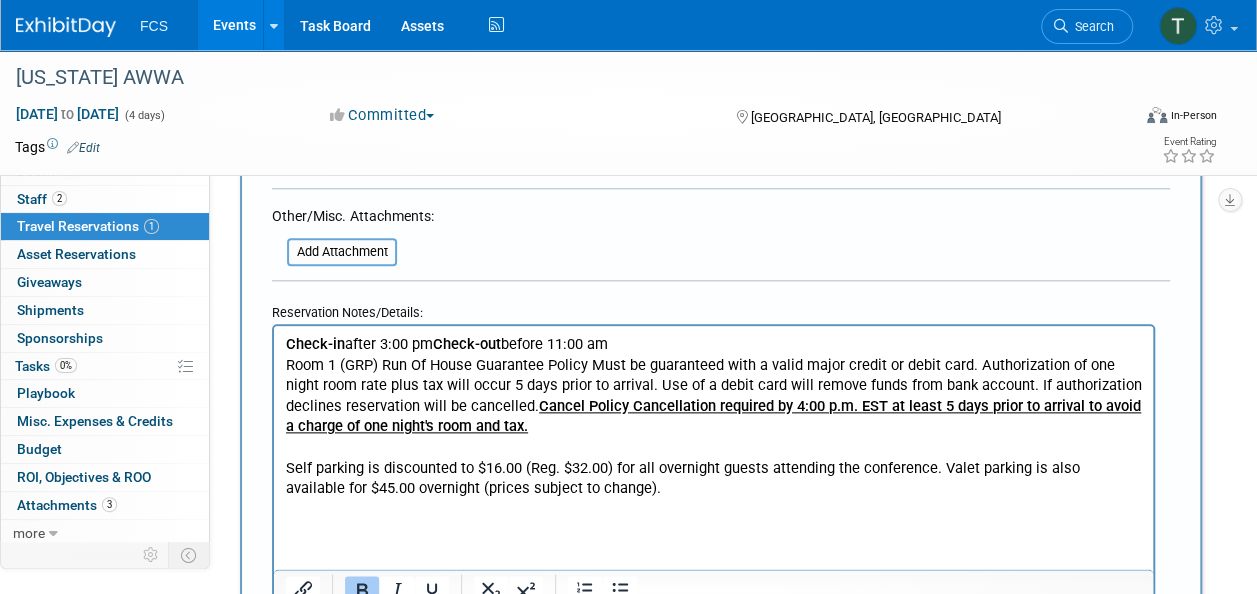 click on "Check-out" at bounding box center [467, 344] 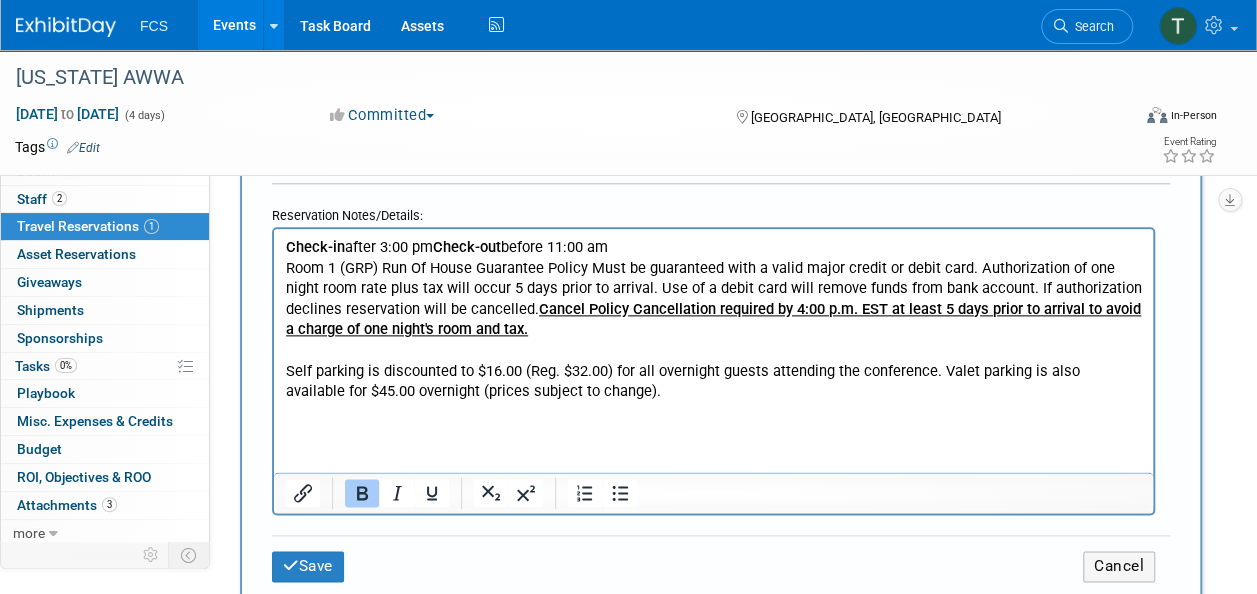 scroll, scrollTop: 1200, scrollLeft: 0, axis: vertical 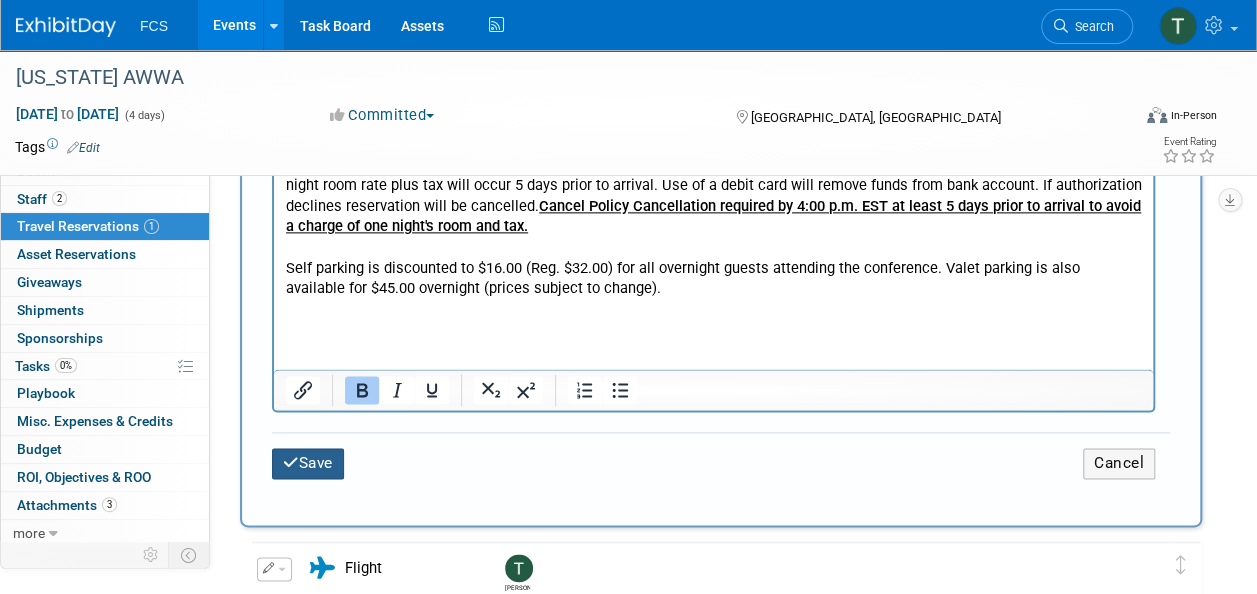 click on "Save" at bounding box center [308, 463] 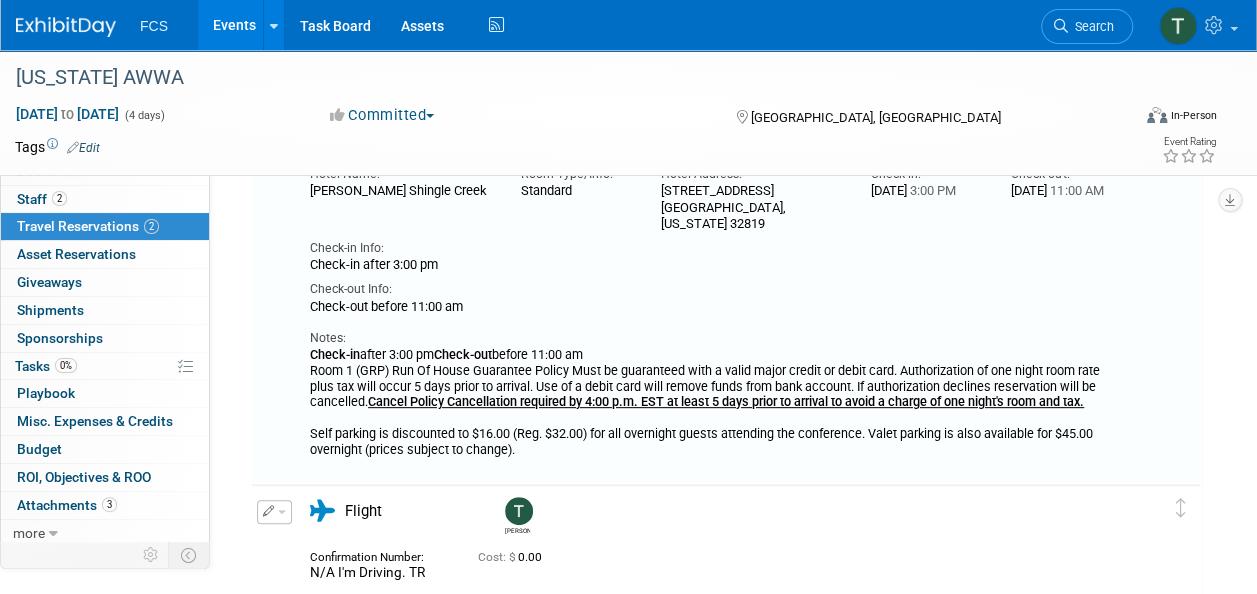 scroll, scrollTop: 0, scrollLeft: 0, axis: both 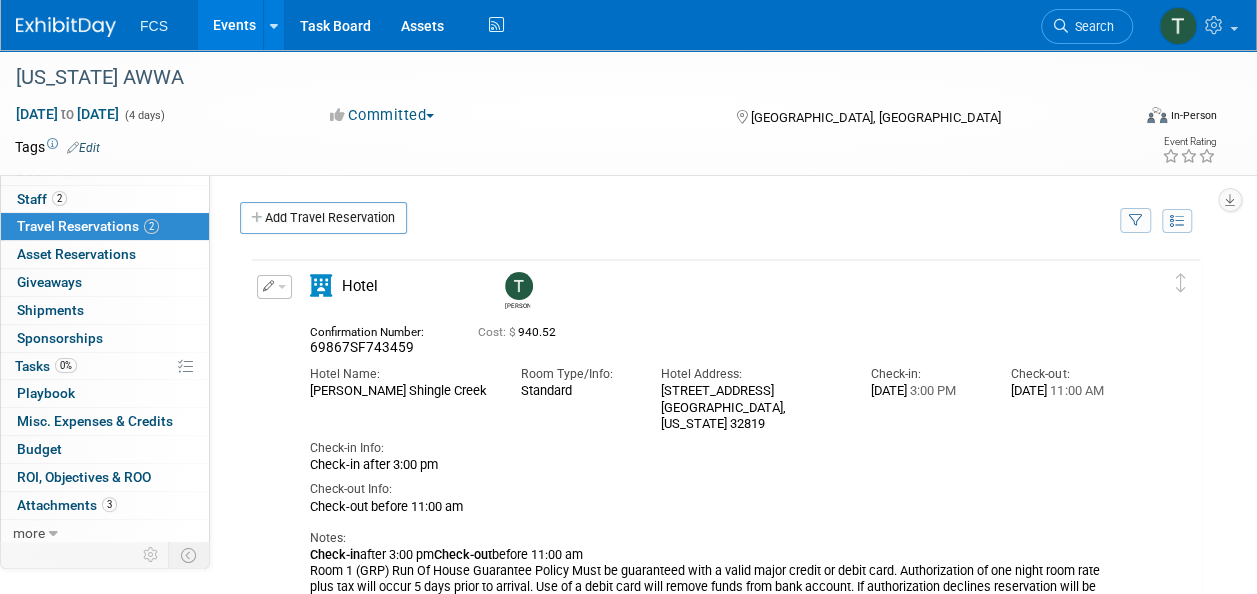 click on "Travel Reservations 2" at bounding box center (88, 226) 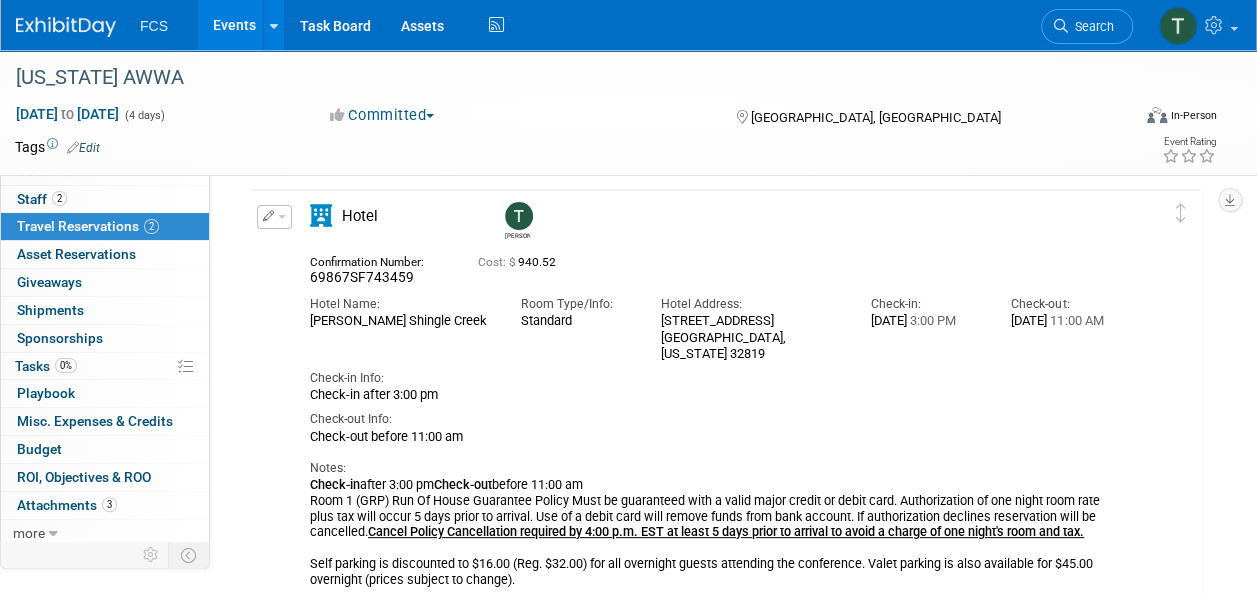 scroll, scrollTop: 0, scrollLeft: 0, axis: both 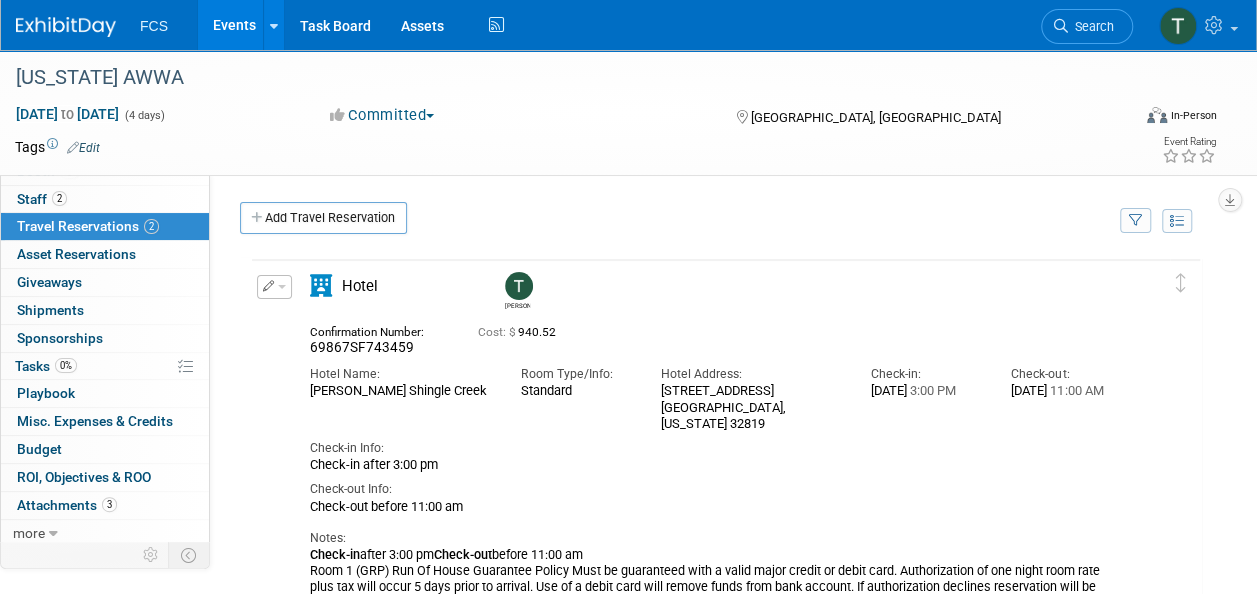 click at bounding box center (269, 285) 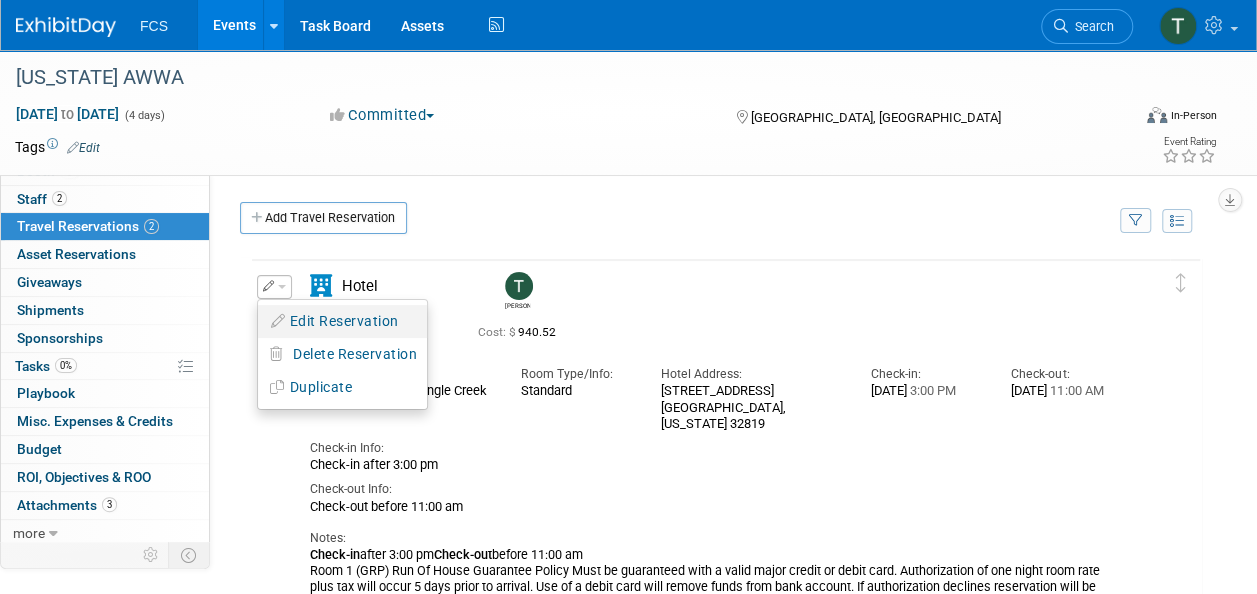click on "Edit Reservation" at bounding box center (342, 321) 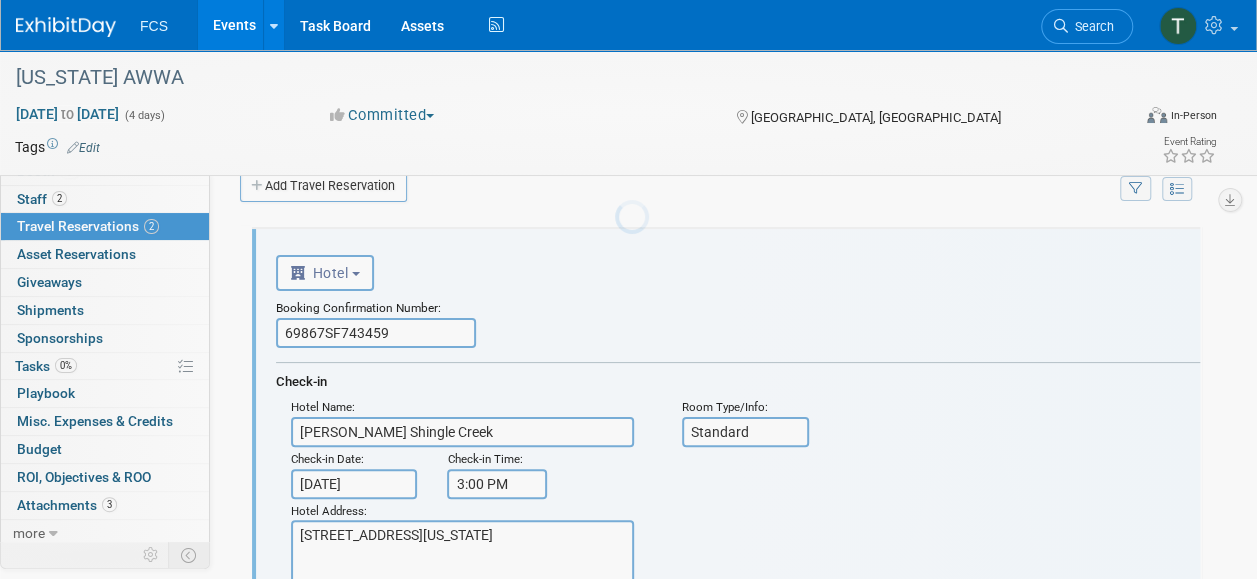 scroll, scrollTop: 0, scrollLeft: 0, axis: both 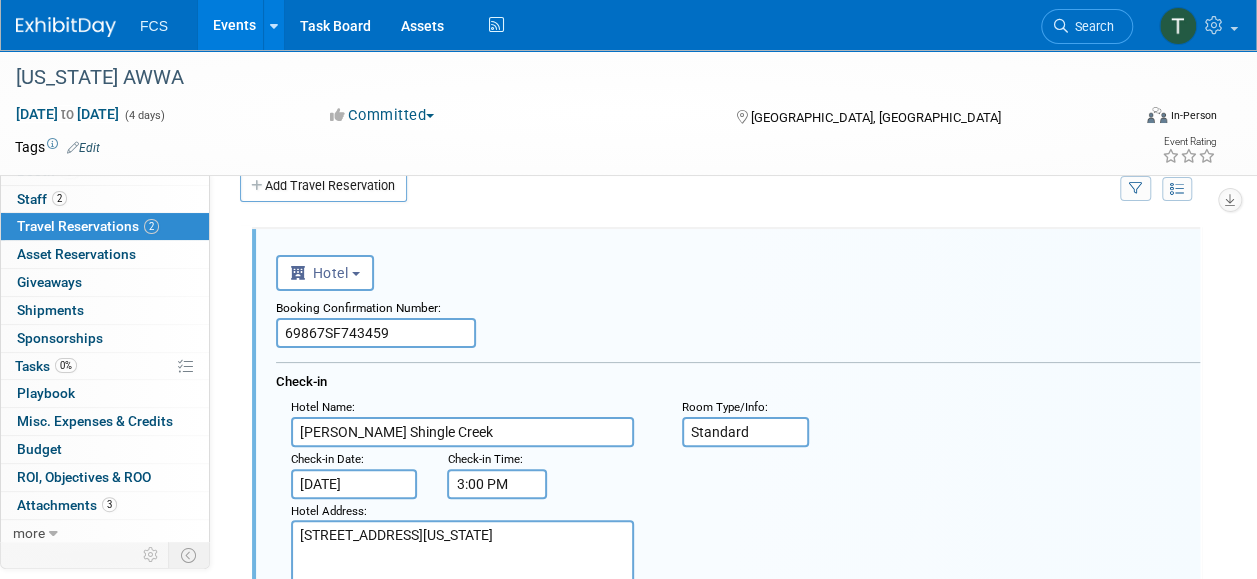 drag, startPoint x: 776, startPoint y: 433, endPoint x: 672, endPoint y: 426, distance: 104.23531 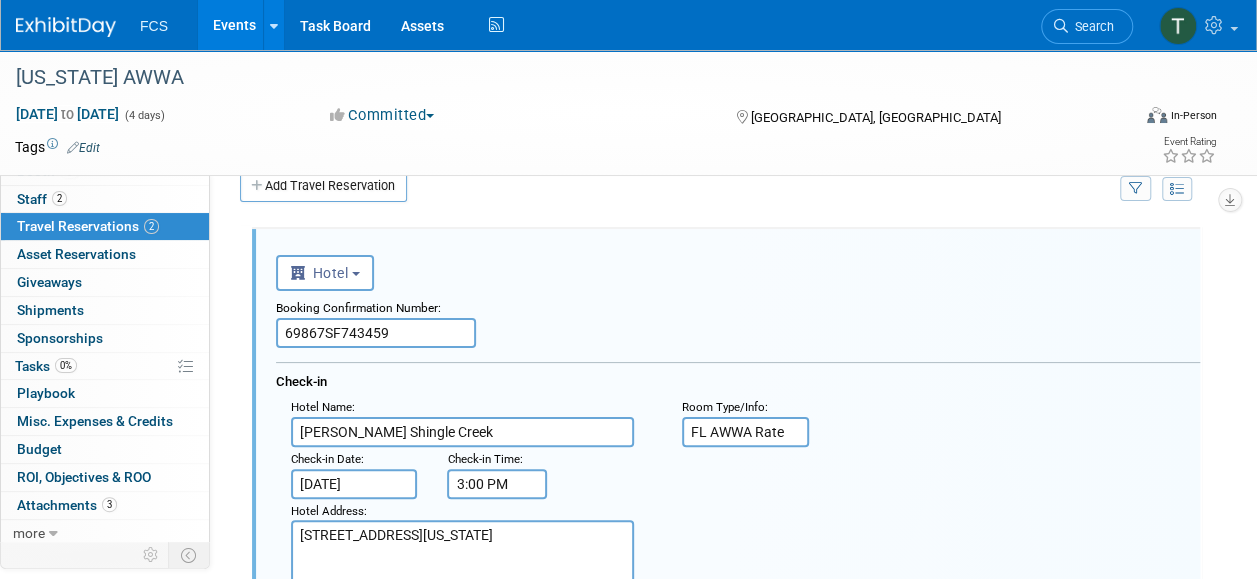 type on "FL AWWA Rate" 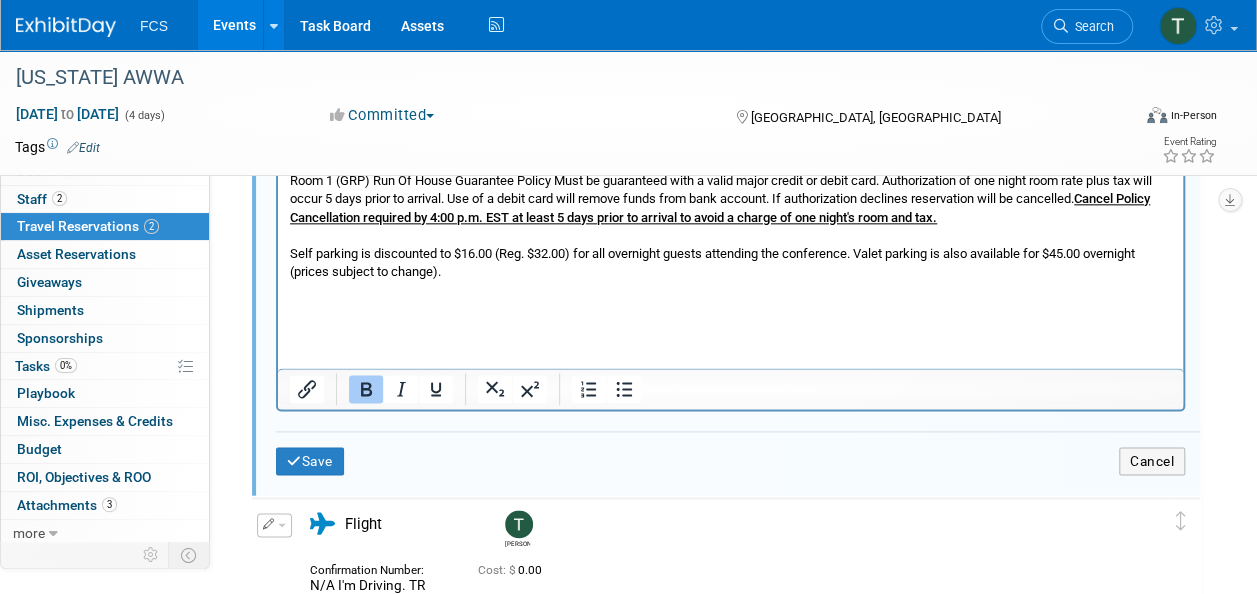 scroll, scrollTop: 1232, scrollLeft: 0, axis: vertical 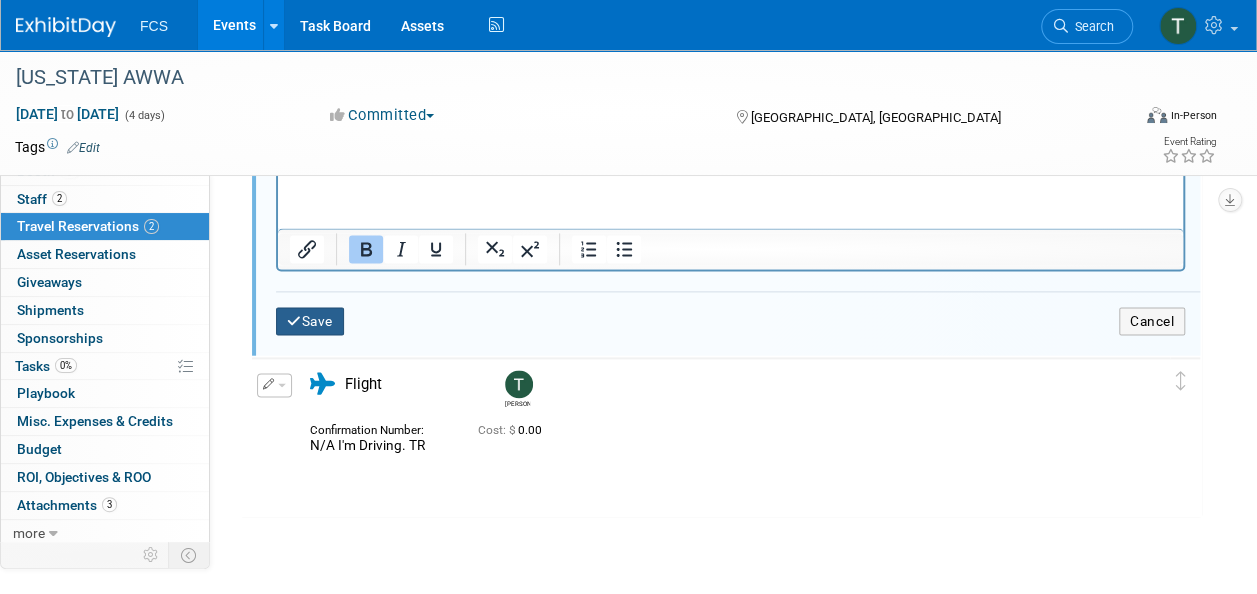 click on "Save" at bounding box center [310, 321] 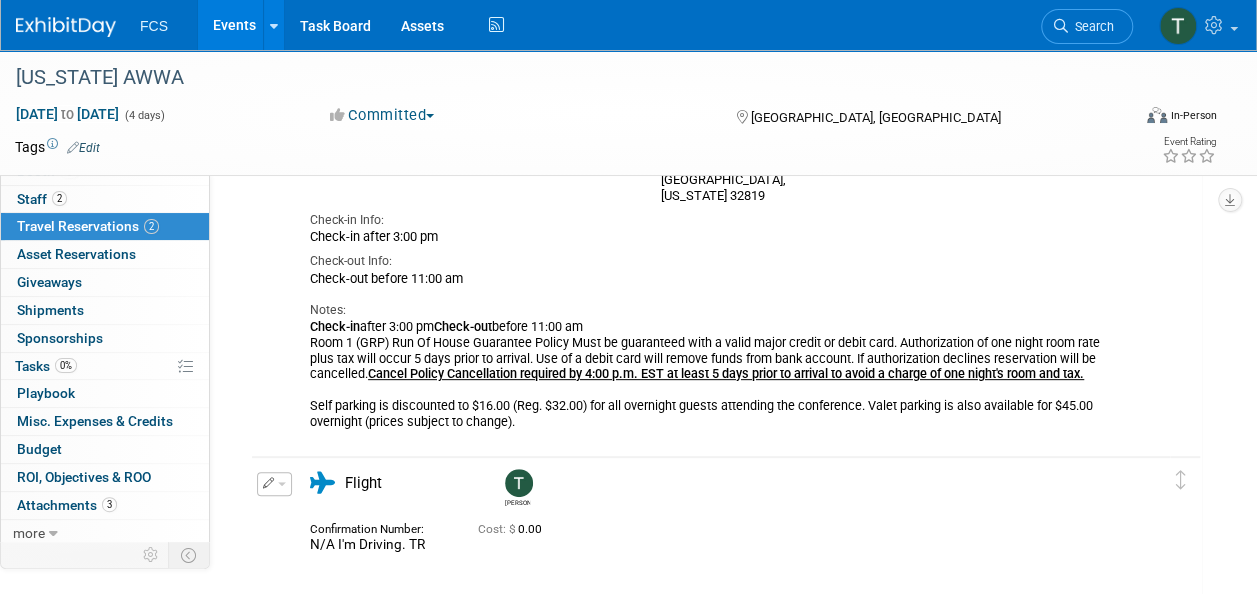 scroll, scrollTop: 232, scrollLeft: 0, axis: vertical 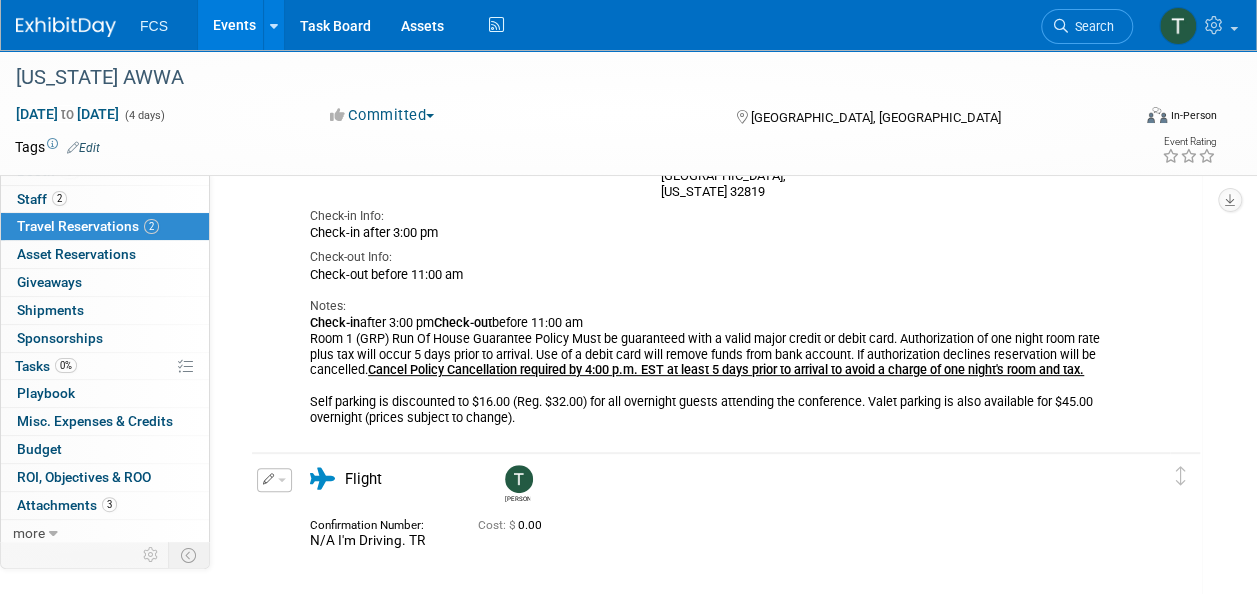 click on "Events" at bounding box center (234, 25) 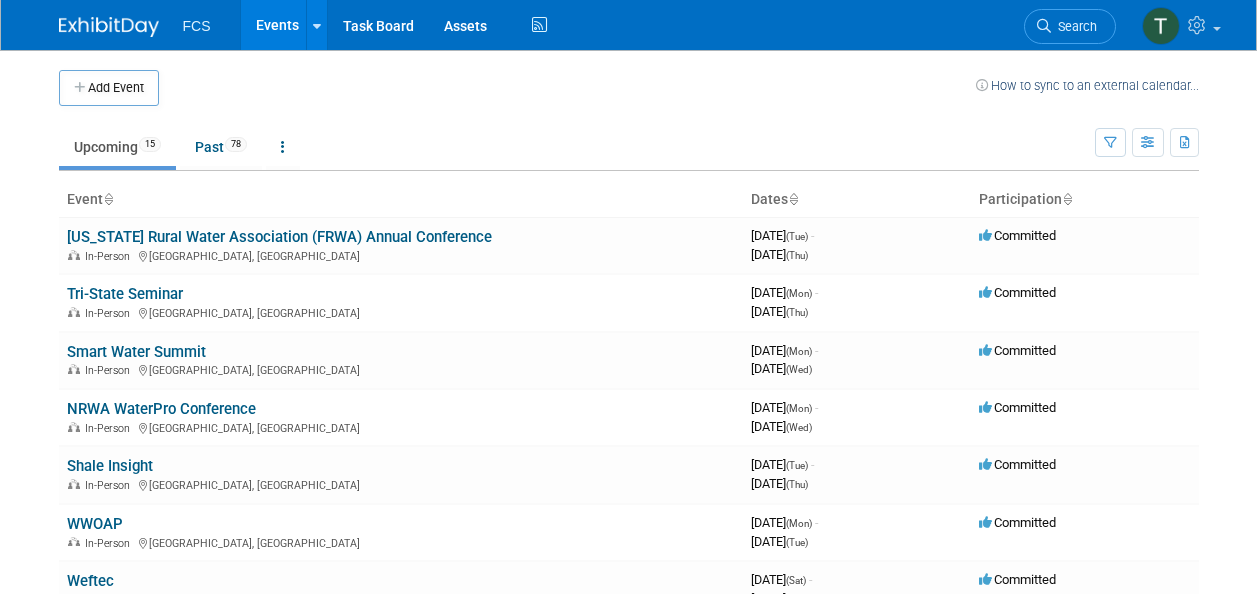 scroll, scrollTop: 0, scrollLeft: 0, axis: both 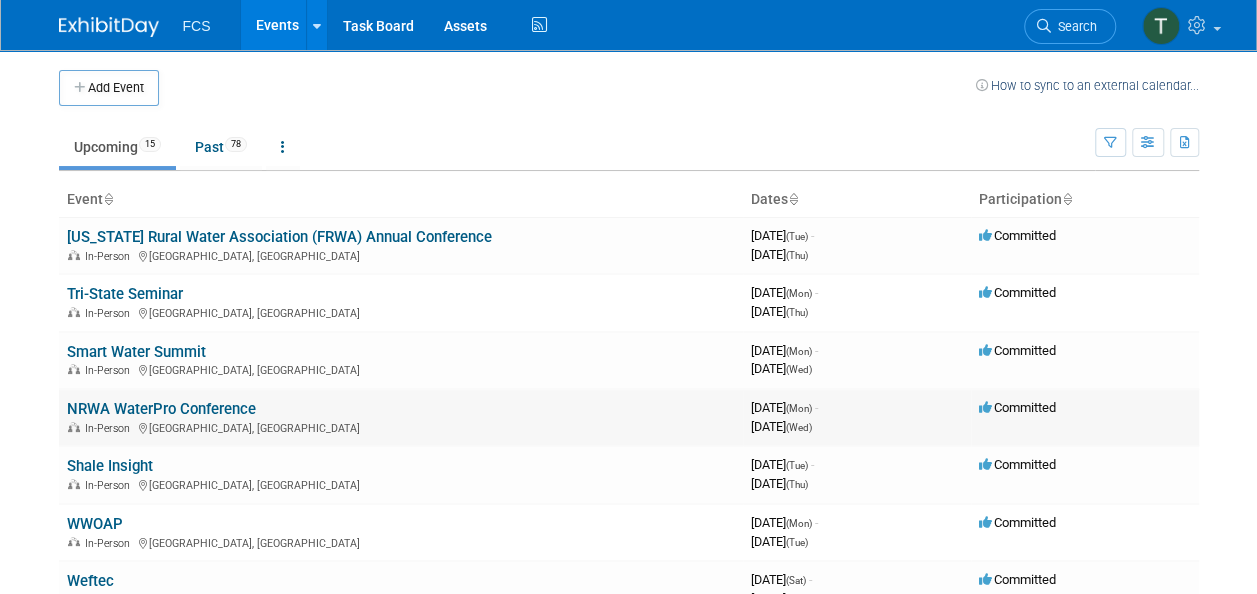 click on "NRWA WaterPro Conference" at bounding box center [161, 409] 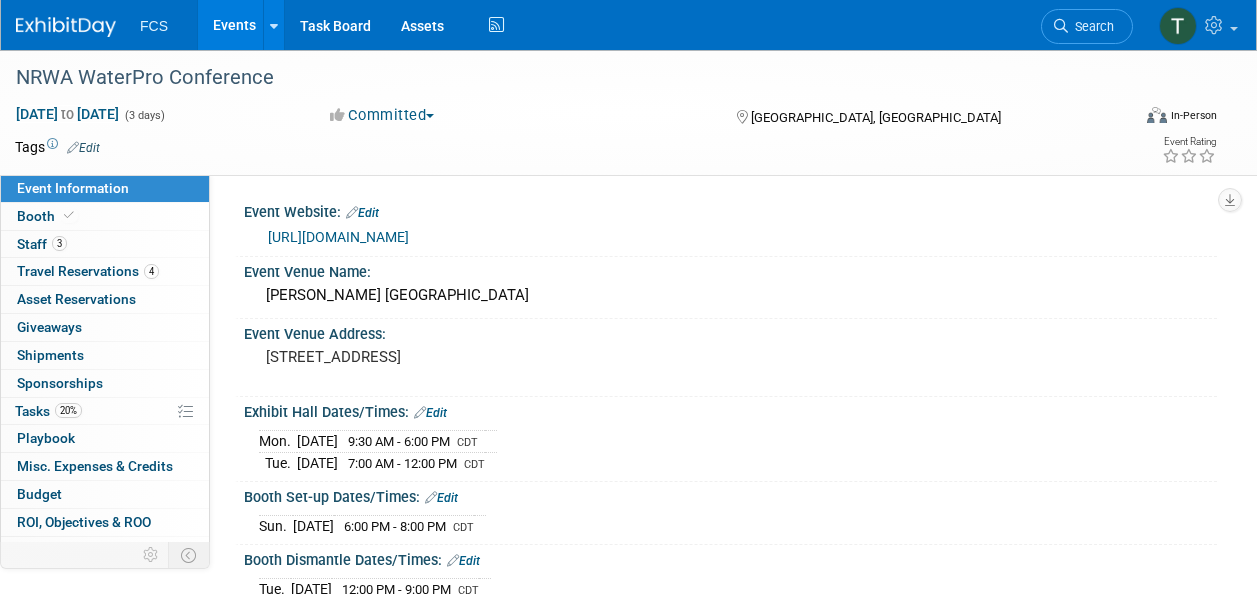 scroll, scrollTop: 0, scrollLeft: 0, axis: both 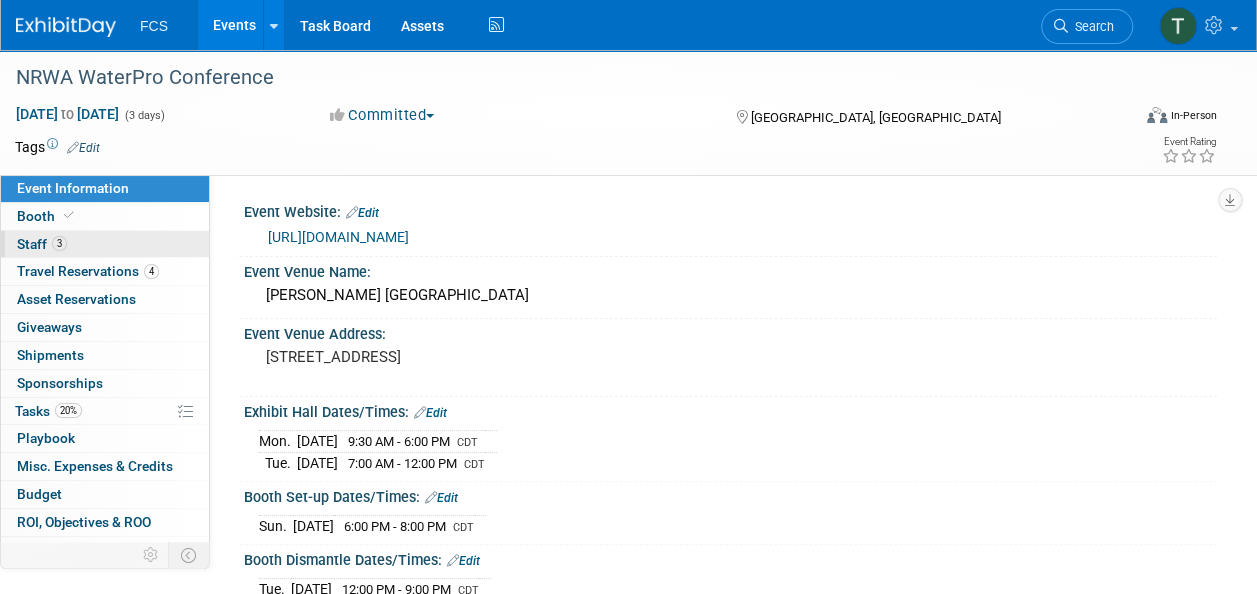 click on "Staff 3" at bounding box center [42, 244] 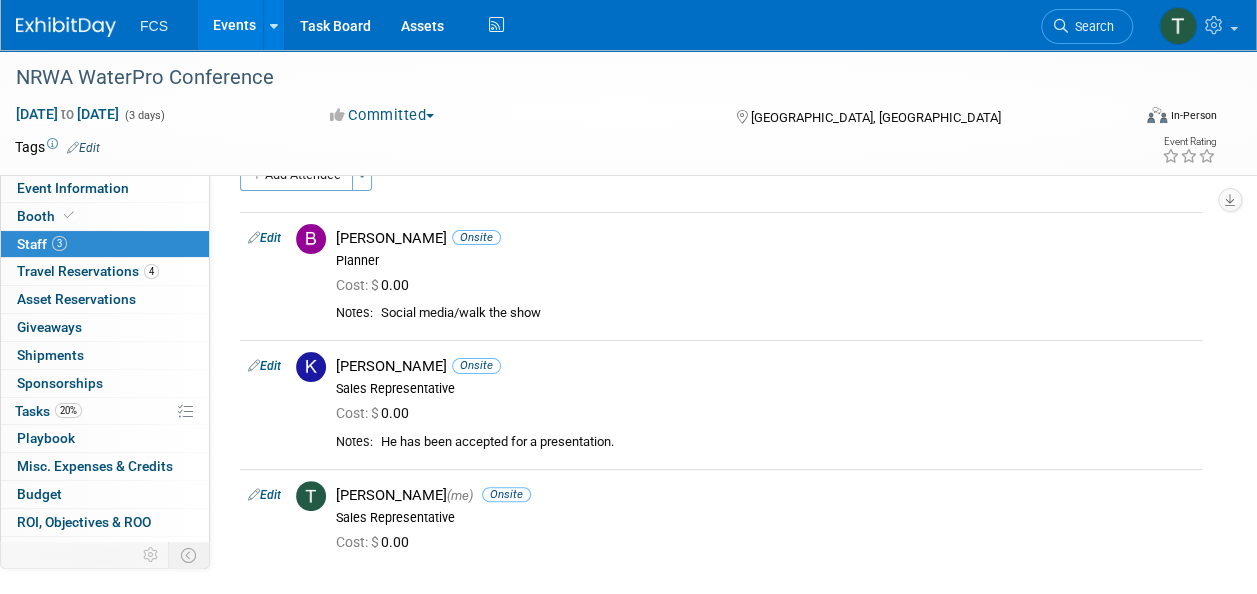 scroll, scrollTop: 0, scrollLeft: 0, axis: both 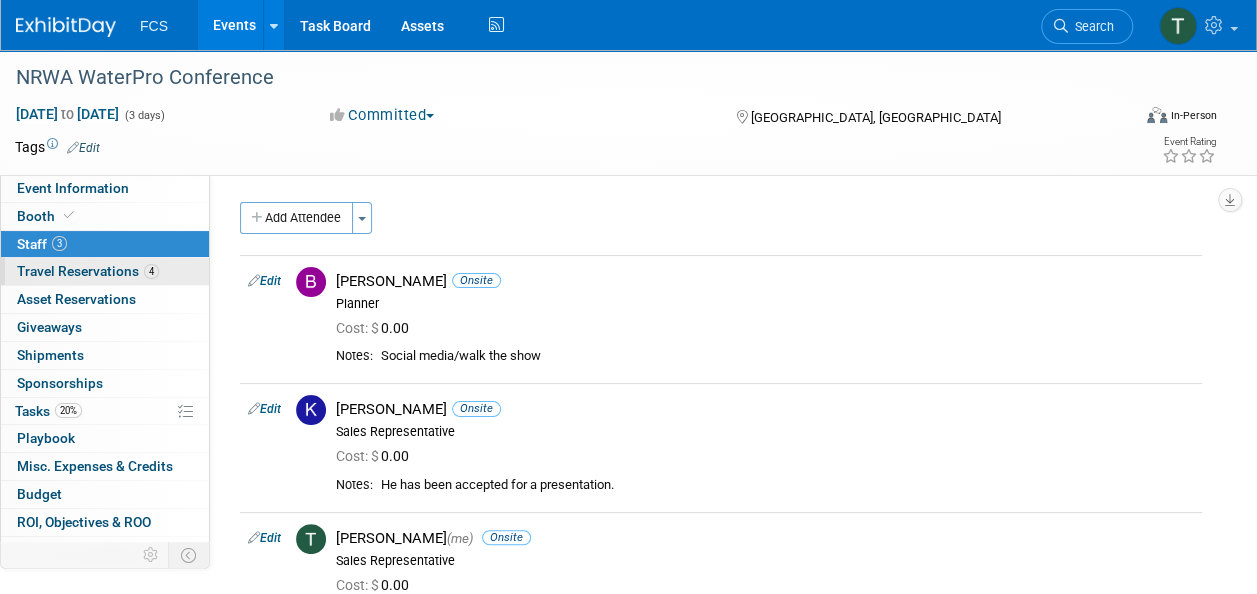 click on "Travel Reservations 4" at bounding box center (88, 271) 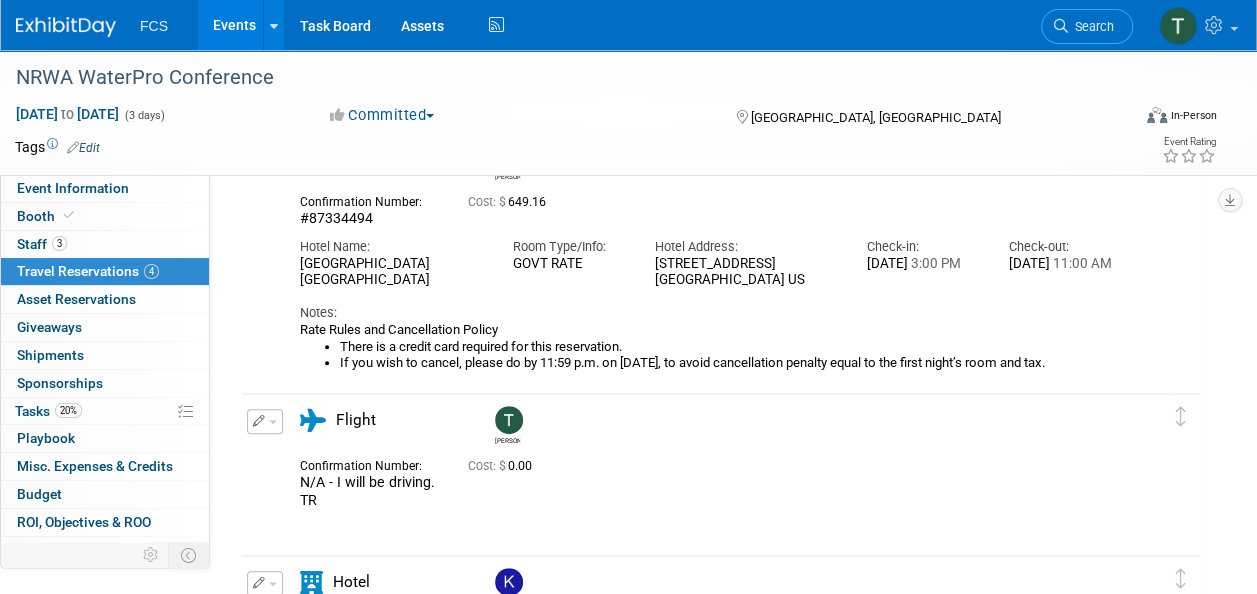 scroll, scrollTop: 0, scrollLeft: 0, axis: both 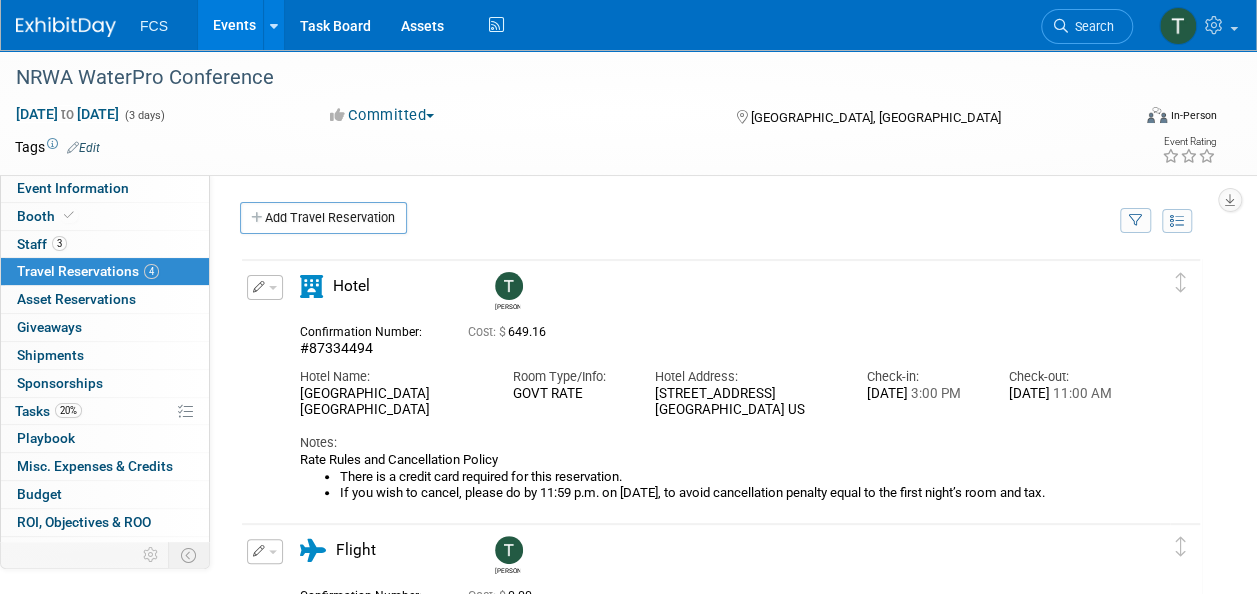 click on "Events" at bounding box center [234, 25] 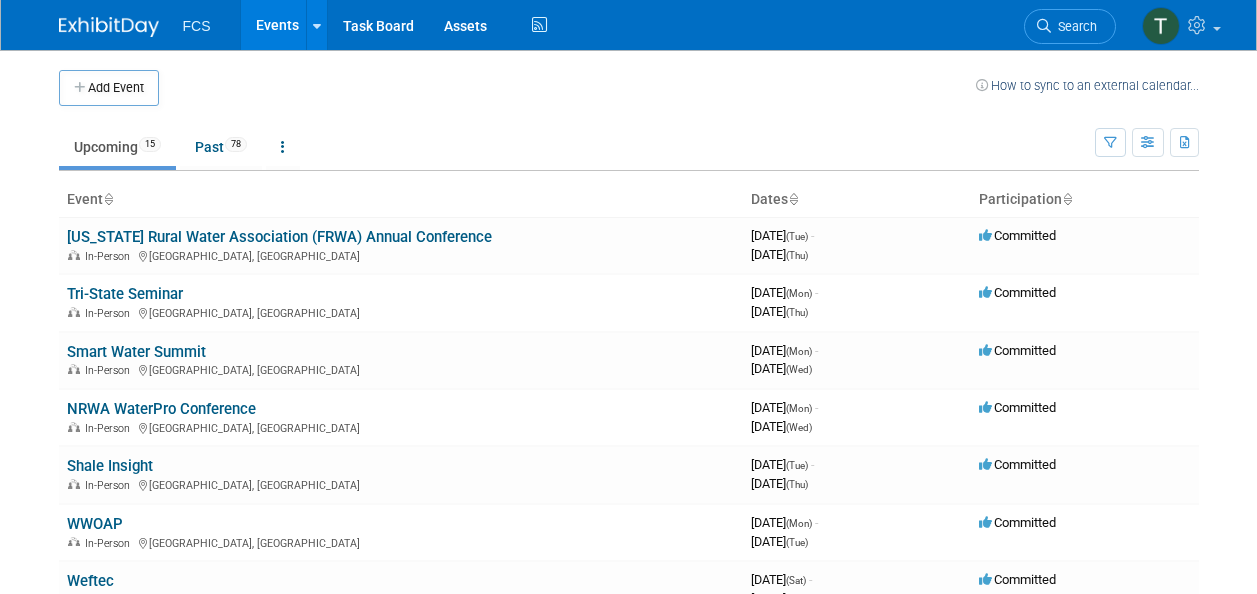 scroll, scrollTop: 0, scrollLeft: 0, axis: both 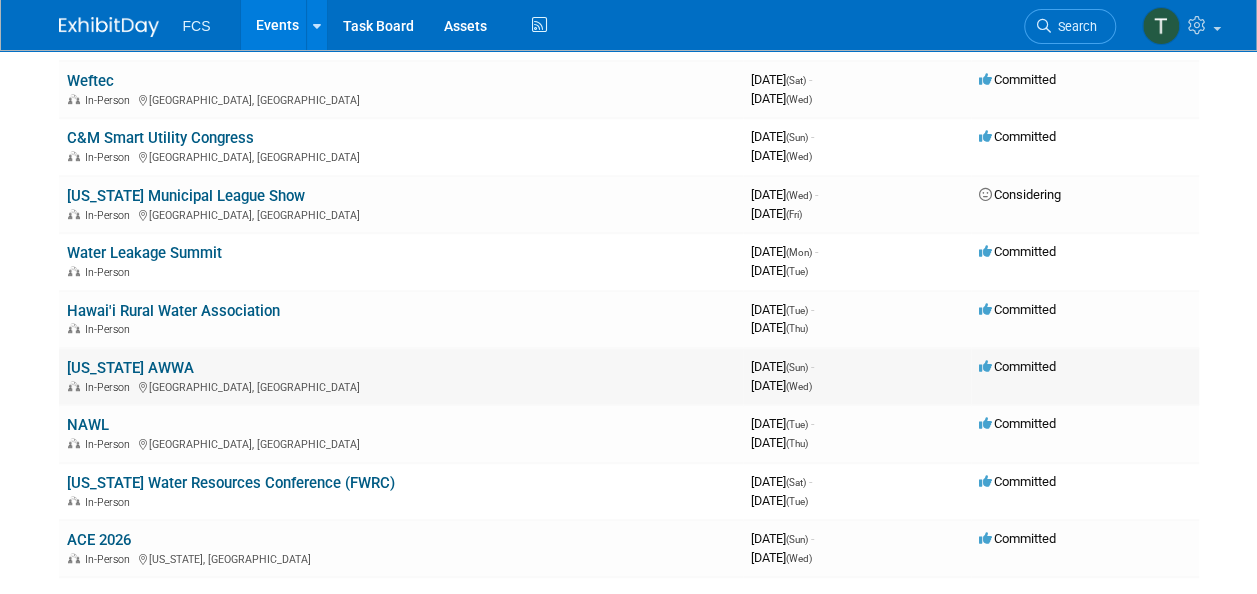 click on "[US_STATE] AWWA" at bounding box center (130, 368) 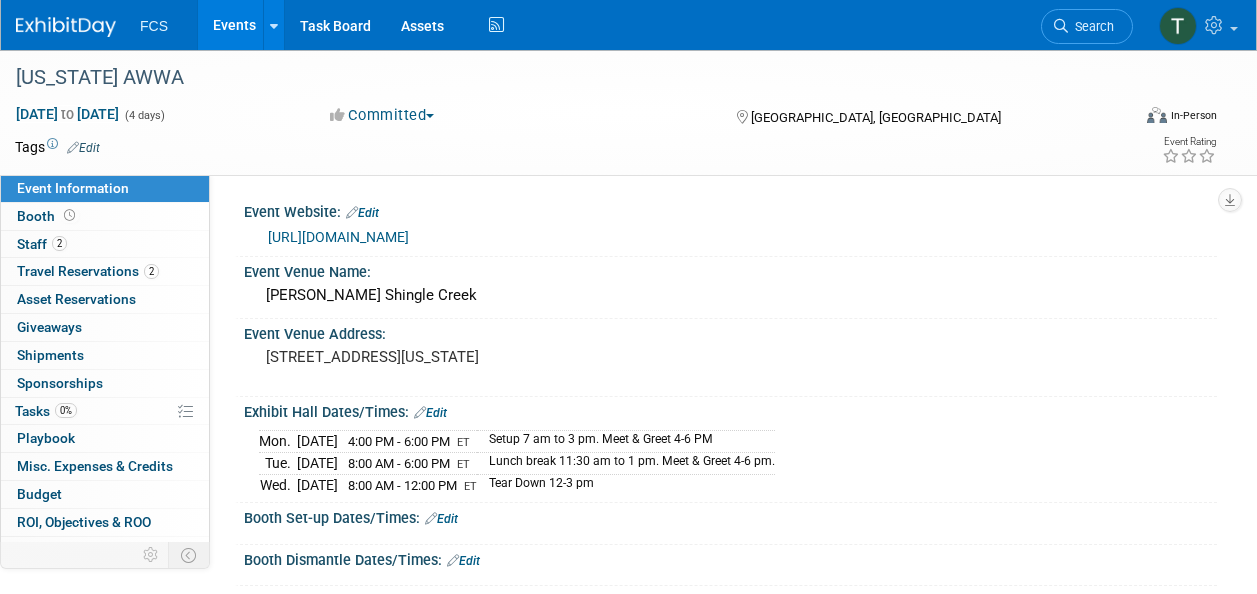 scroll, scrollTop: 0, scrollLeft: 0, axis: both 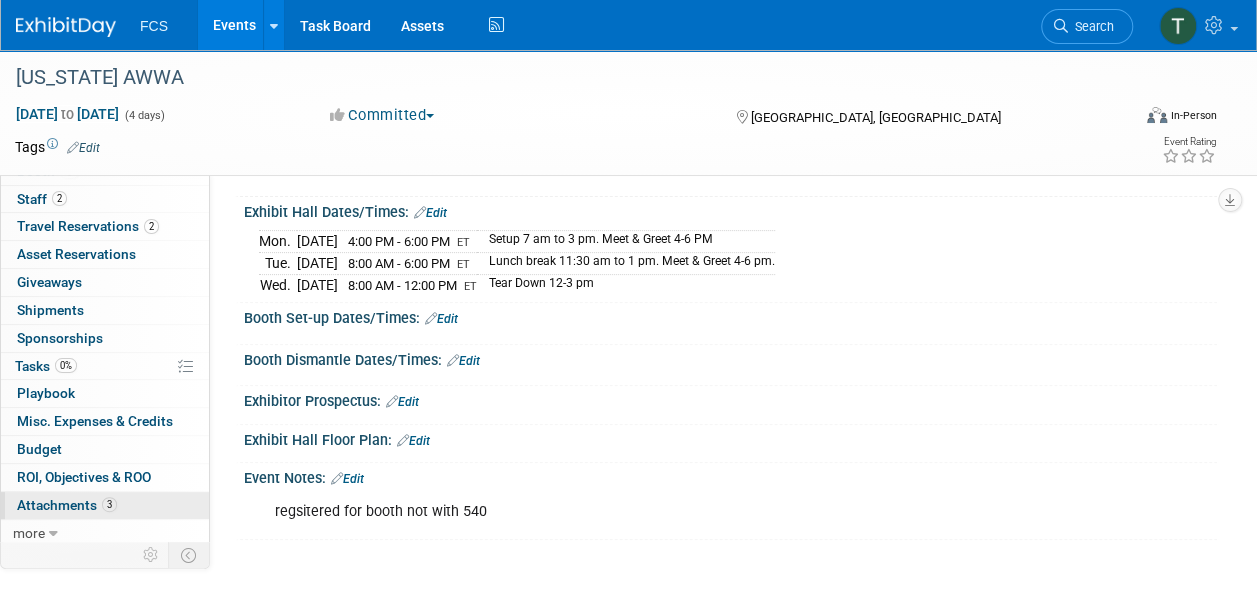 click on "Attachments 3" at bounding box center [67, 505] 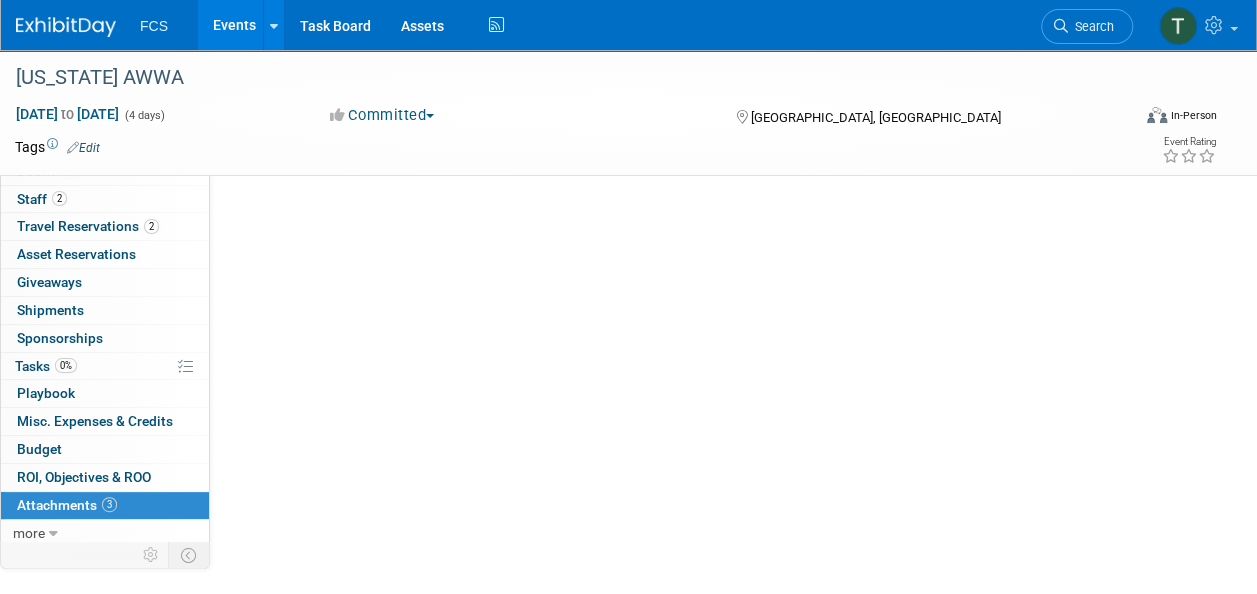 scroll, scrollTop: 0, scrollLeft: 0, axis: both 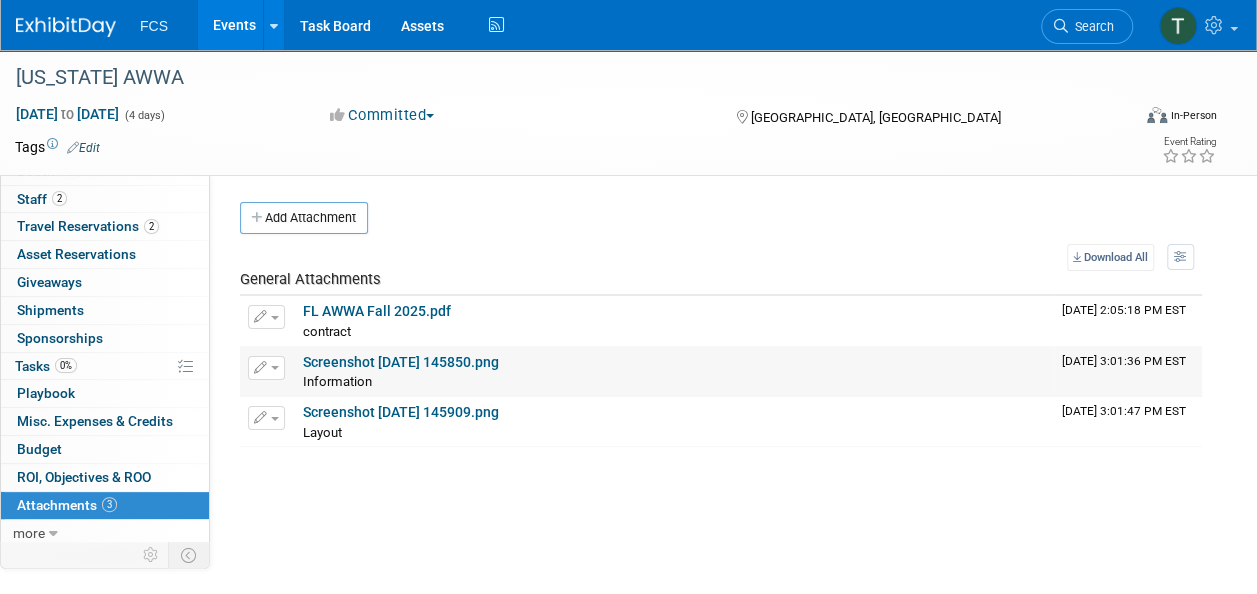 click on "Screenshot 2025-07-14 145850.png" at bounding box center (401, 362) 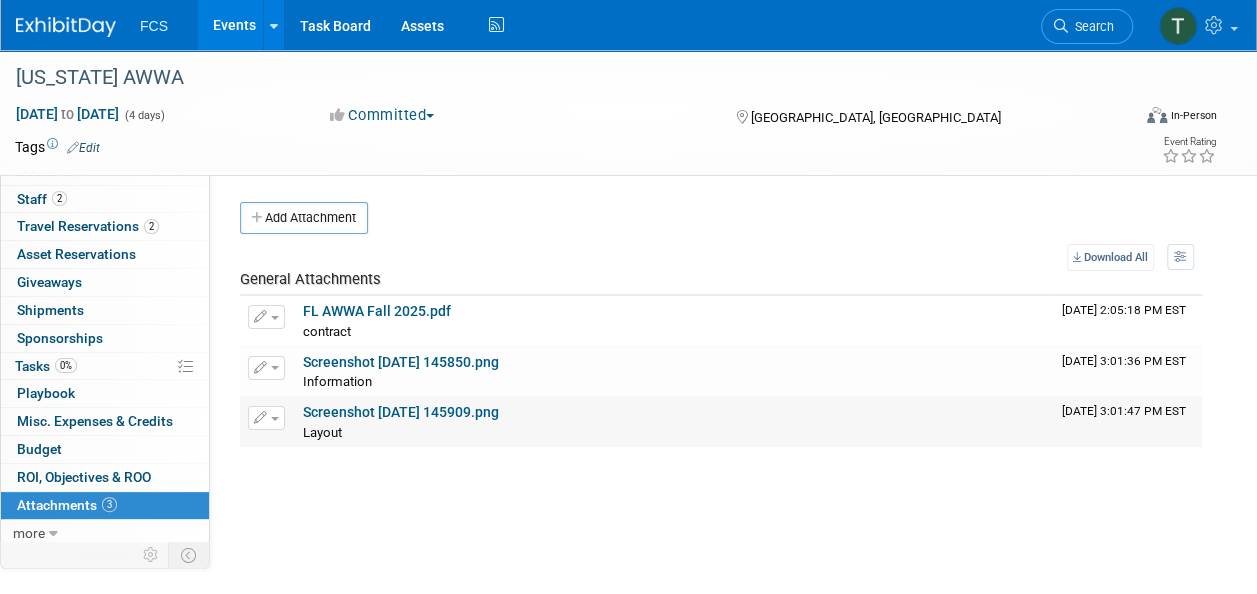 click on "Screenshot 2025-07-14 145909.png" at bounding box center [401, 412] 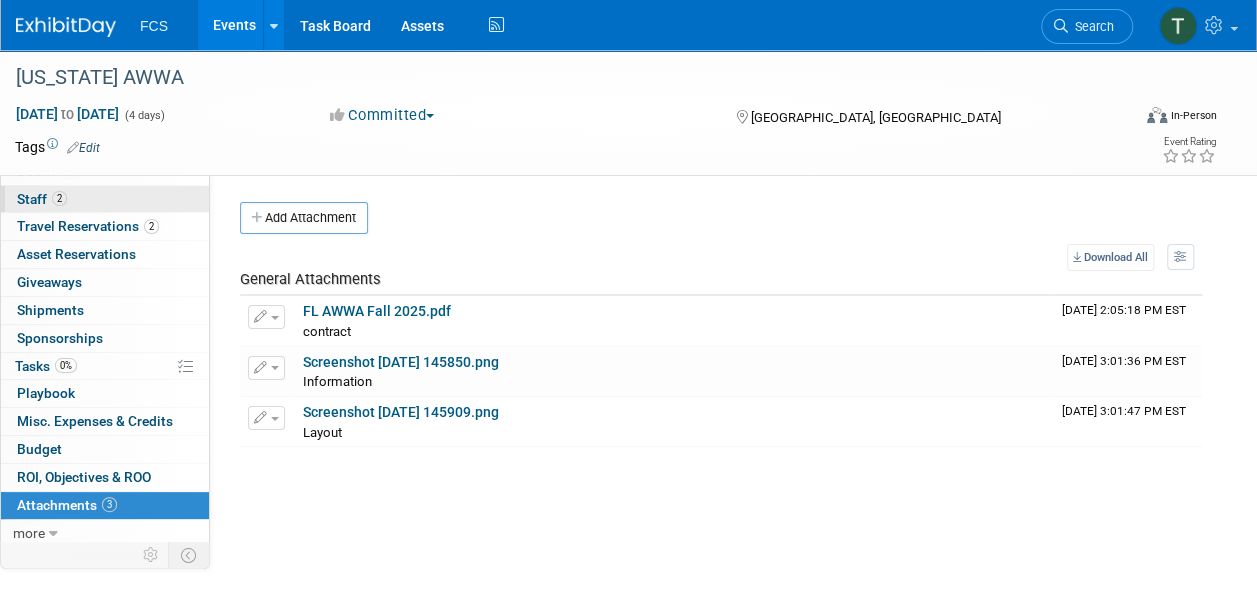 click on "Staff 2" at bounding box center (42, 199) 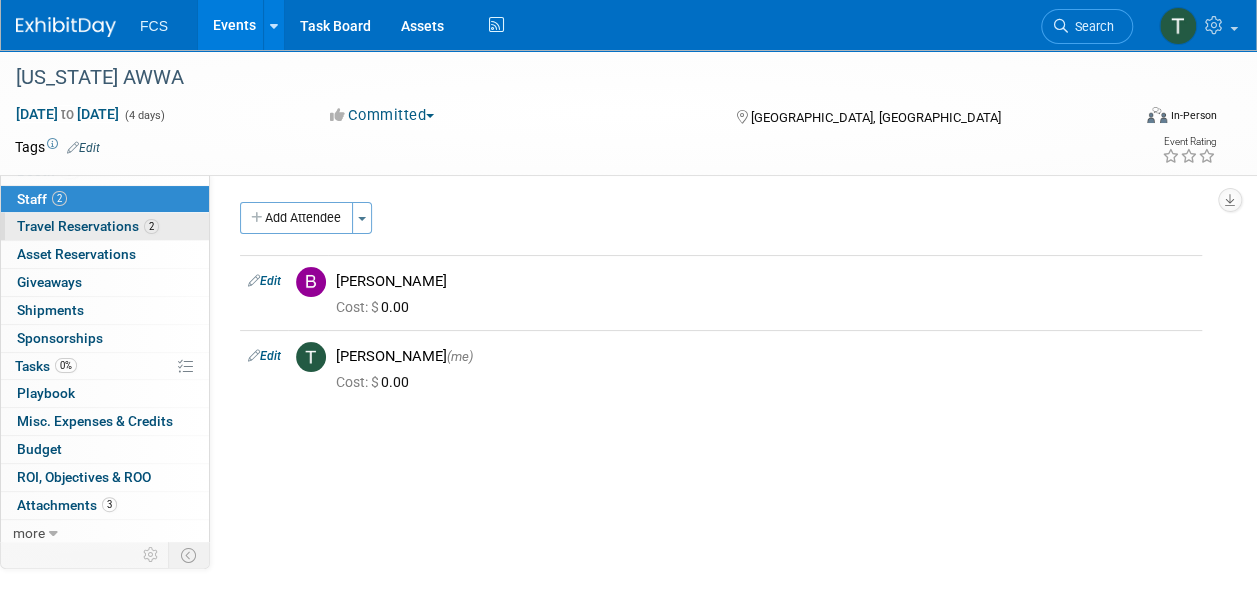 click on "Travel Reservations 2" at bounding box center [88, 226] 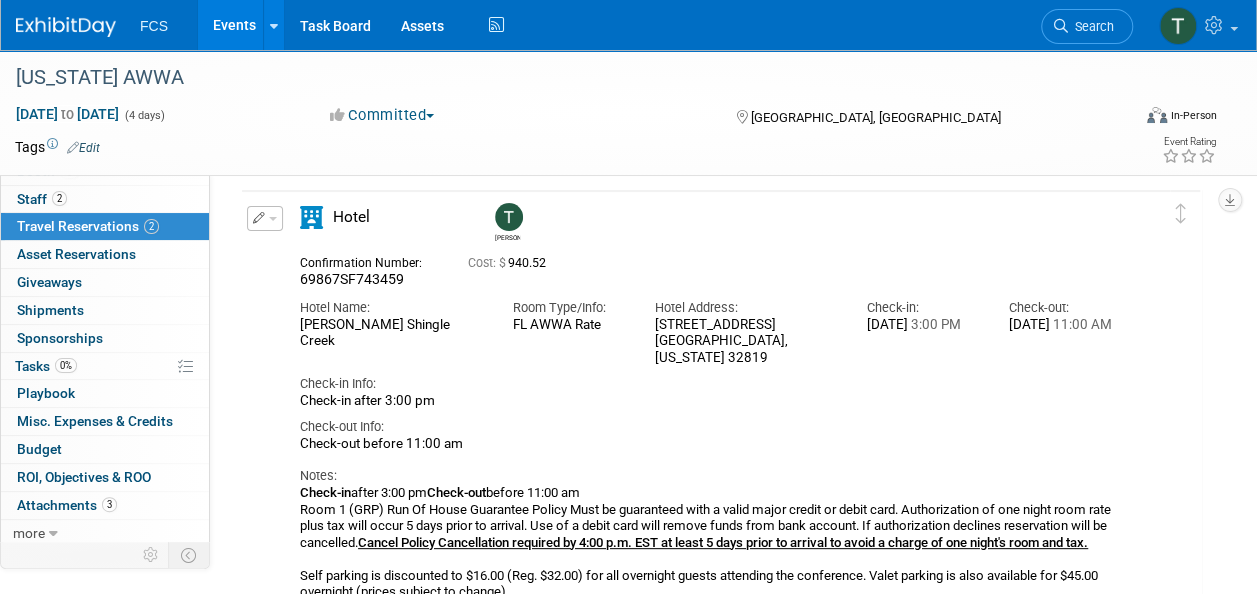 scroll, scrollTop: 100, scrollLeft: 0, axis: vertical 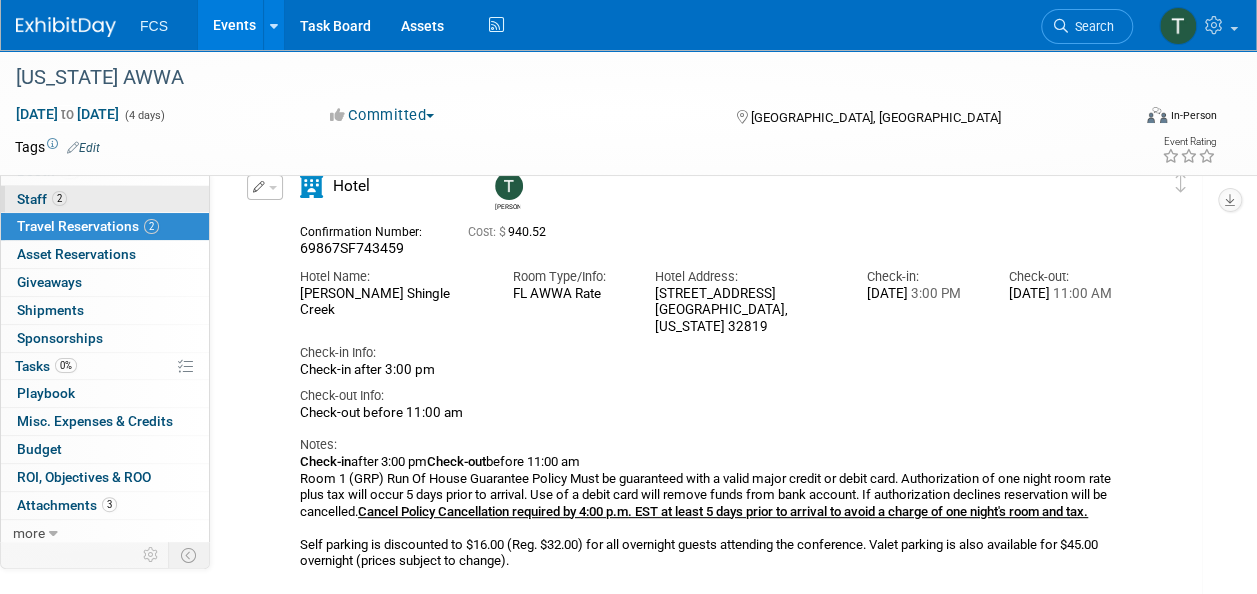 click on "Staff 2" at bounding box center (42, 199) 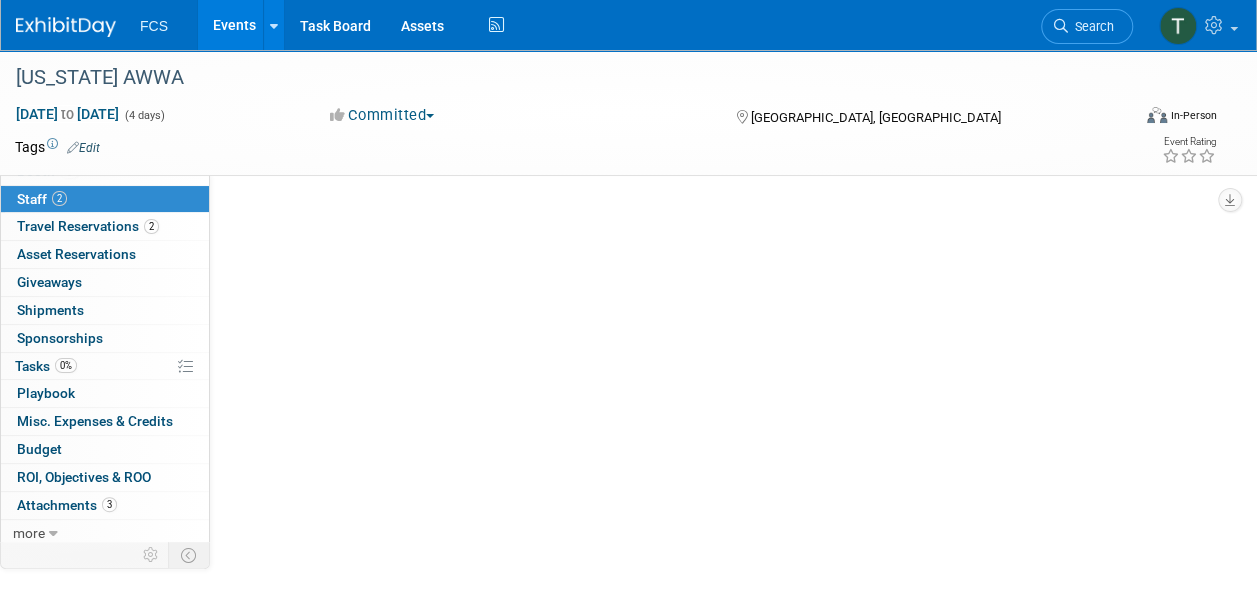 scroll, scrollTop: 0, scrollLeft: 0, axis: both 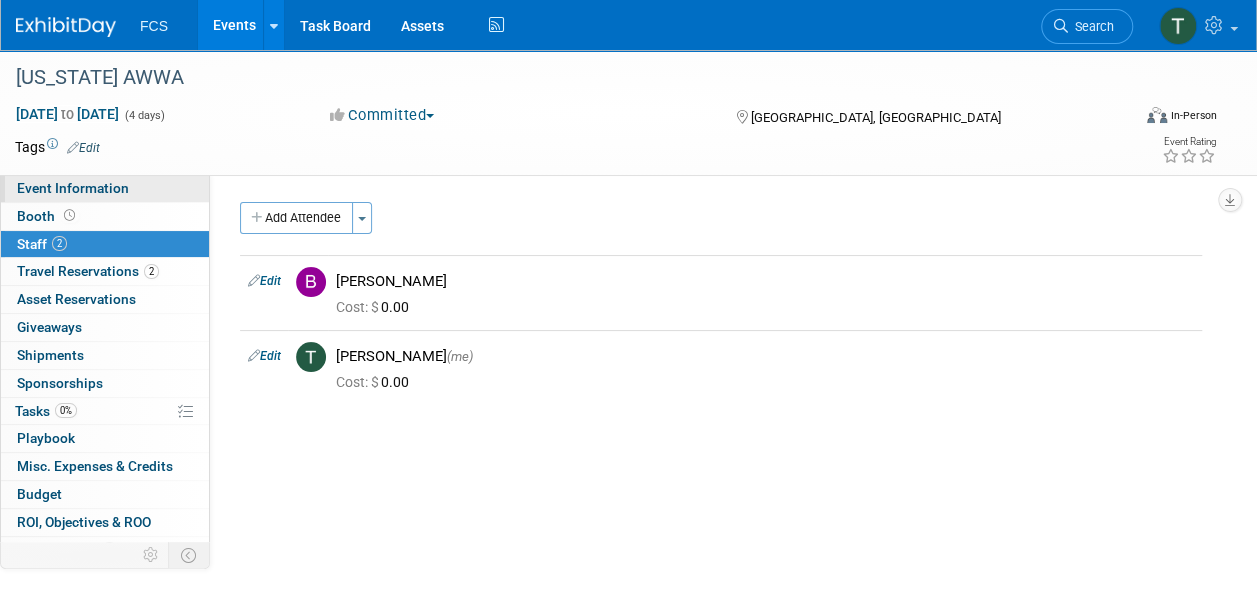 click on "Event Information" at bounding box center (73, 188) 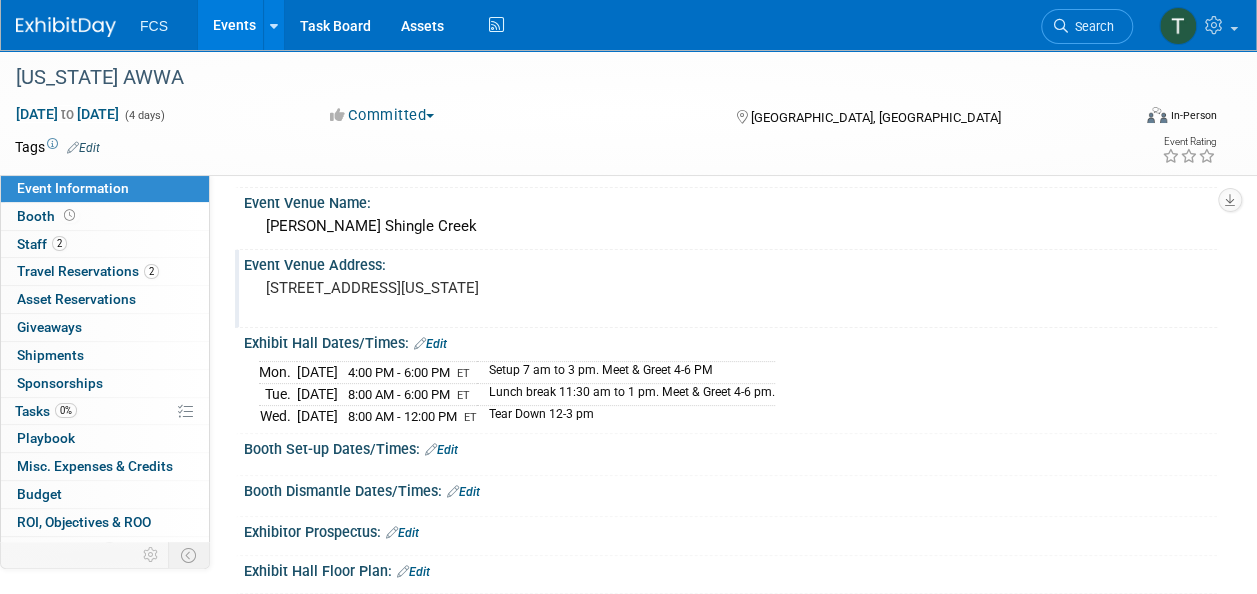 scroll, scrollTop: 100, scrollLeft: 0, axis: vertical 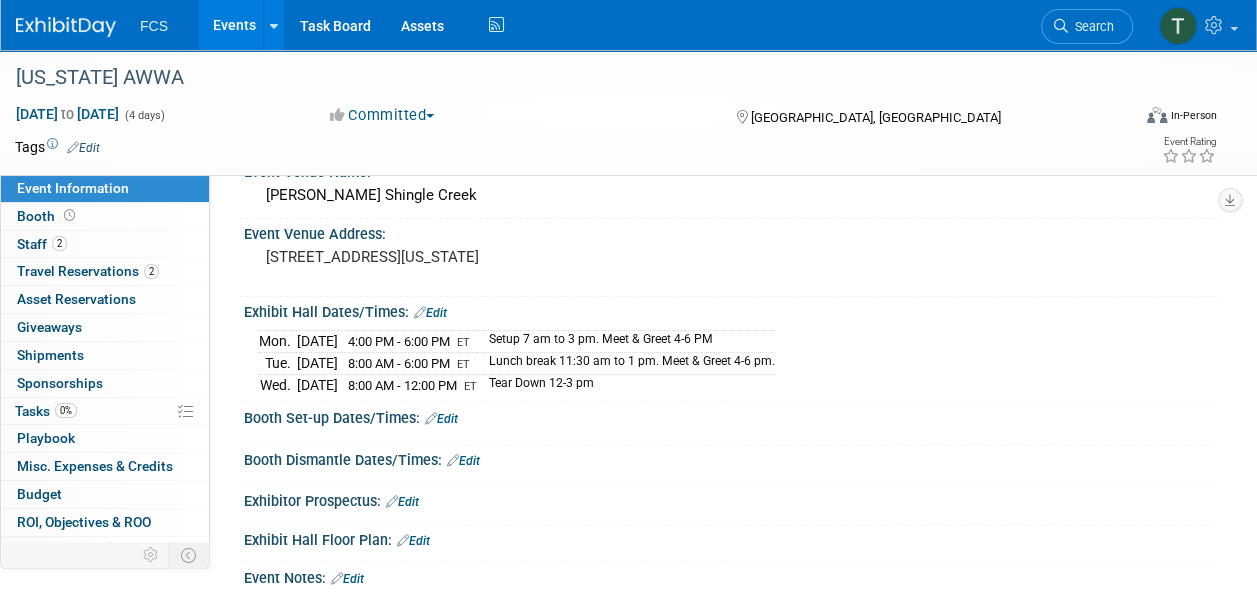 click on "Edit" at bounding box center (463, 461) 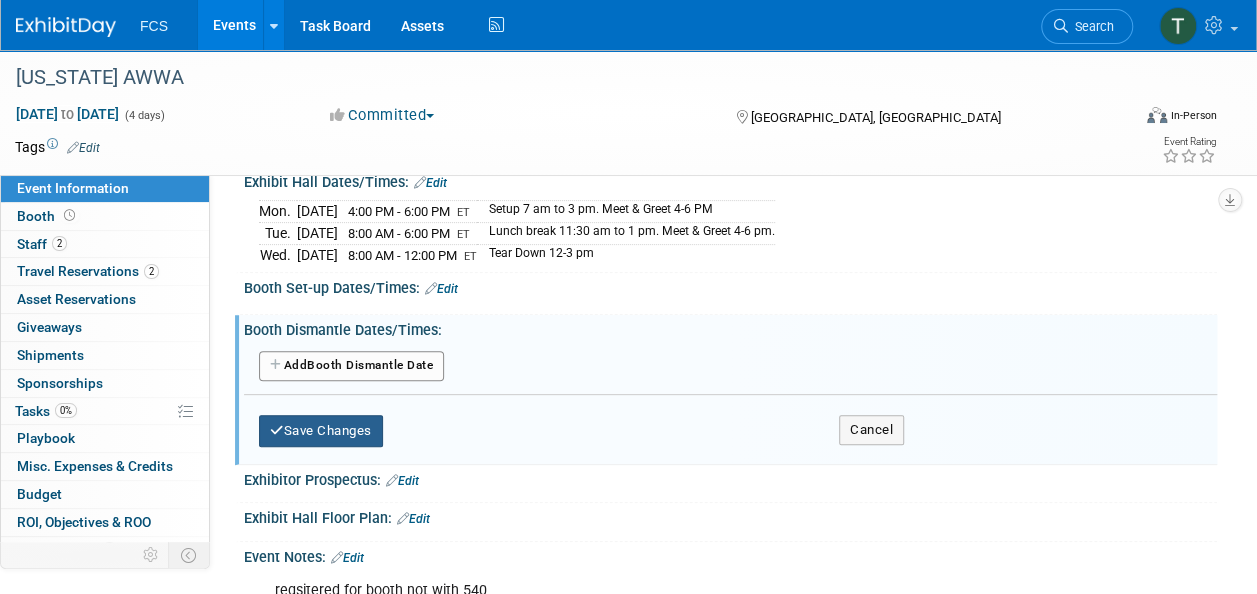scroll, scrollTop: 200, scrollLeft: 0, axis: vertical 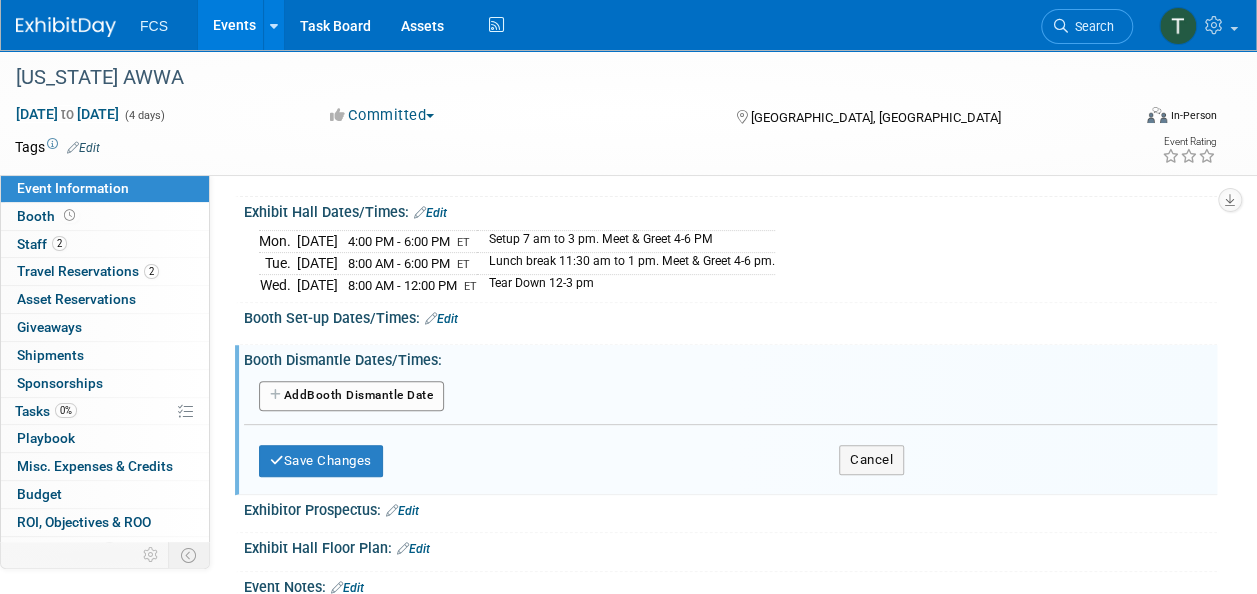 click at bounding box center [277, 395] 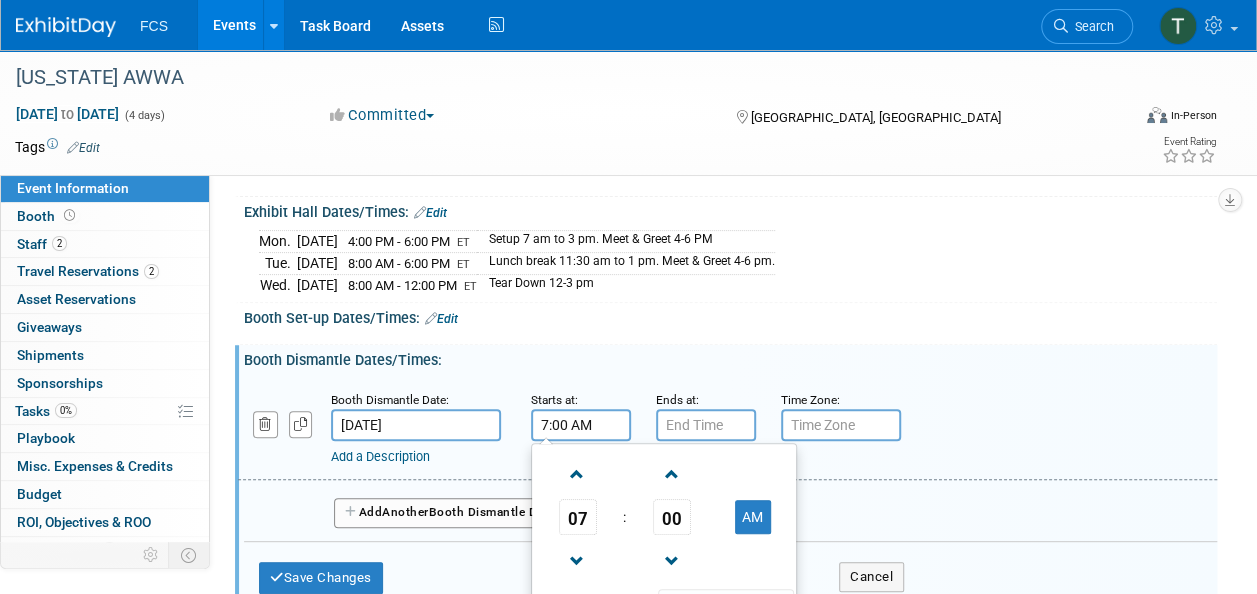 click on "7:00 AM" at bounding box center [581, 425] 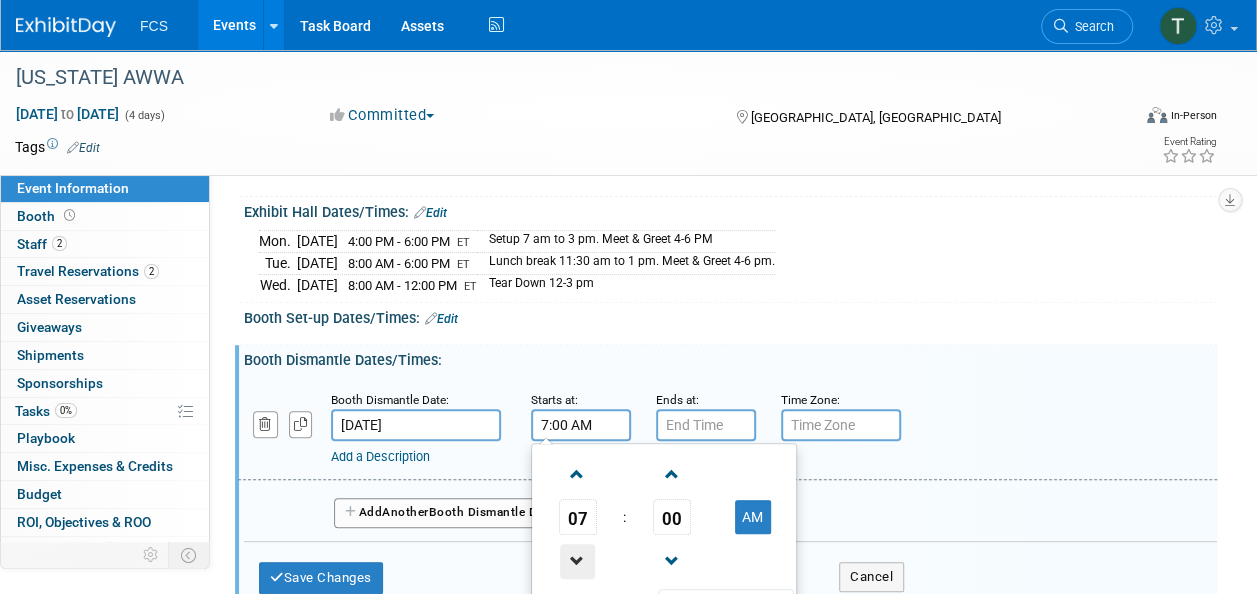 click at bounding box center (577, 561) 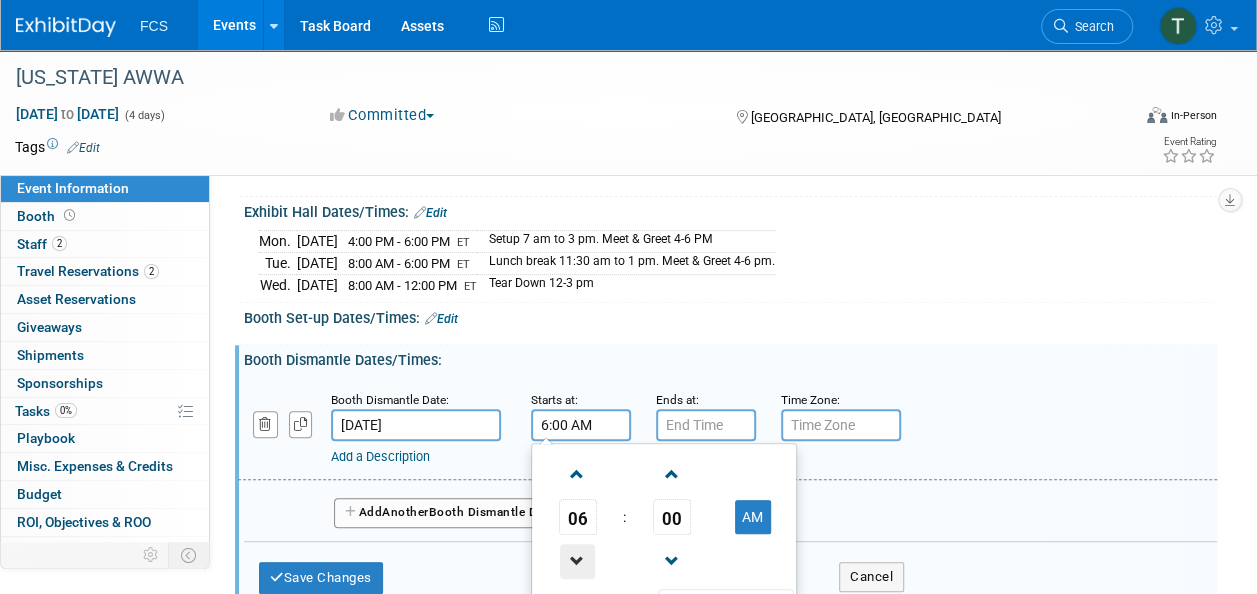 click at bounding box center (577, 561) 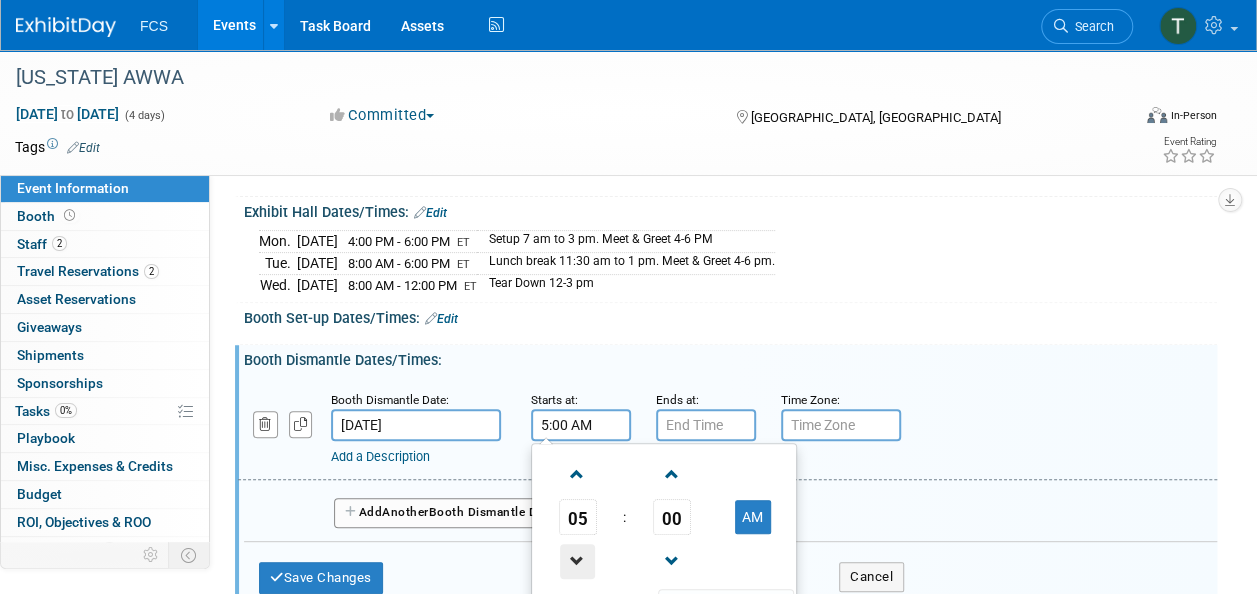 click at bounding box center [577, 561] 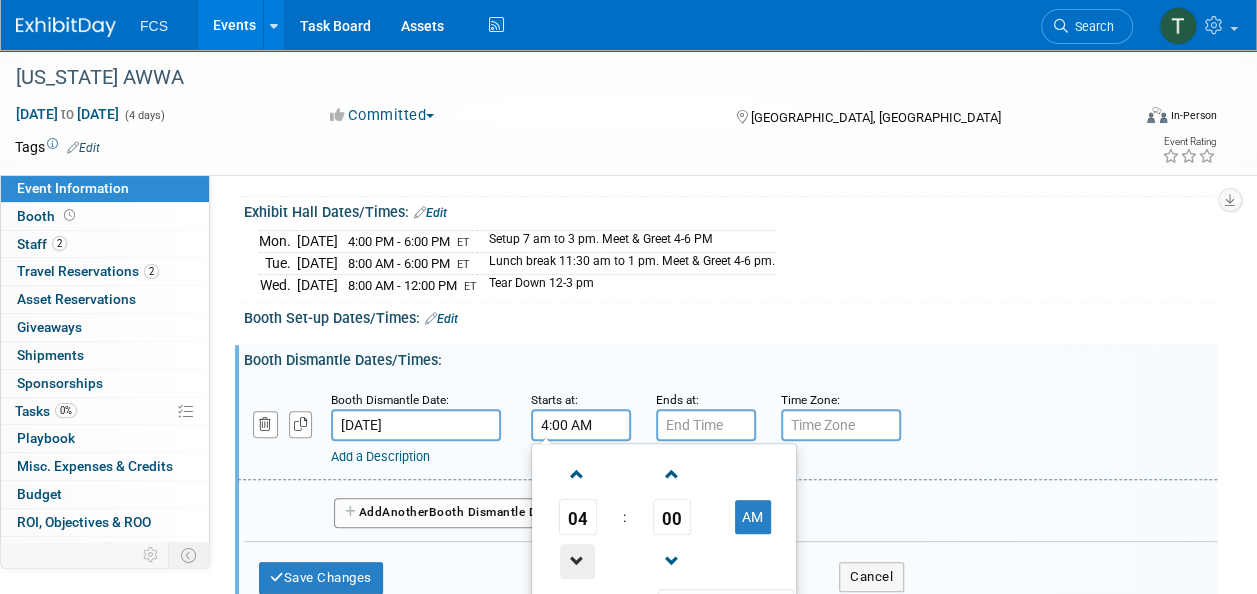 click at bounding box center [577, 561] 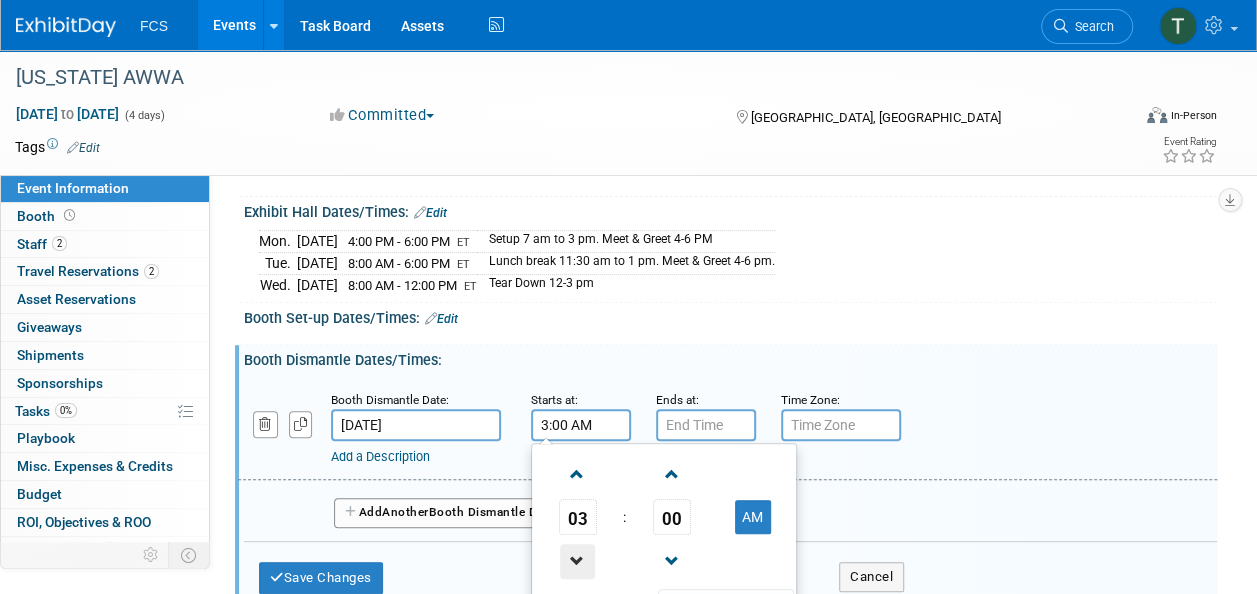click at bounding box center [577, 561] 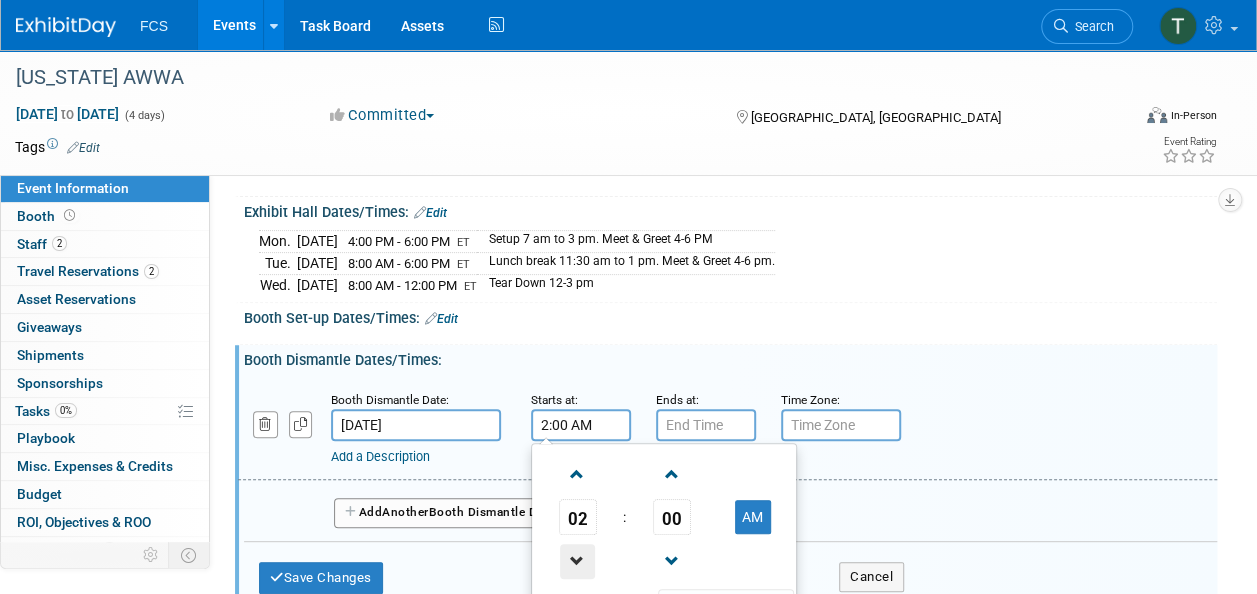 click at bounding box center (577, 561) 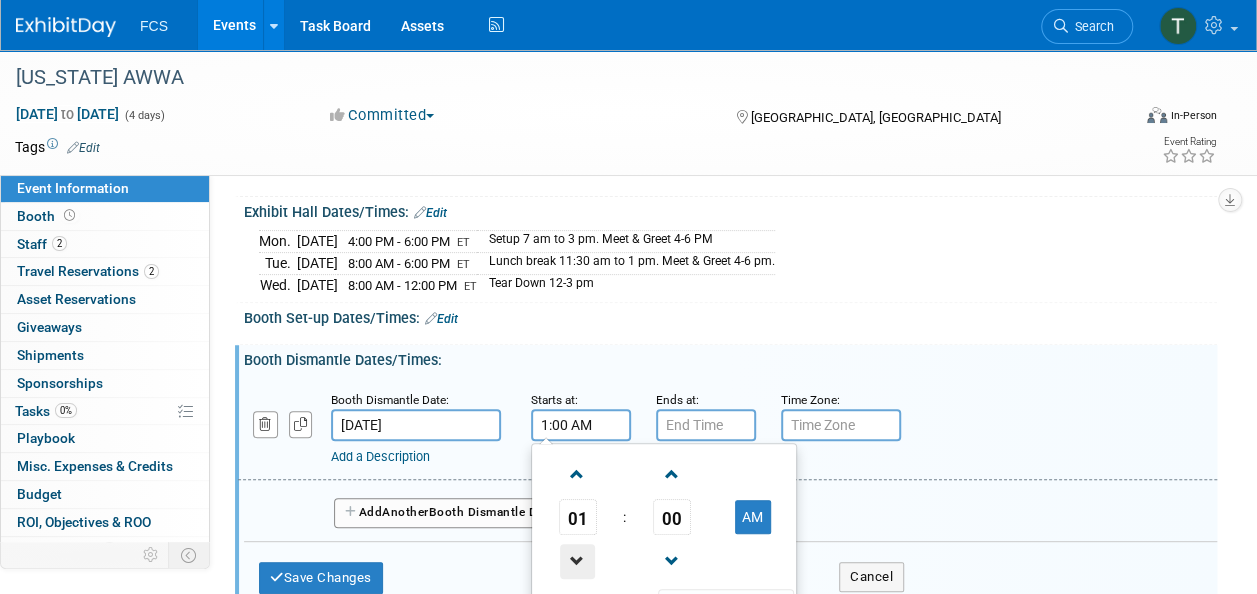 click at bounding box center [577, 561] 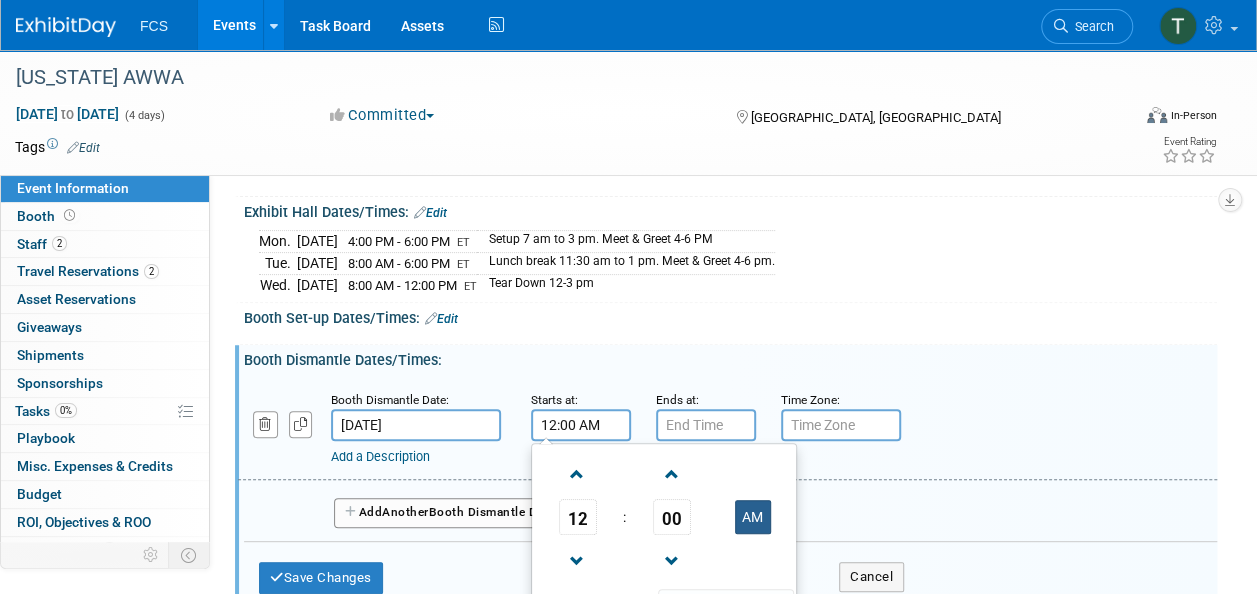 click on "AM" at bounding box center [753, 517] 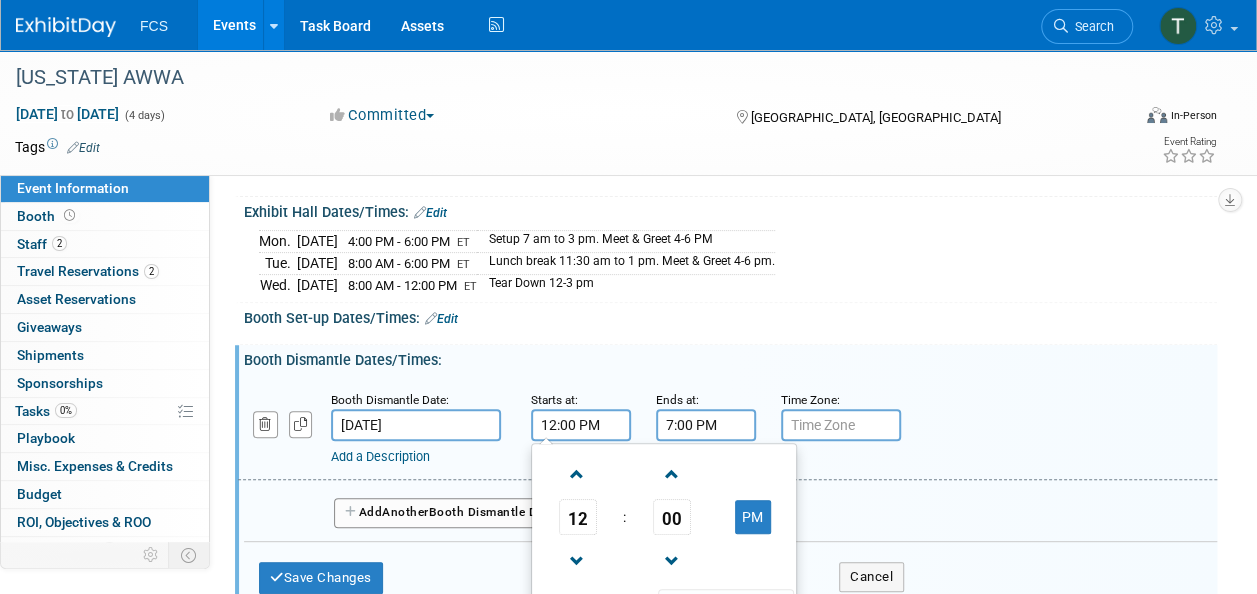click on "7:00 PM" at bounding box center (706, 425) 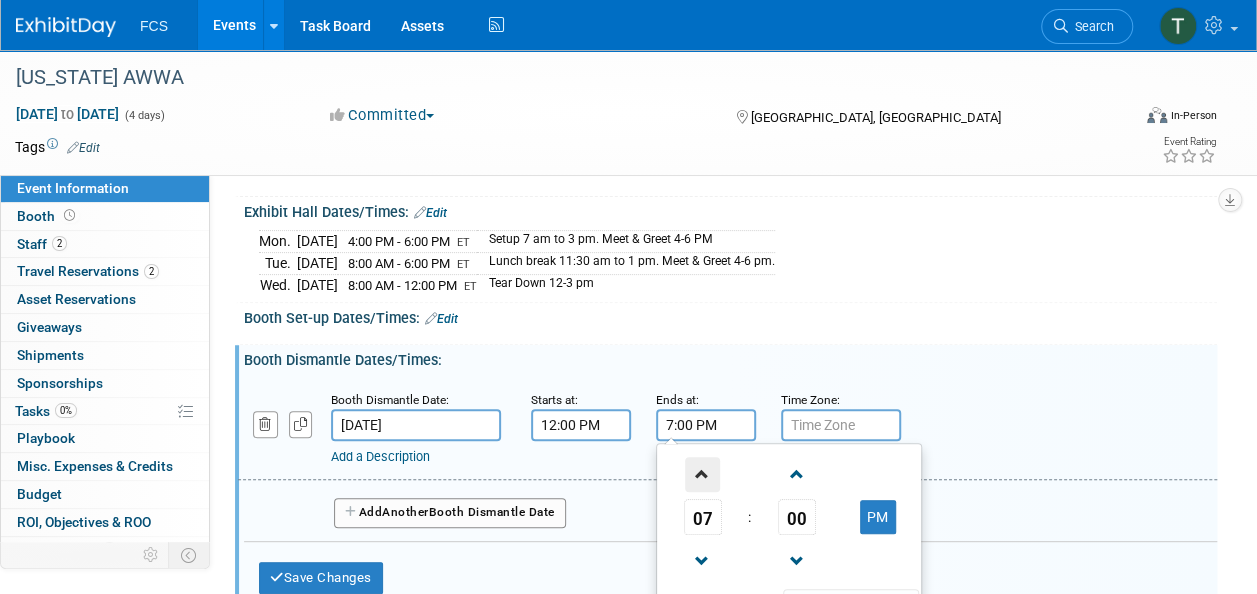 click at bounding box center (702, 474) 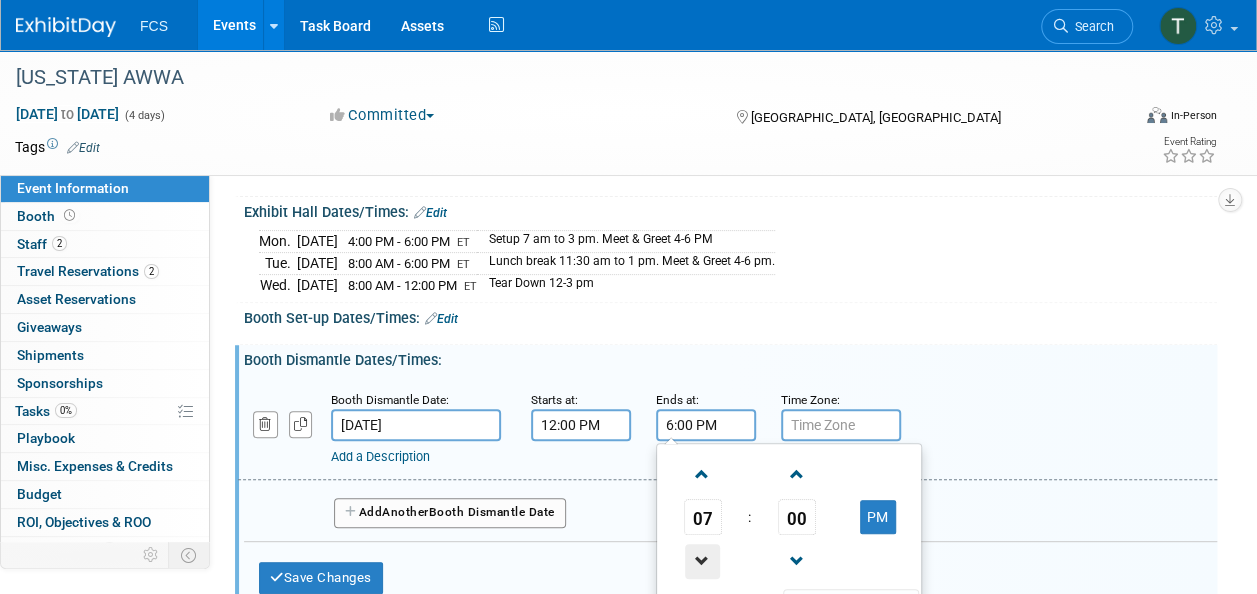 click at bounding box center [702, 561] 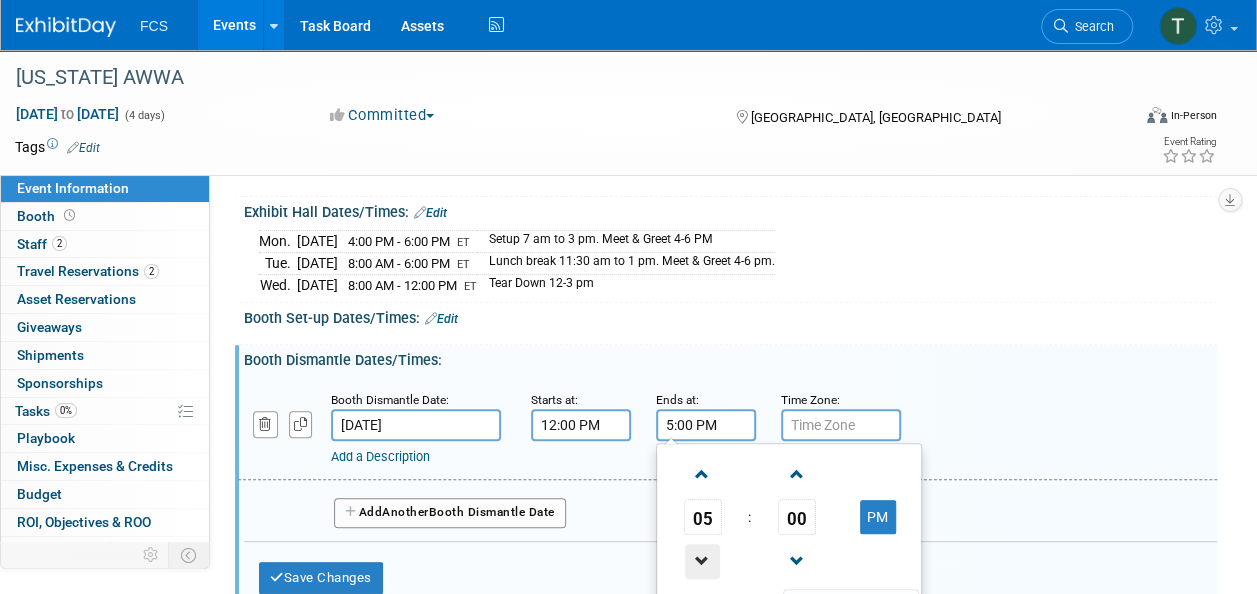 click at bounding box center [702, 561] 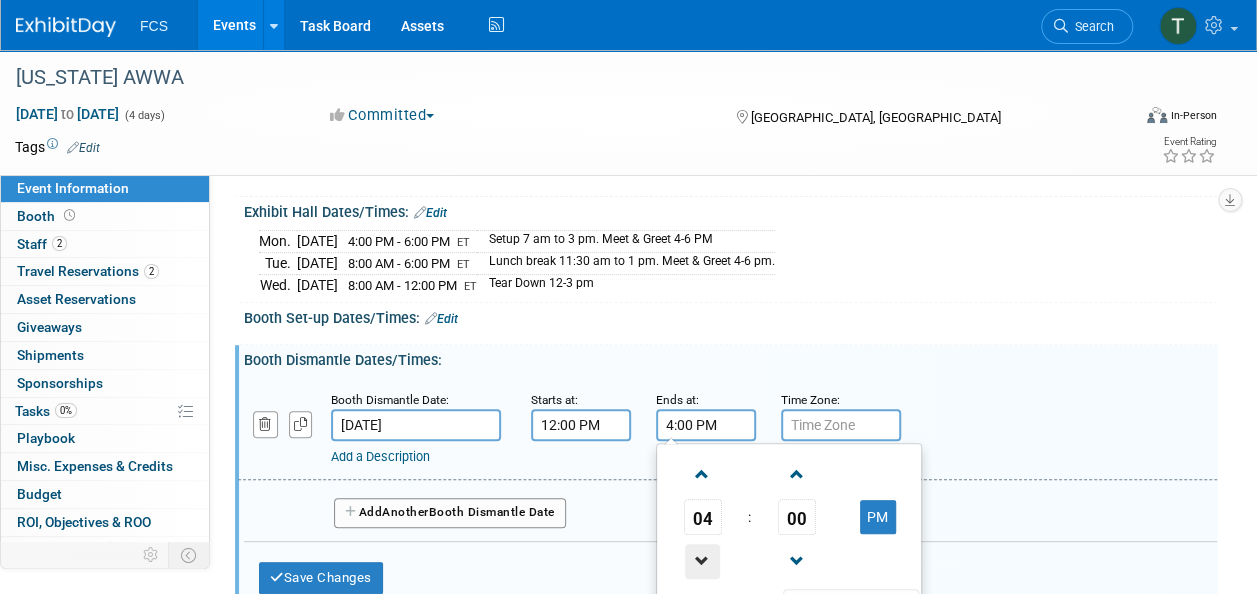 click at bounding box center [702, 561] 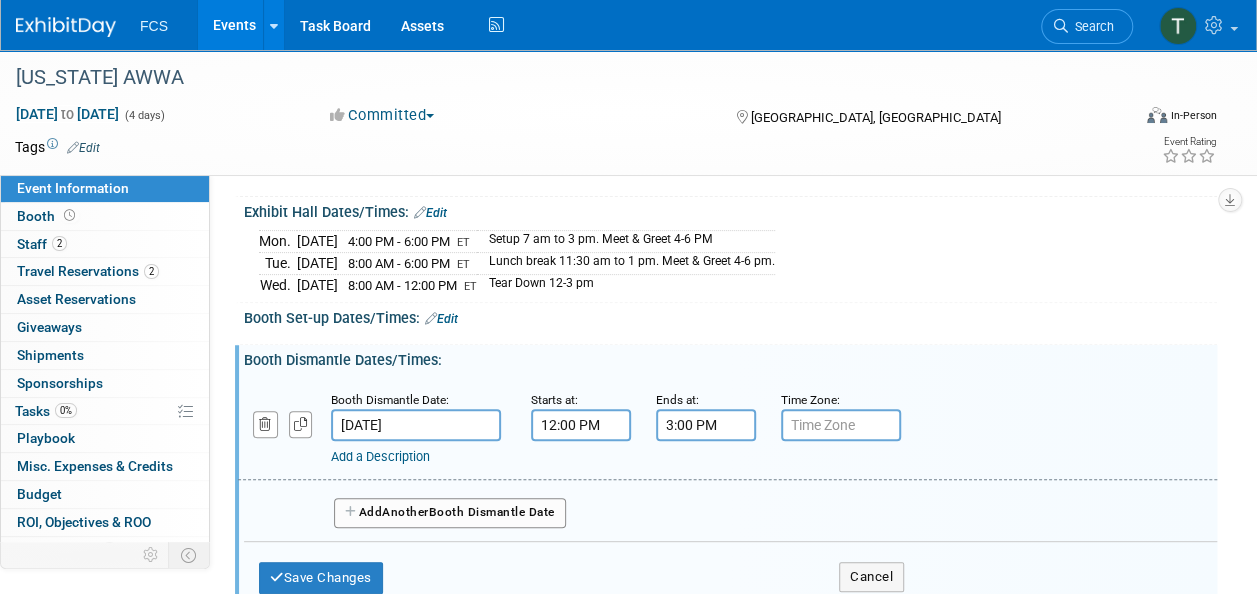 click on "Booth Dismantle Date:
Dec 3, 2025
Starts at:
12:00 PM
Ends at:
3:00 PM
Time Zone:  Apply to all
Add a Description
Description:" at bounding box center (727, 429) 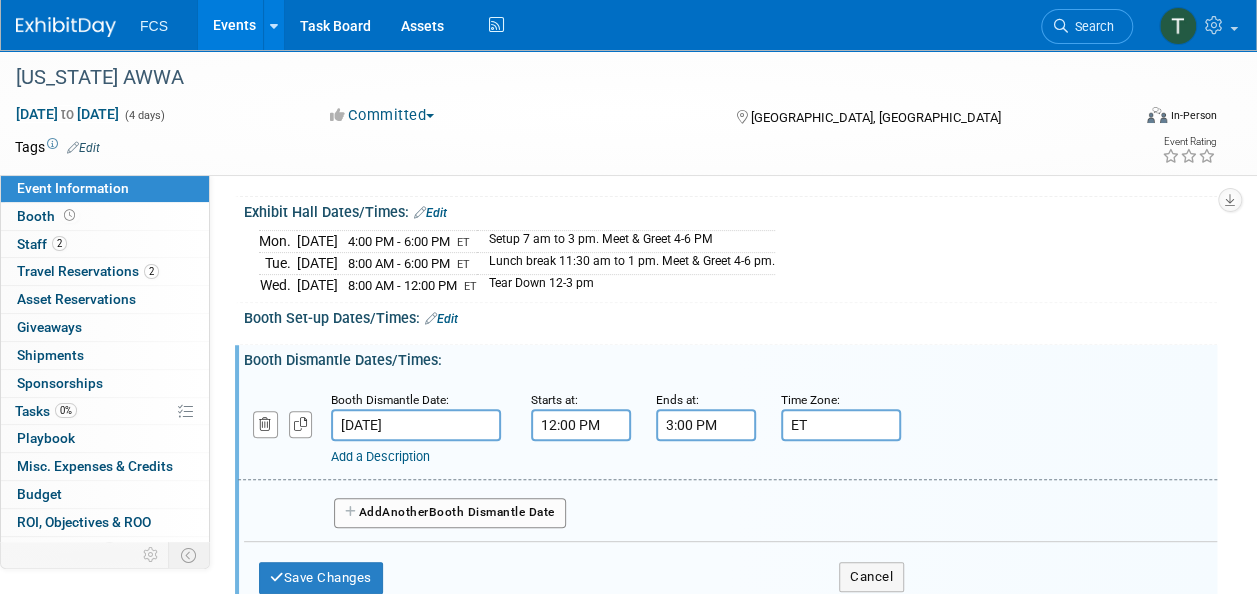 type on "ET" 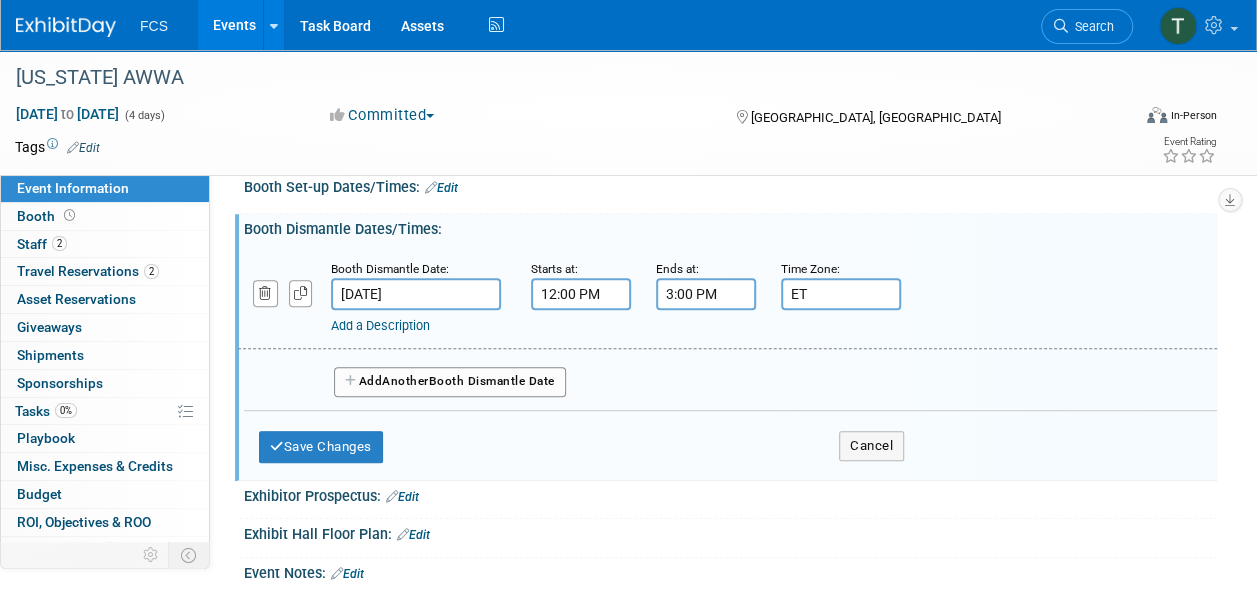 scroll, scrollTop: 300, scrollLeft: 0, axis: vertical 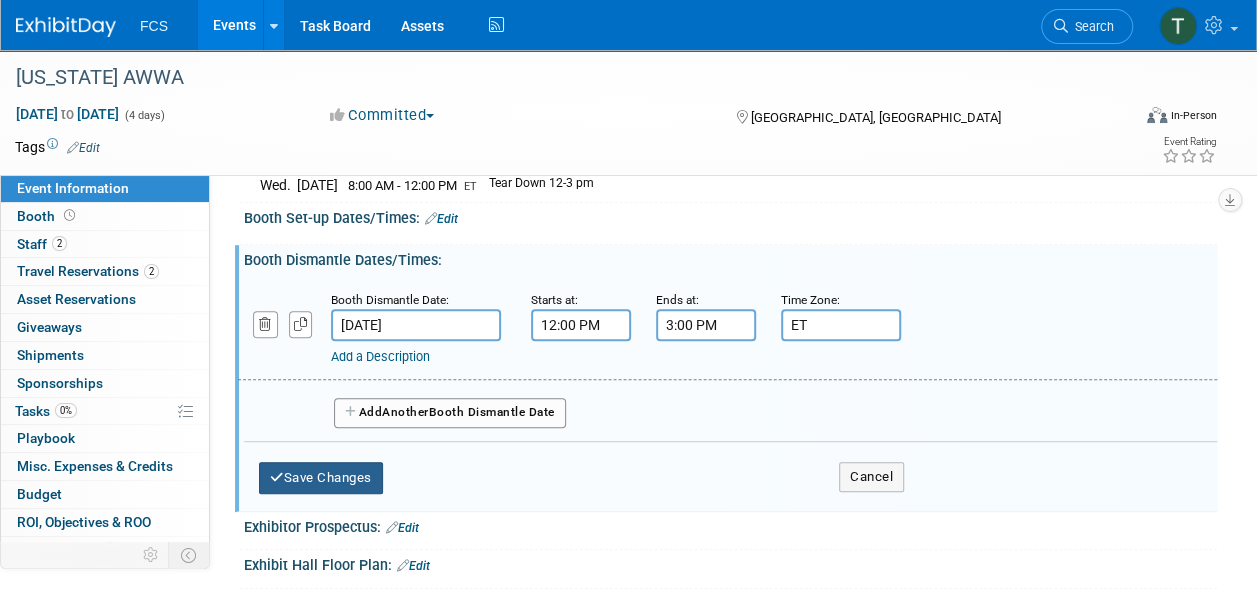 click on "Save Changes" at bounding box center (321, 478) 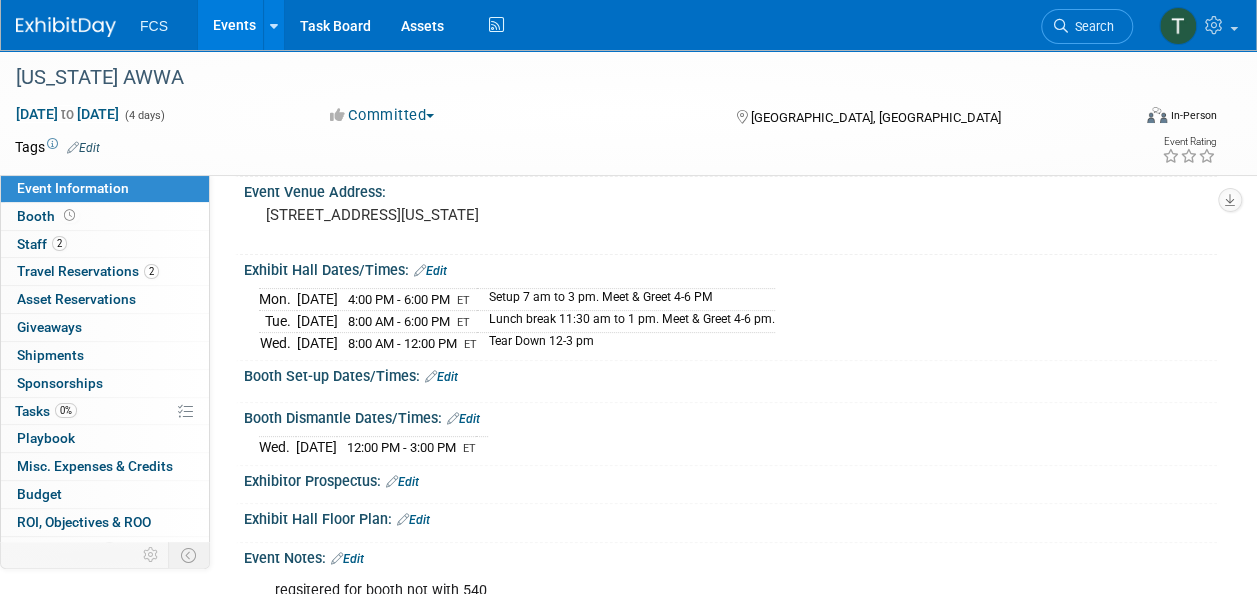 scroll, scrollTop: 100, scrollLeft: 0, axis: vertical 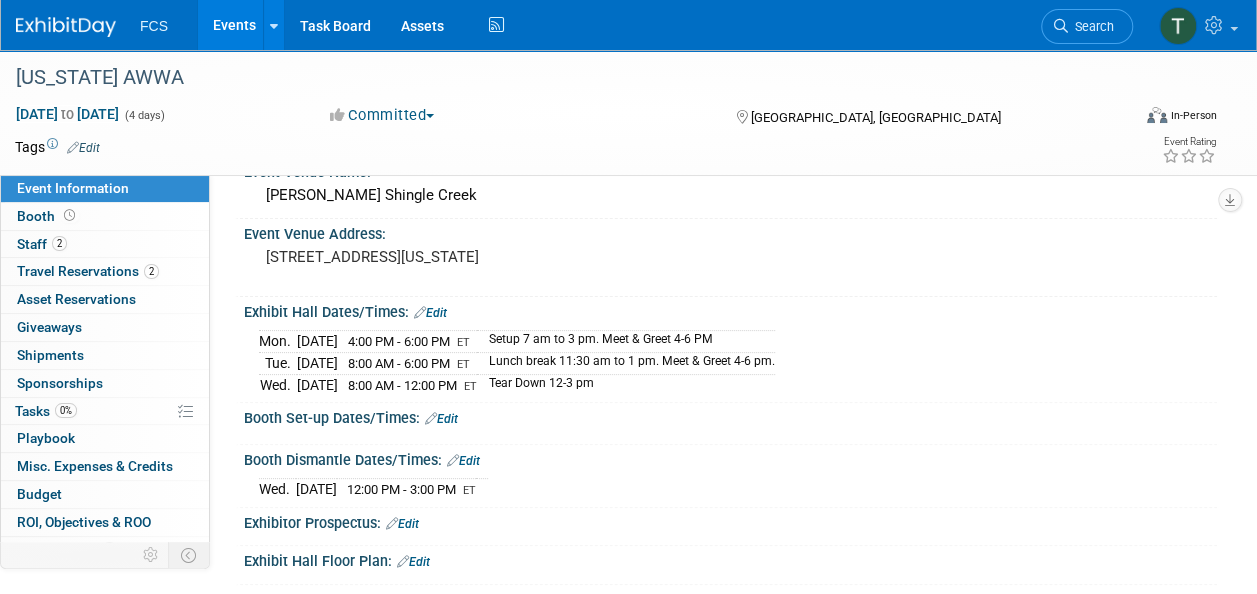 click on "Edit" at bounding box center (441, 419) 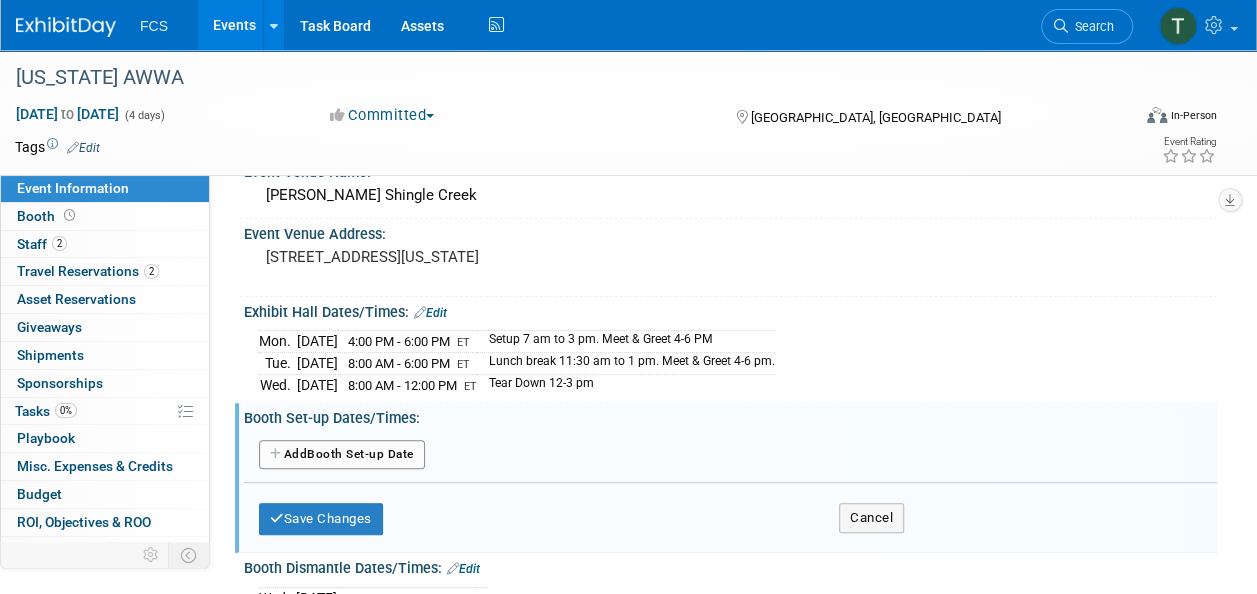click on "Add  Another  Booth Set-up Date" at bounding box center [342, 455] 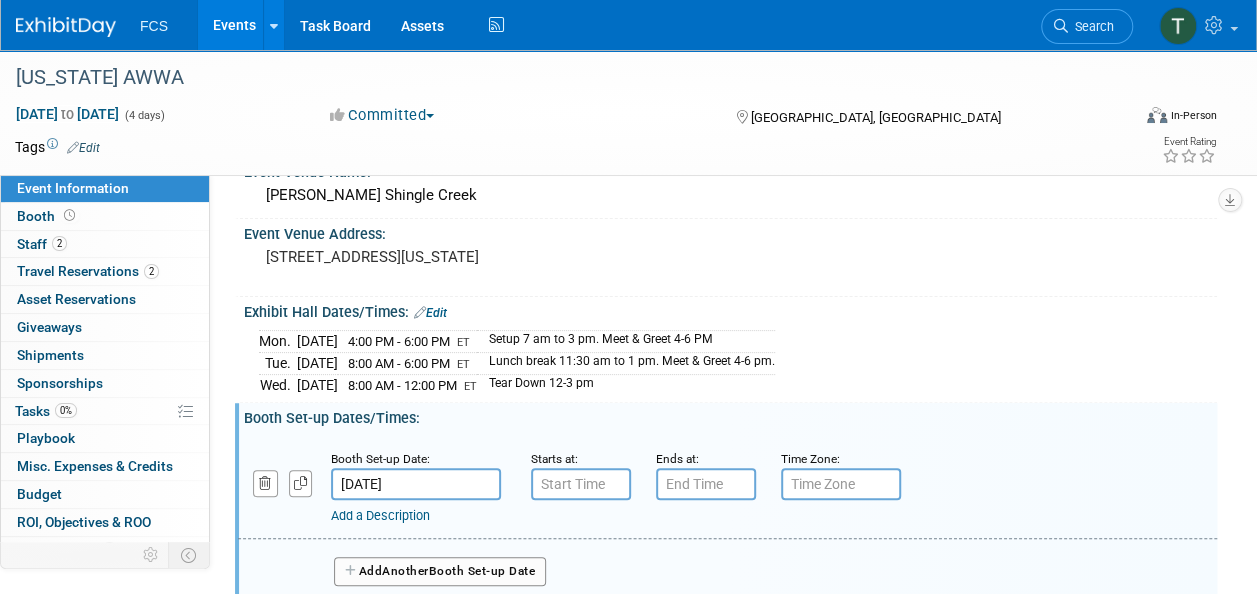 click on "Nov 30, 2025" at bounding box center [416, 484] 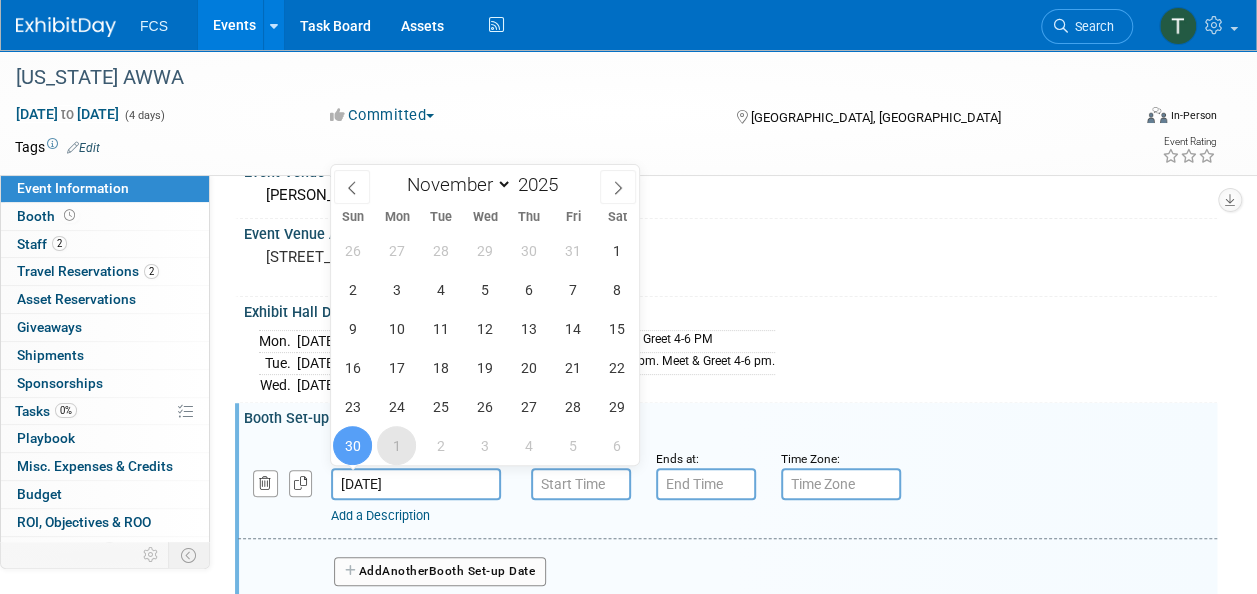 click on "1" at bounding box center (396, 445) 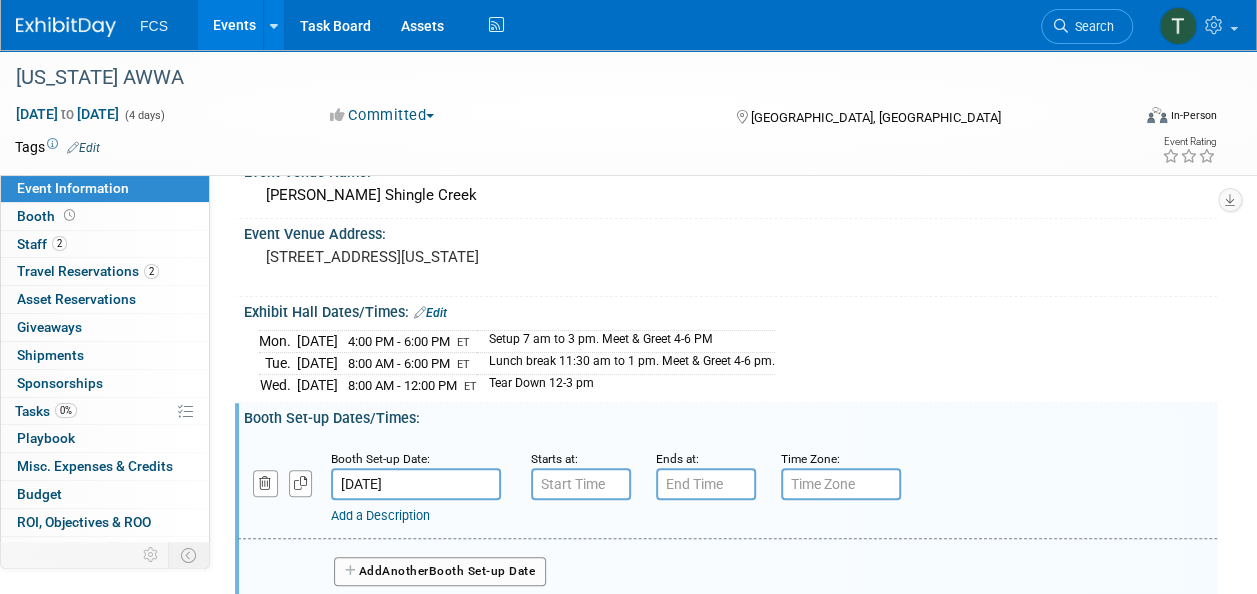 type on "7:00 AM" 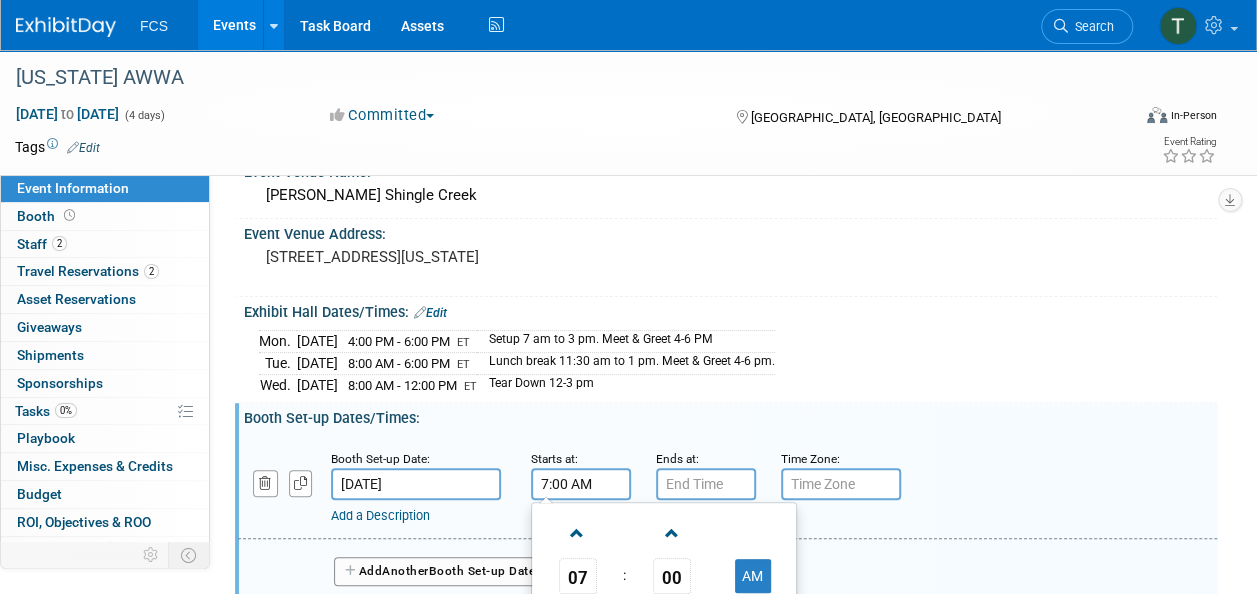 click on "7:00 AM" at bounding box center [581, 484] 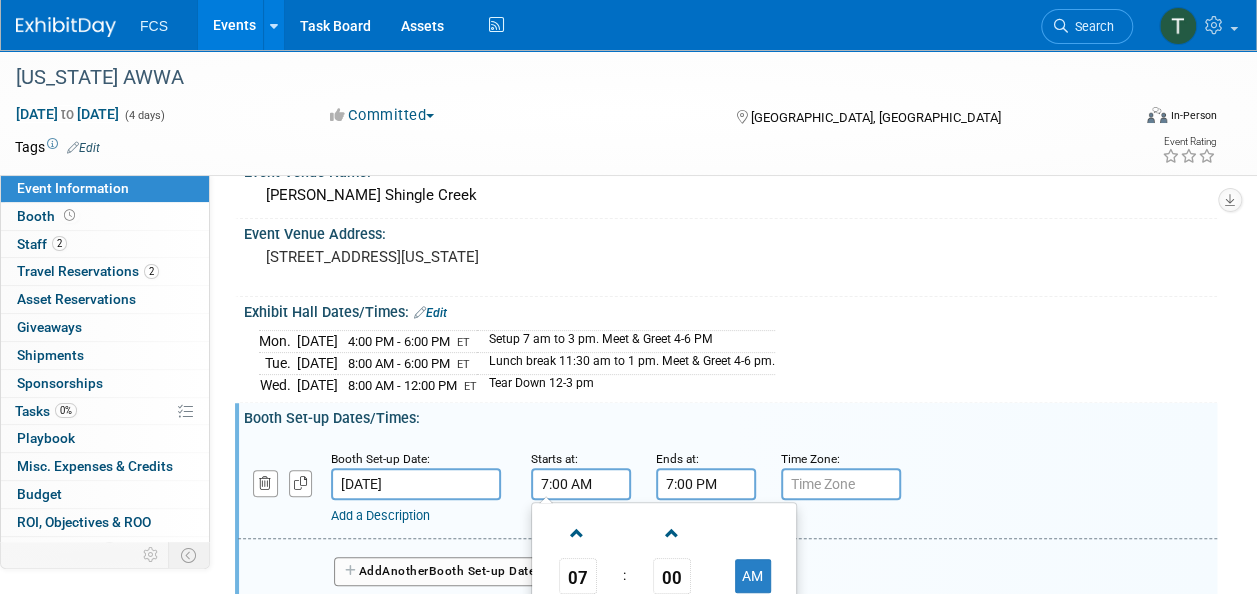 click on "7:00 PM" at bounding box center [706, 484] 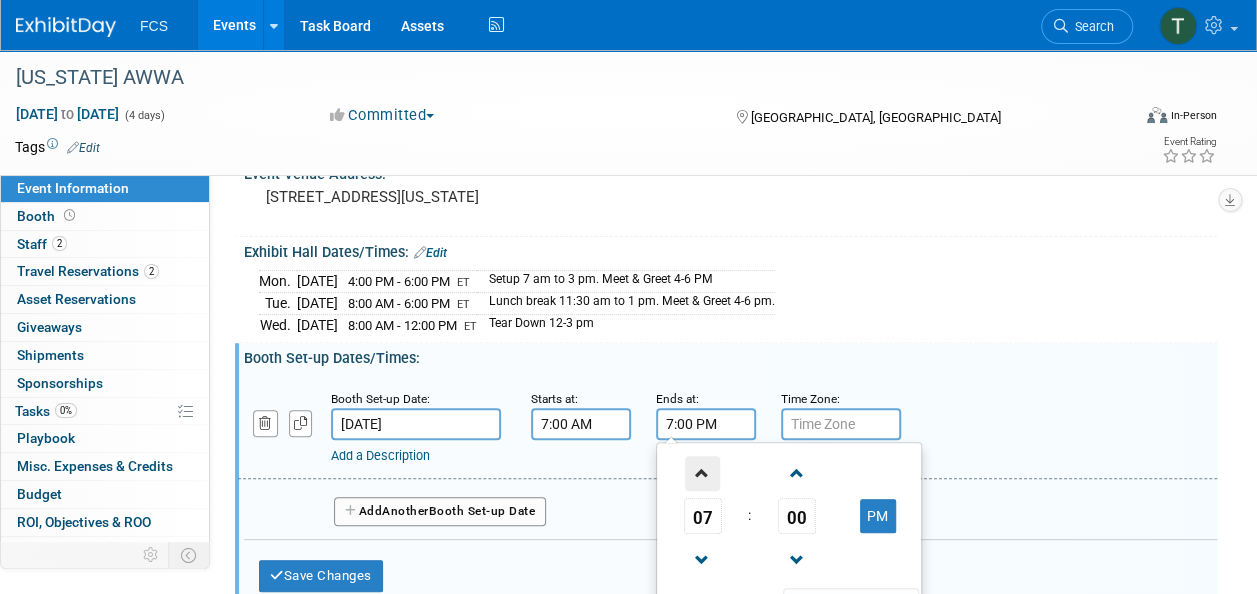 scroll, scrollTop: 200, scrollLeft: 0, axis: vertical 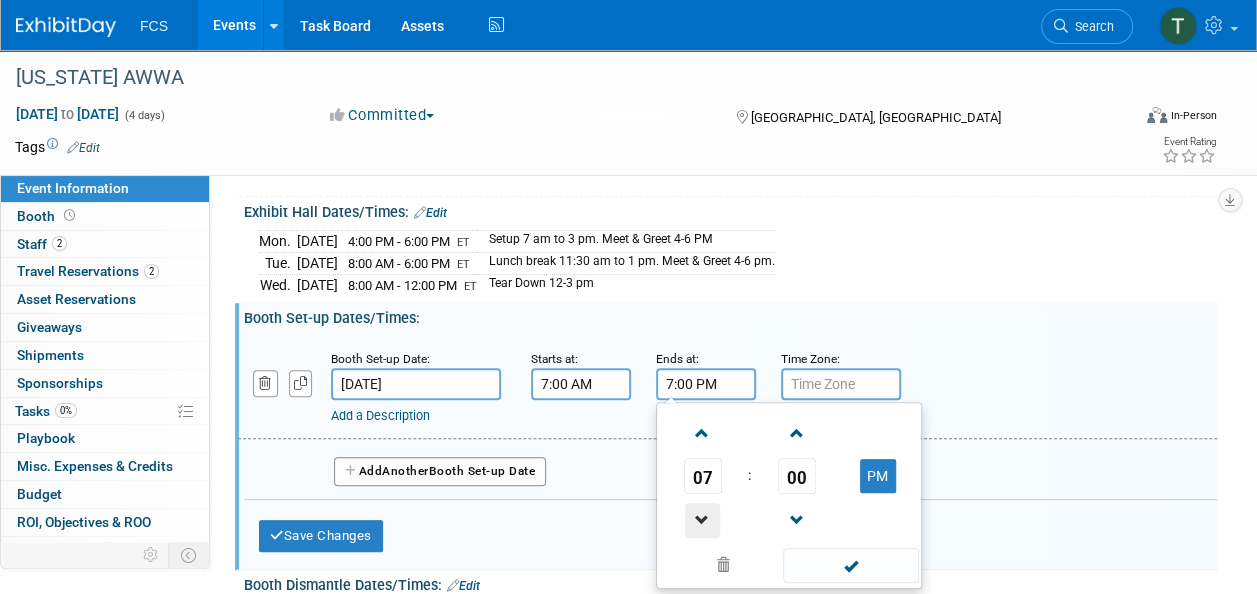 click at bounding box center [702, 520] 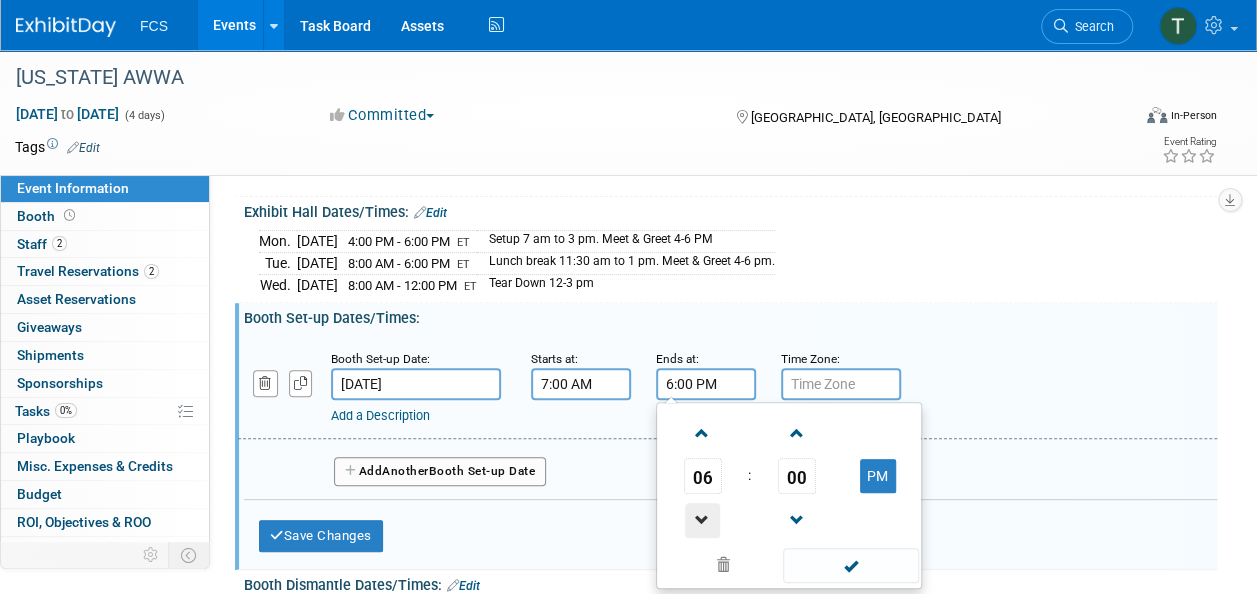click at bounding box center [702, 520] 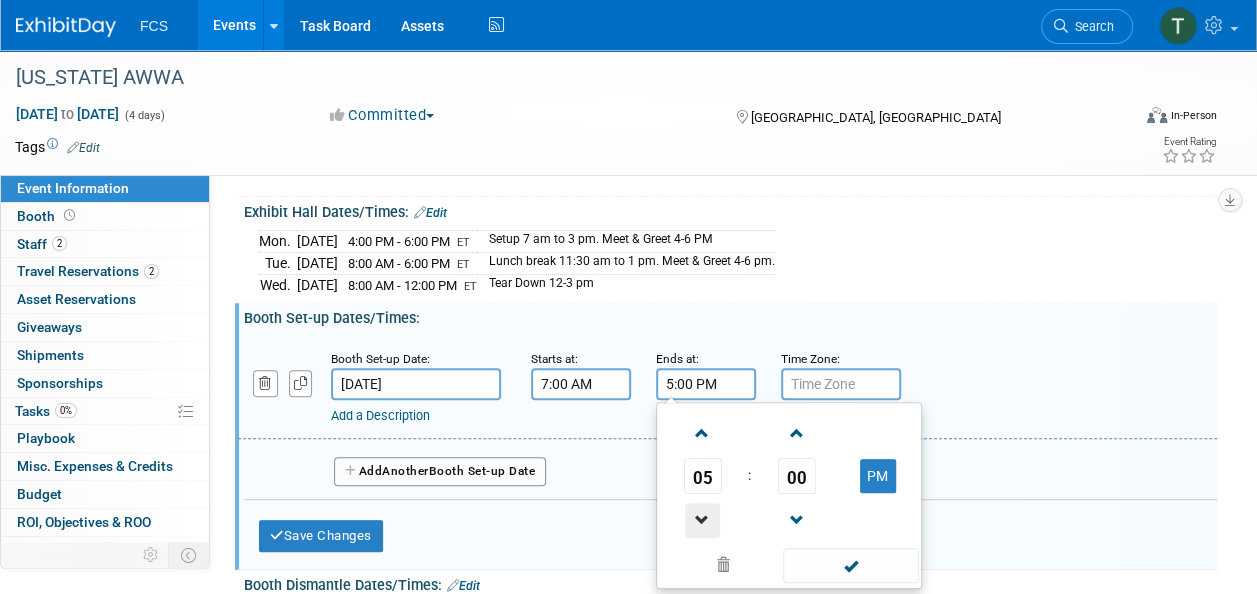 click at bounding box center (702, 520) 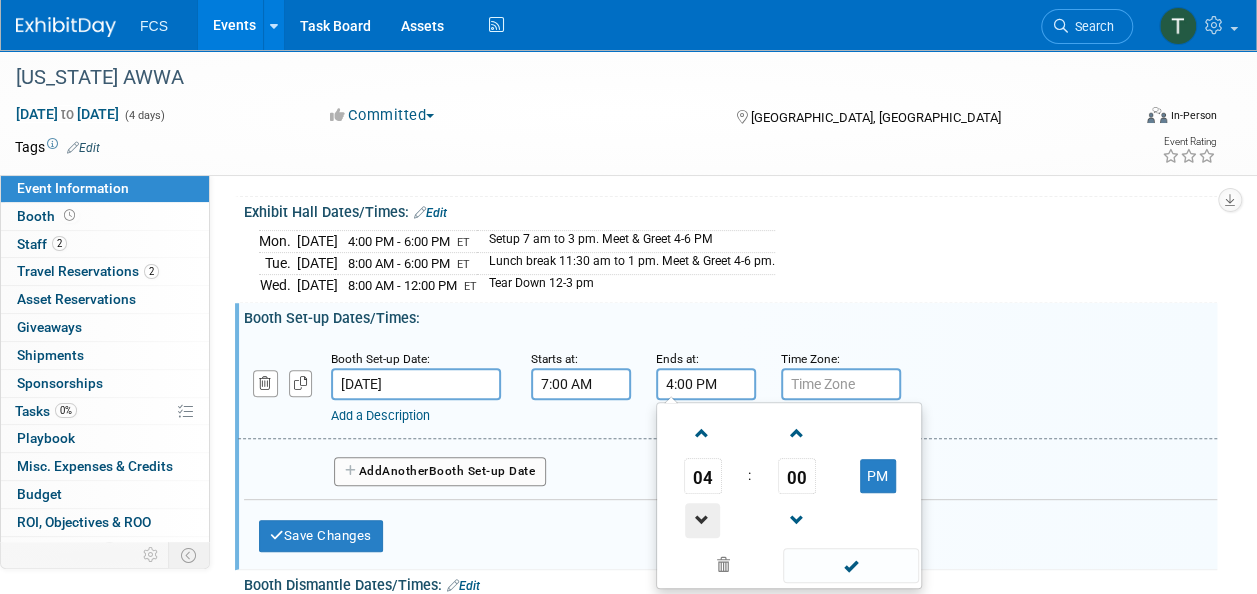 click at bounding box center (702, 520) 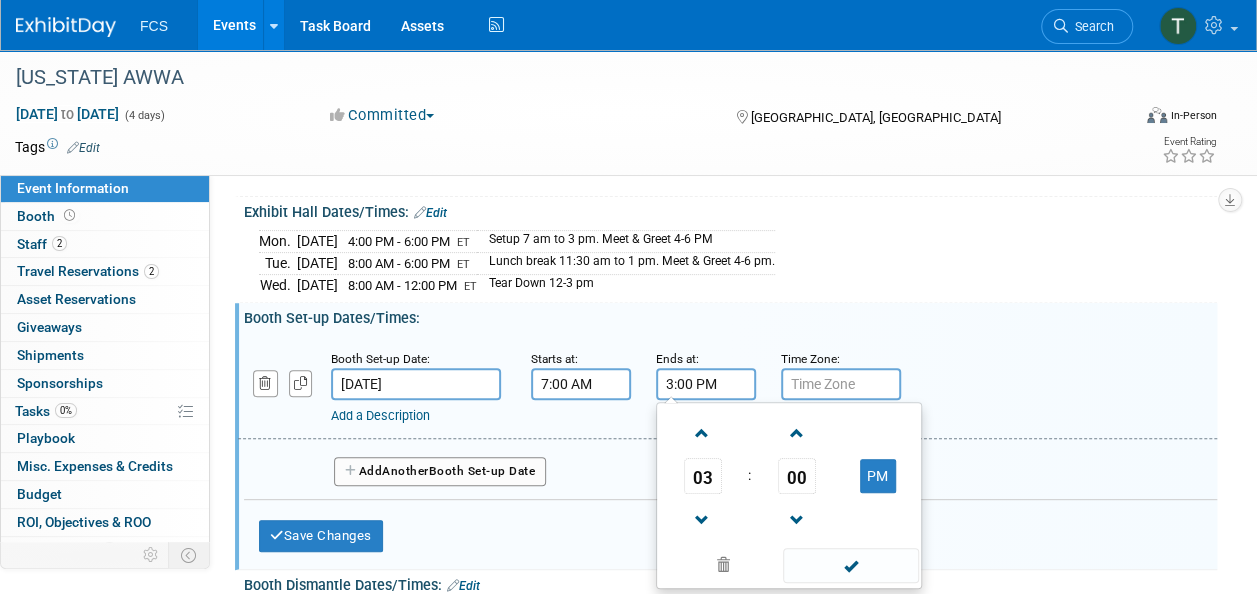 click at bounding box center (841, 384) 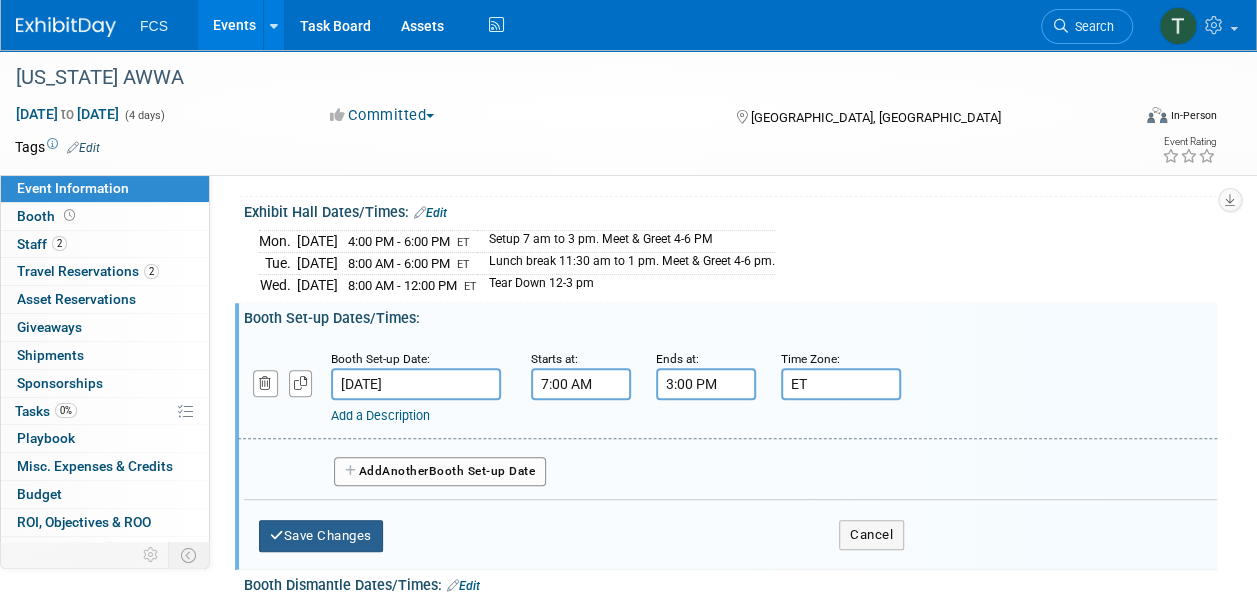type on "ET" 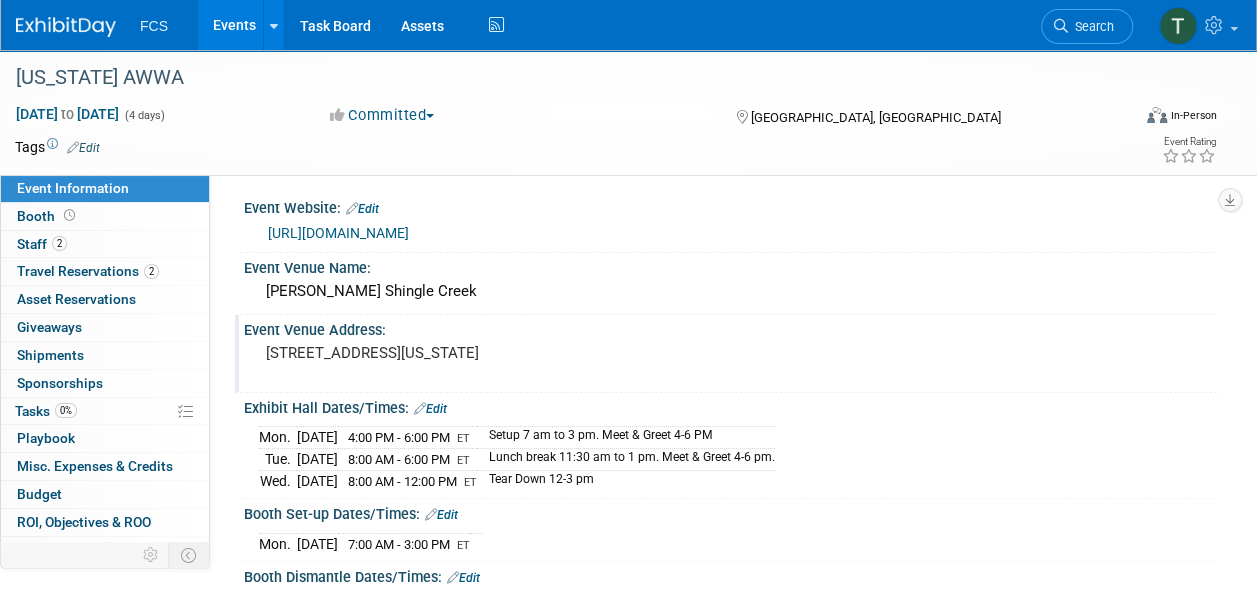scroll, scrollTop: 0, scrollLeft: 0, axis: both 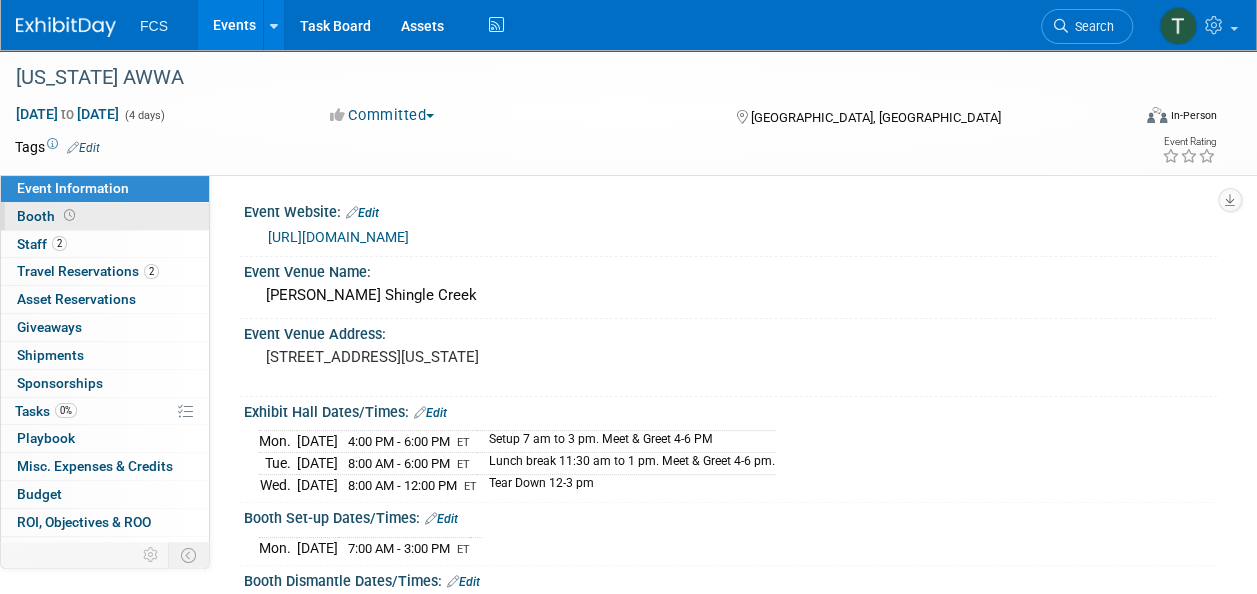 click on "Booth" at bounding box center (48, 216) 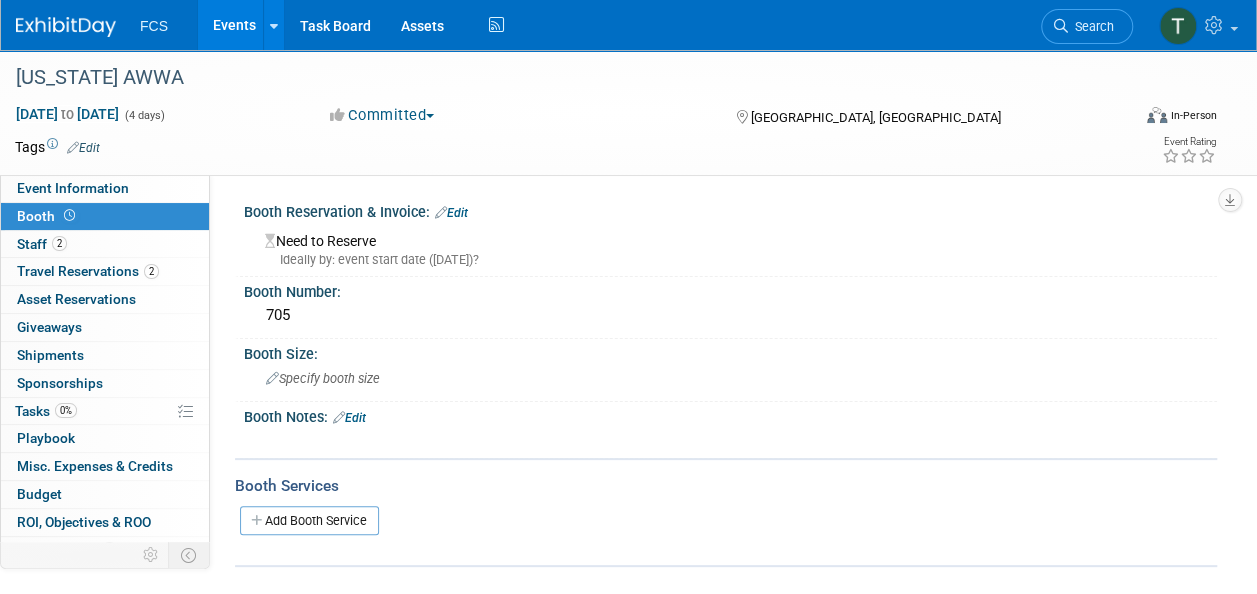 scroll, scrollTop: 45, scrollLeft: 0, axis: vertical 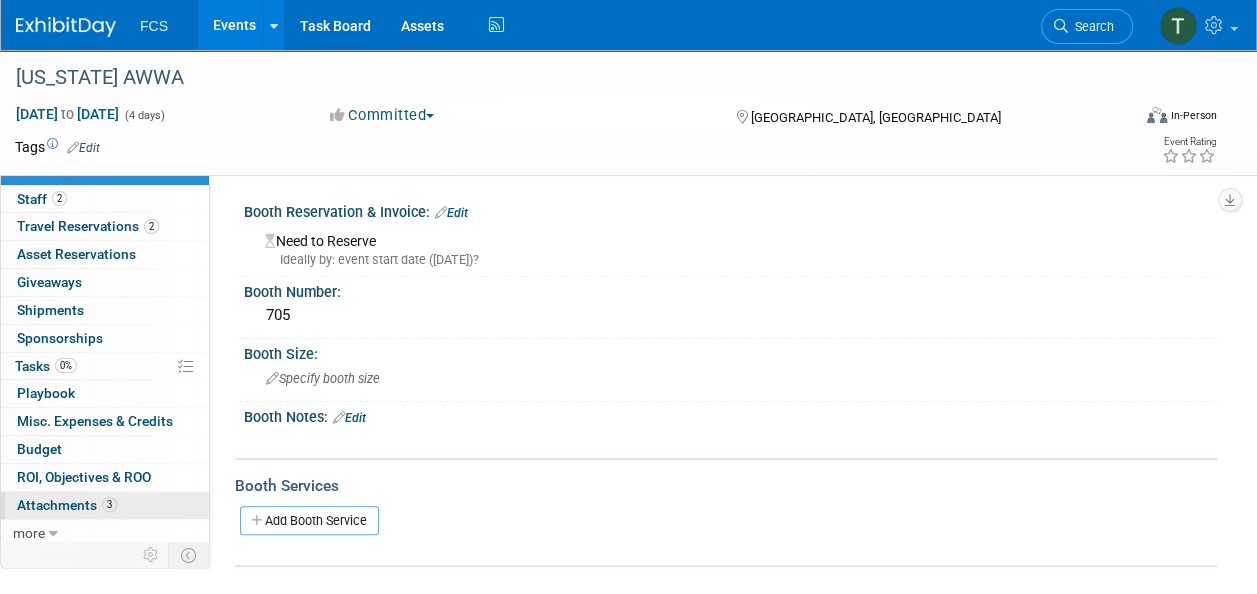 click on "Attachments 3" at bounding box center (67, 505) 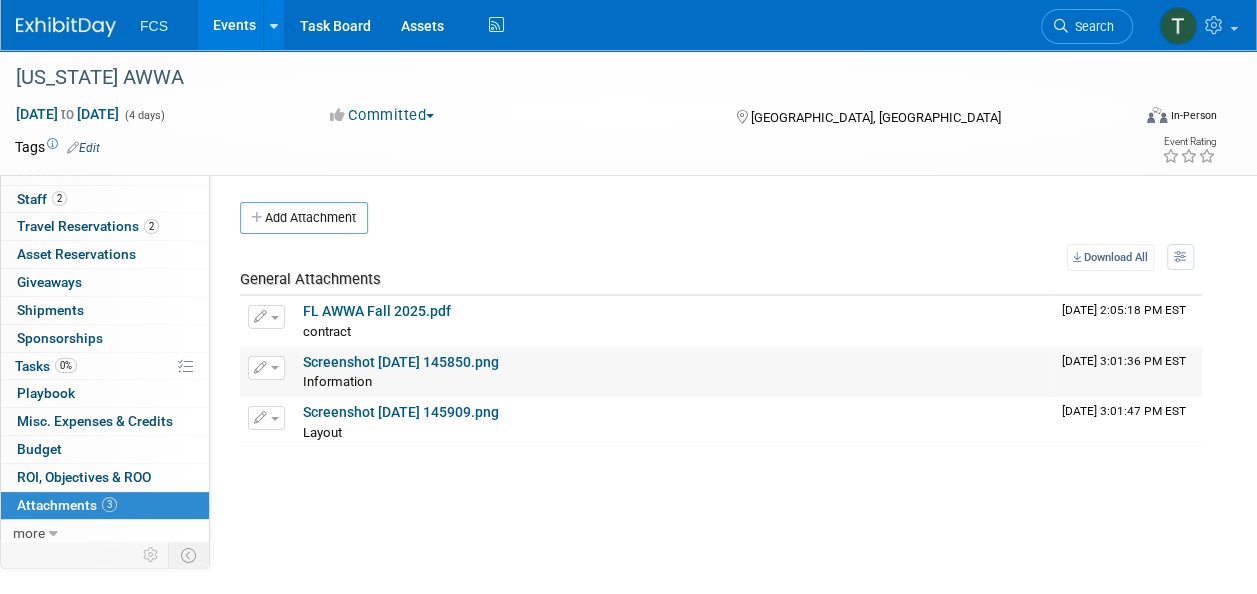 click on "Screenshot 2025-07-14 145850.png" at bounding box center [401, 362] 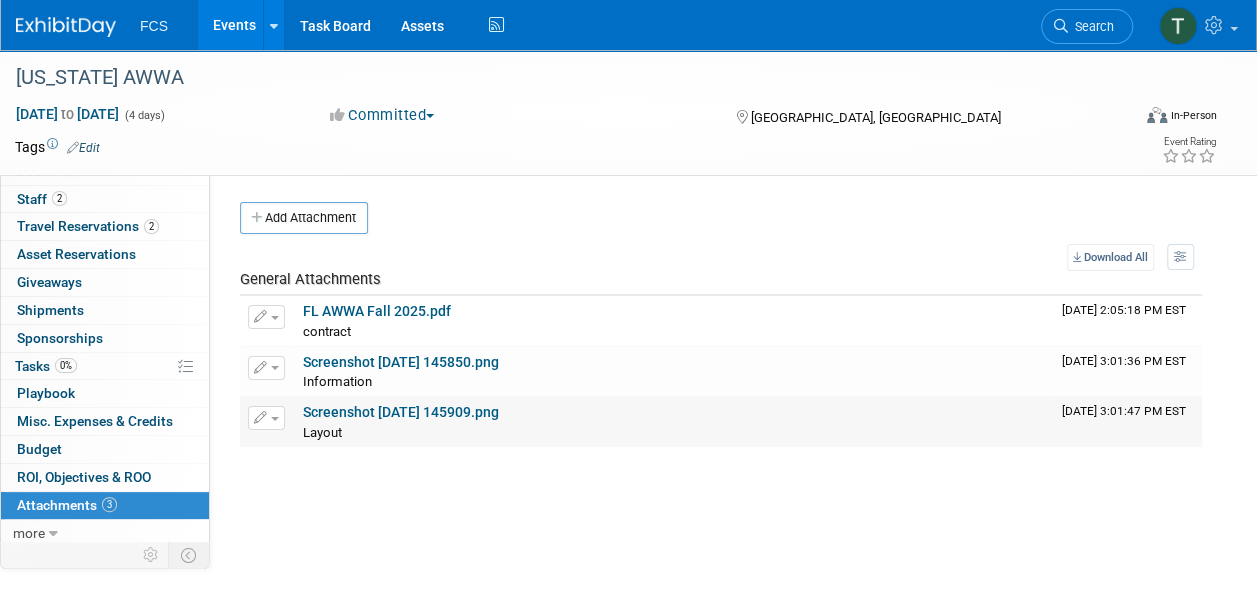 click on "Screenshot 2025-07-14 145909.png" at bounding box center [401, 412] 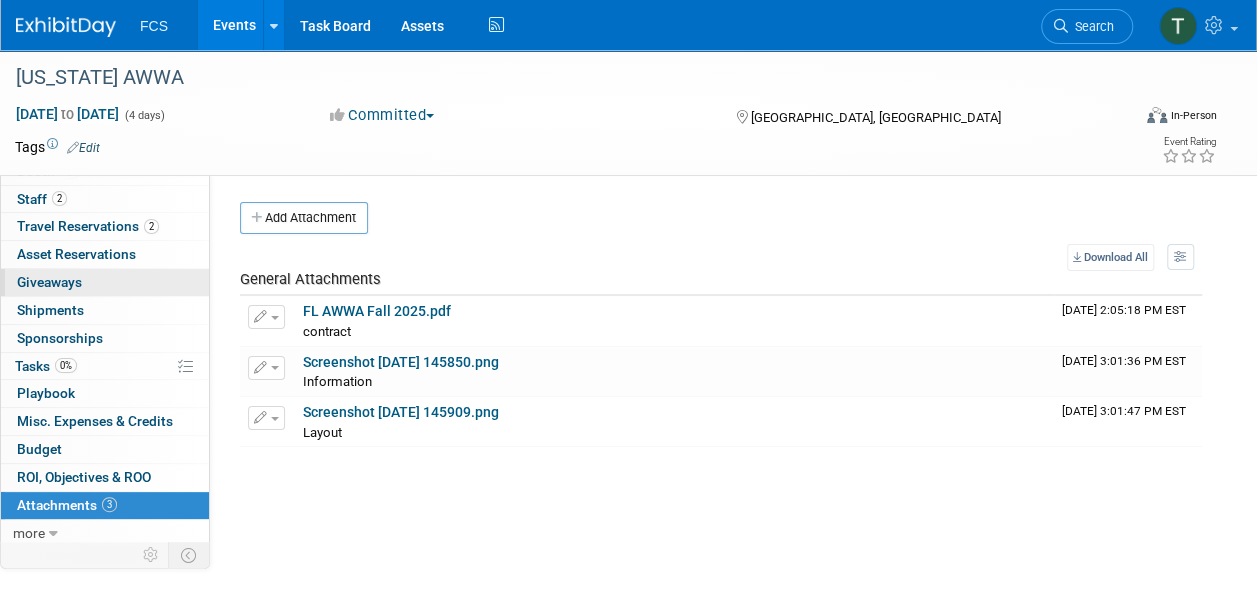 scroll, scrollTop: 0, scrollLeft: 0, axis: both 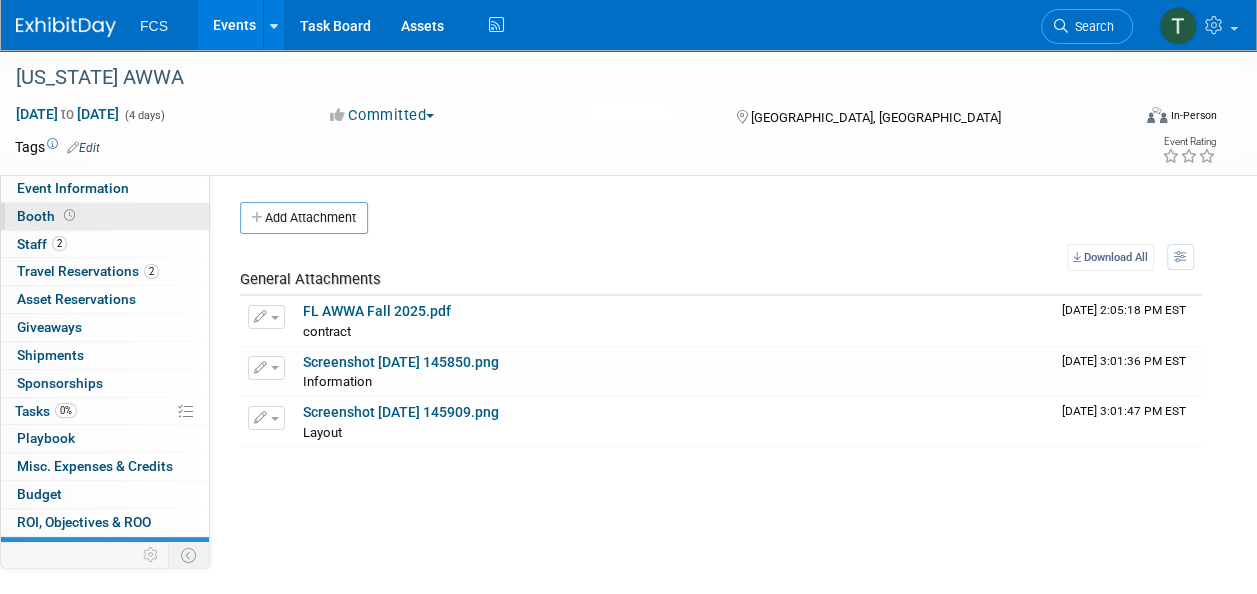 click on "Booth" at bounding box center [48, 216] 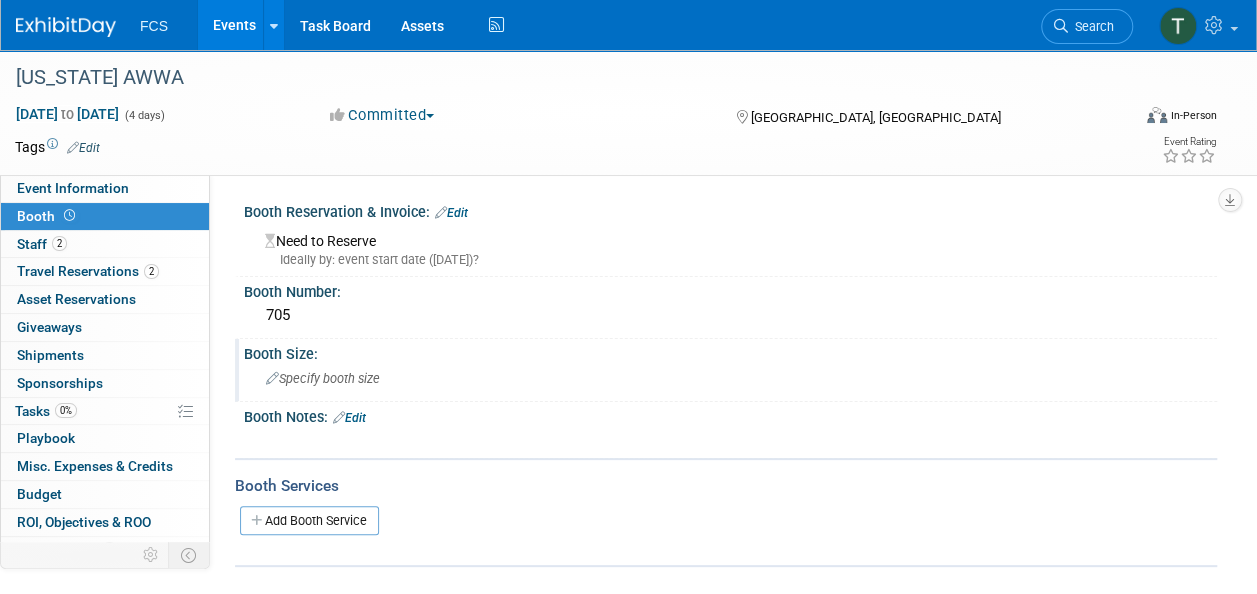 click on "Specify booth size" at bounding box center [730, 378] 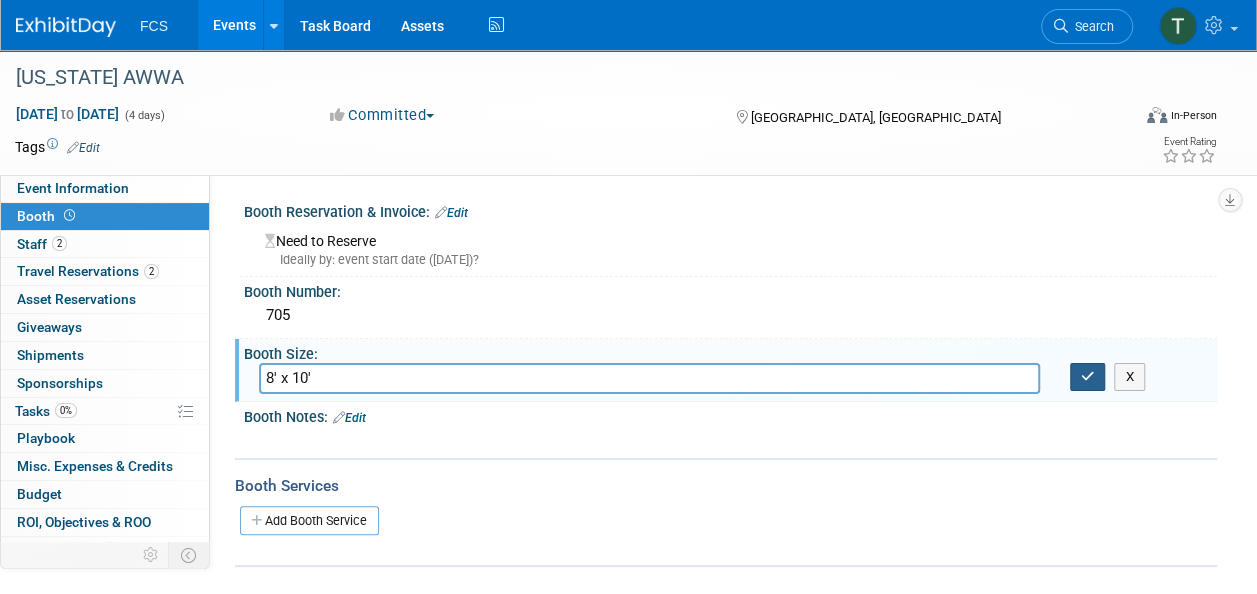 type on "8' x 10'" 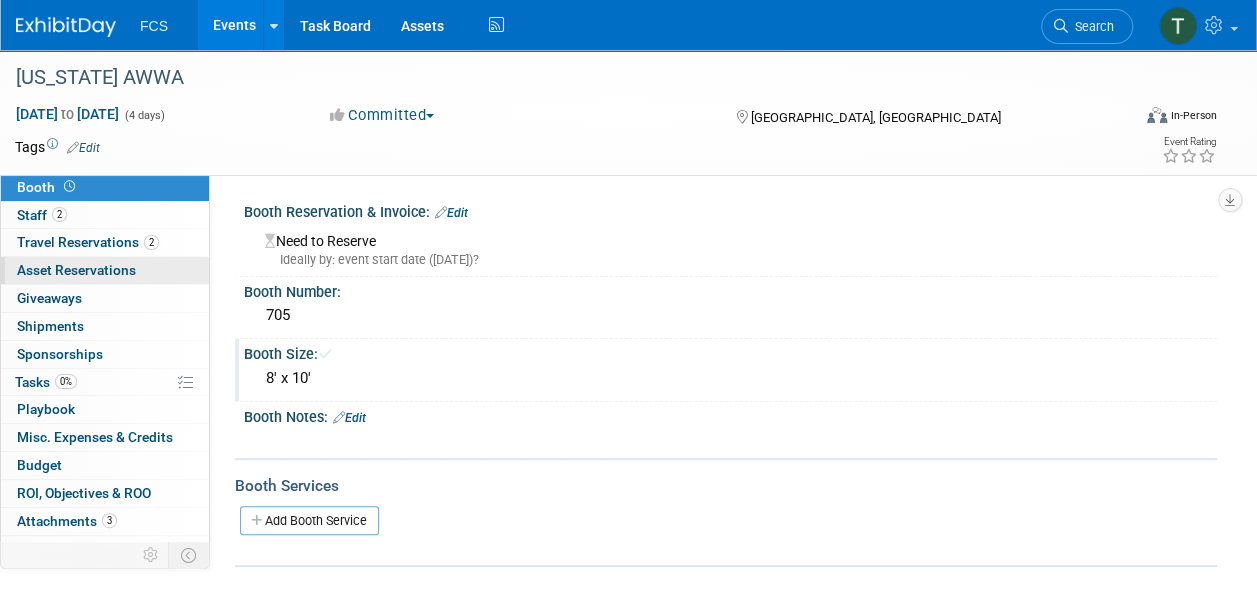 scroll, scrollTop: 45, scrollLeft: 0, axis: vertical 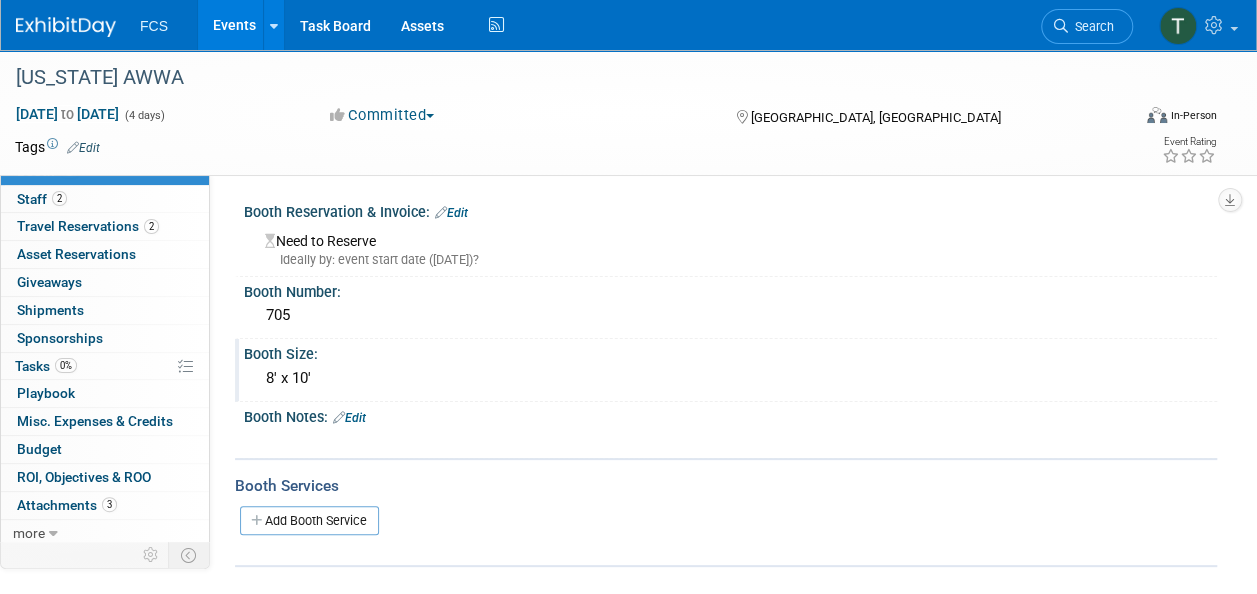 click on "Events" at bounding box center [234, 25] 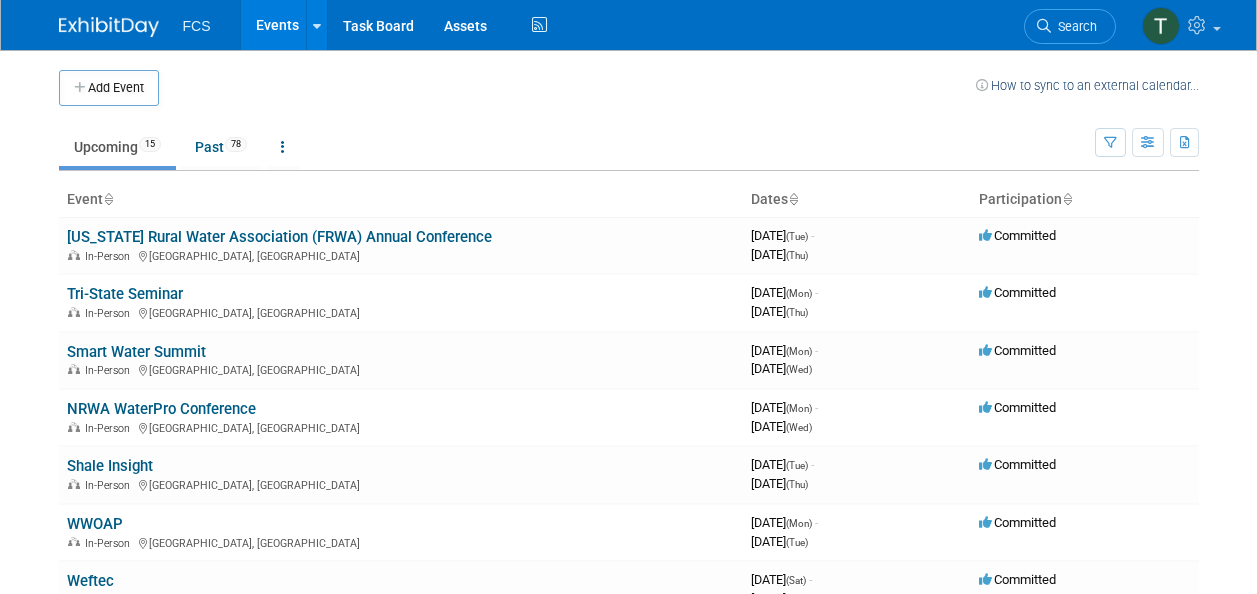 scroll, scrollTop: 0, scrollLeft: 0, axis: both 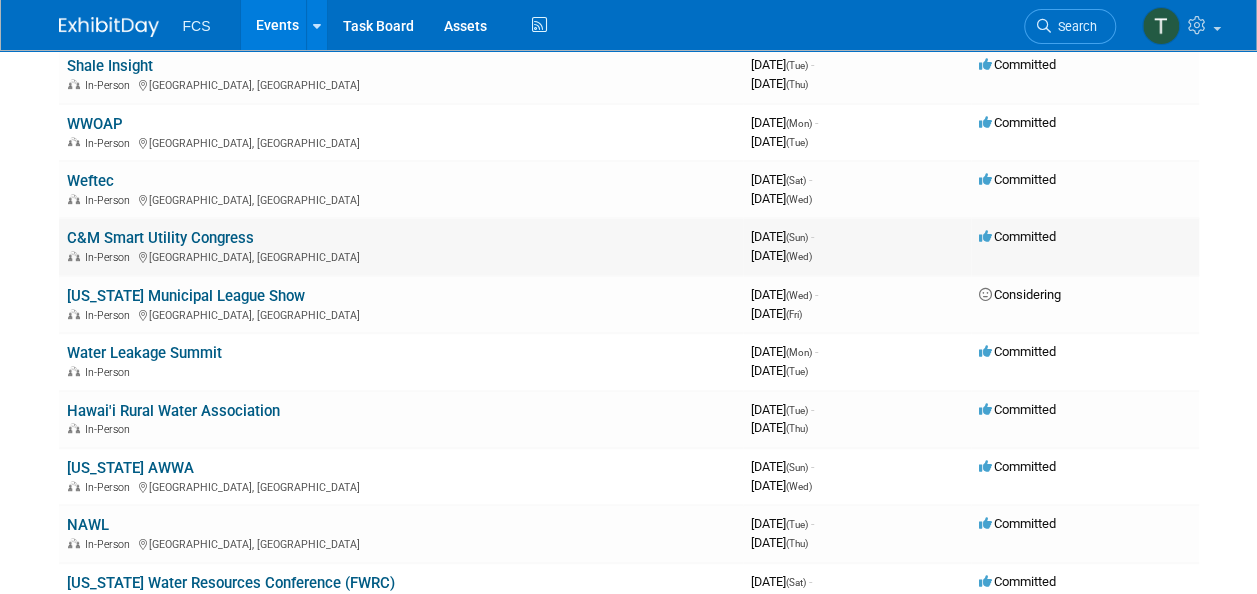 click on "C&M Smart Utility Congress" at bounding box center [160, 238] 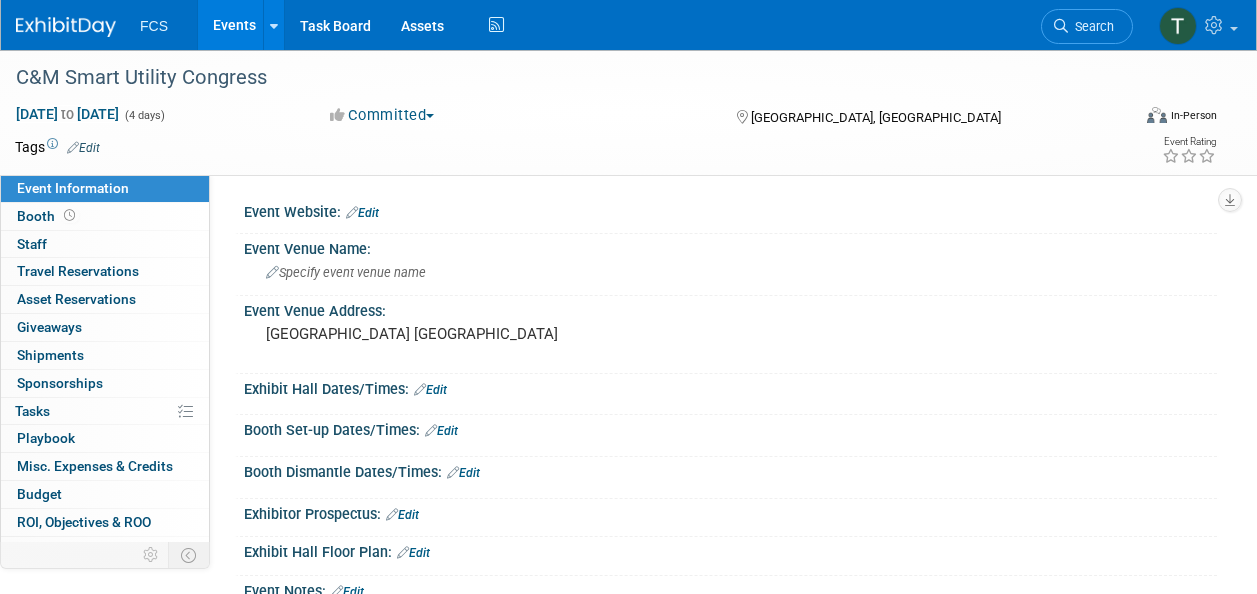 scroll, scrollTop: 0, scrollLeft: 0, axis: both 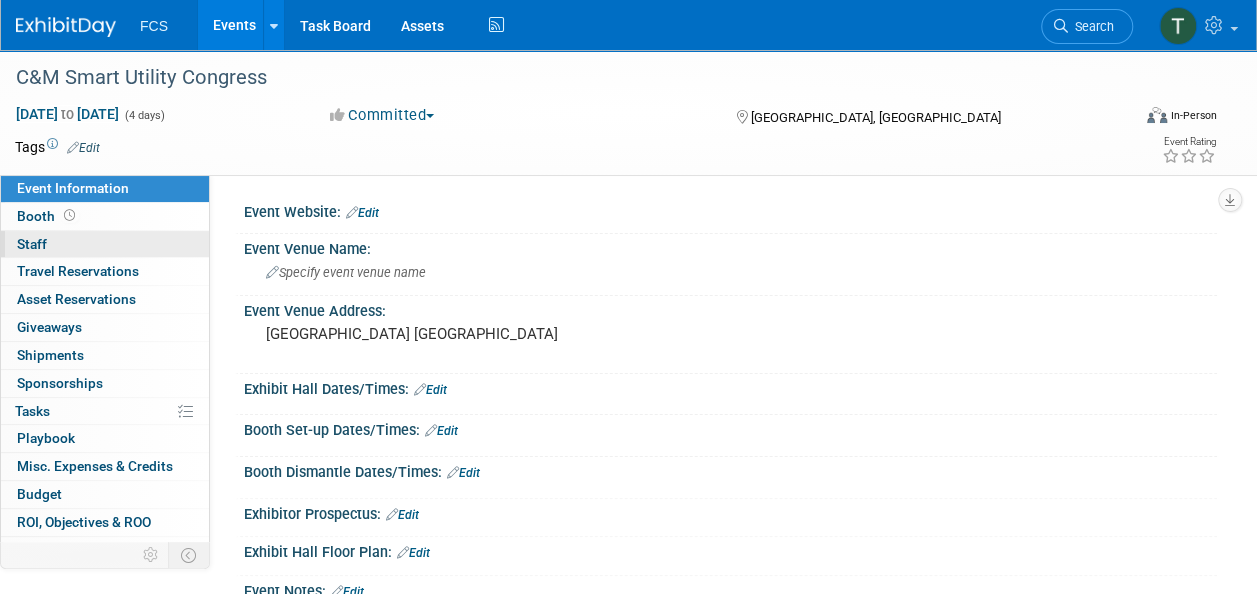 click on "0
Staff 0" at bounding box center (105, 244) 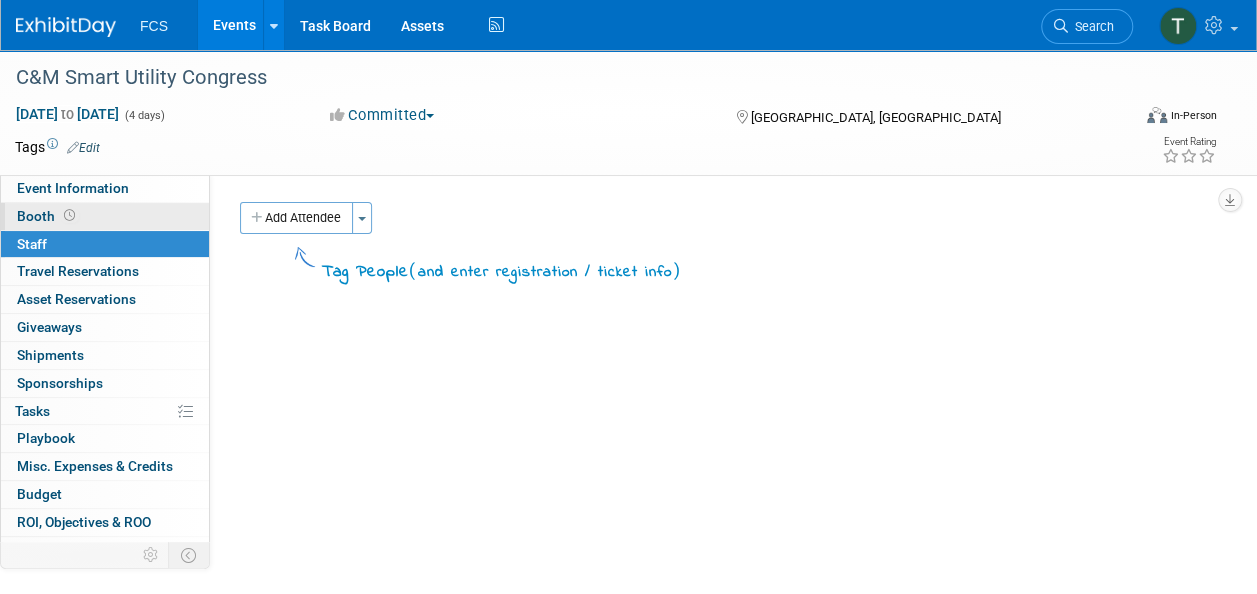click on "Booth" at bounding box center [48, 216] 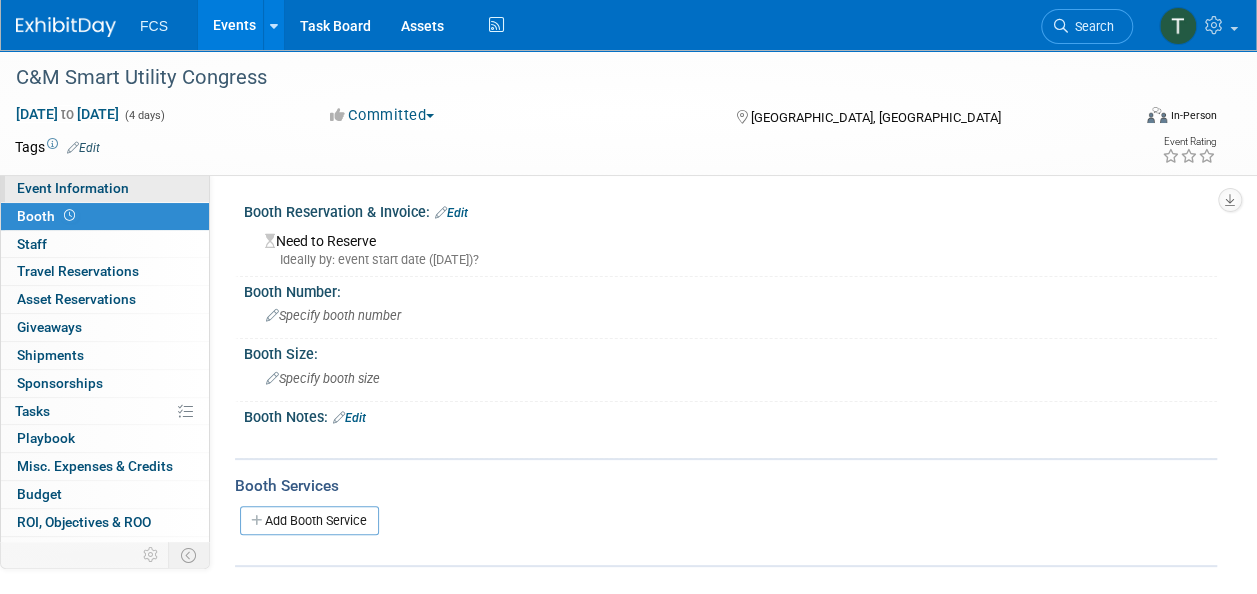 click on "Event Information" at bounding box center [73, 188] 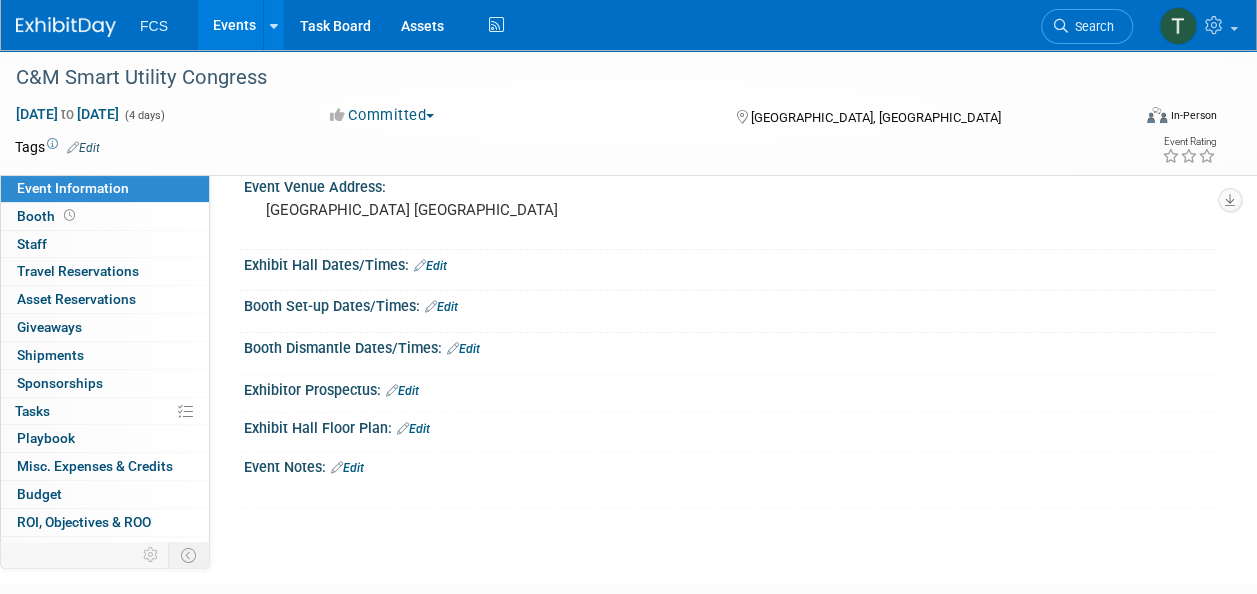 scroll, scrollTop: 250, scrollLeft: 0, axis: vertical 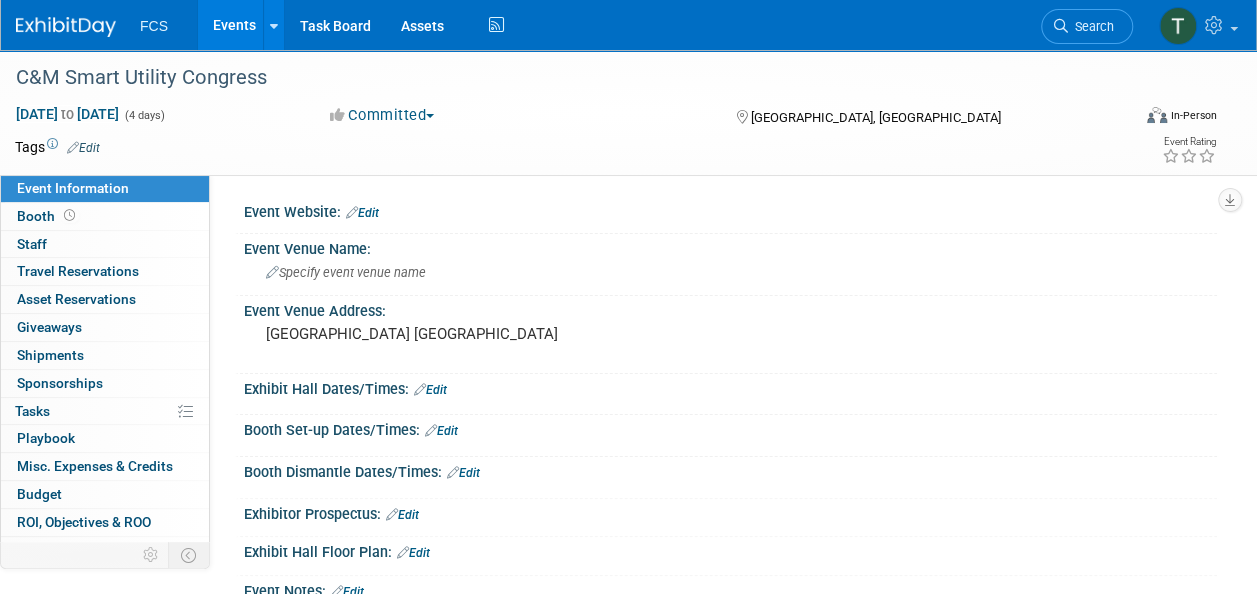 click on "FCS" at bounding box center (154, 26) 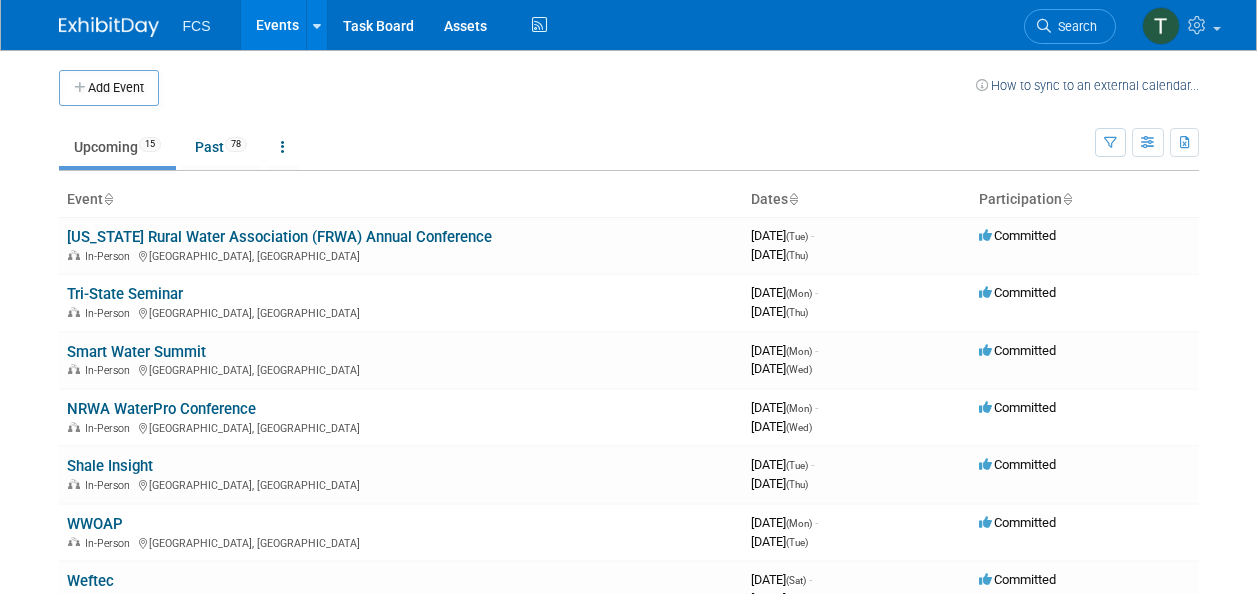 scroll, scrollTop: 0, scrollLeft: 0, axis: both 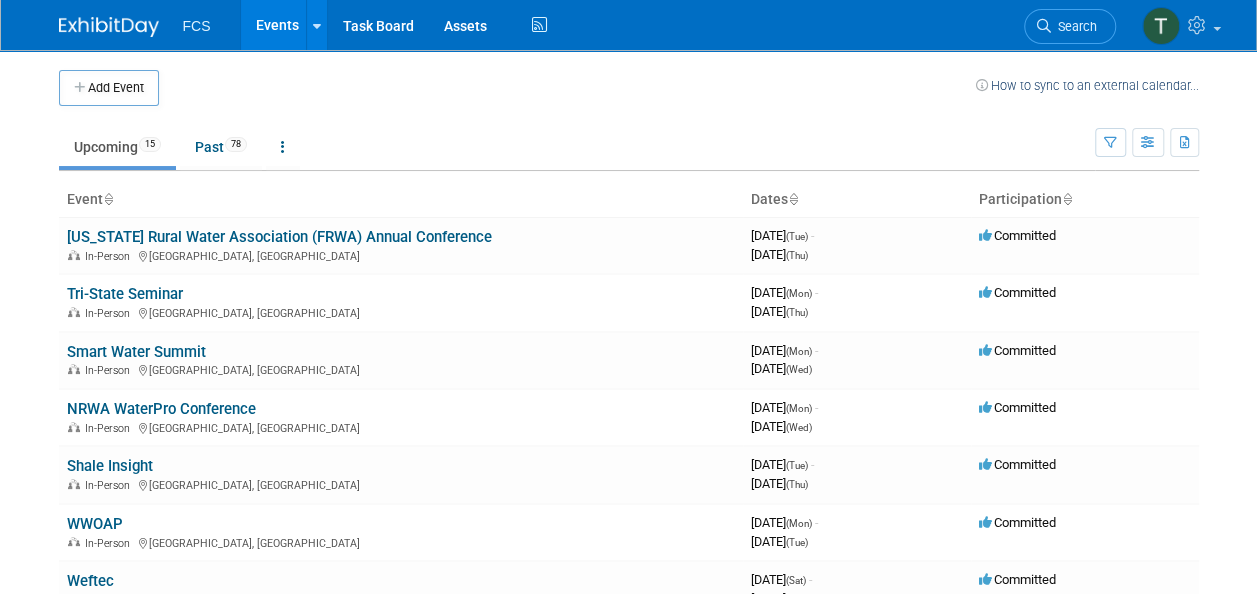 click on "Events" at bounding box center (277, 25) 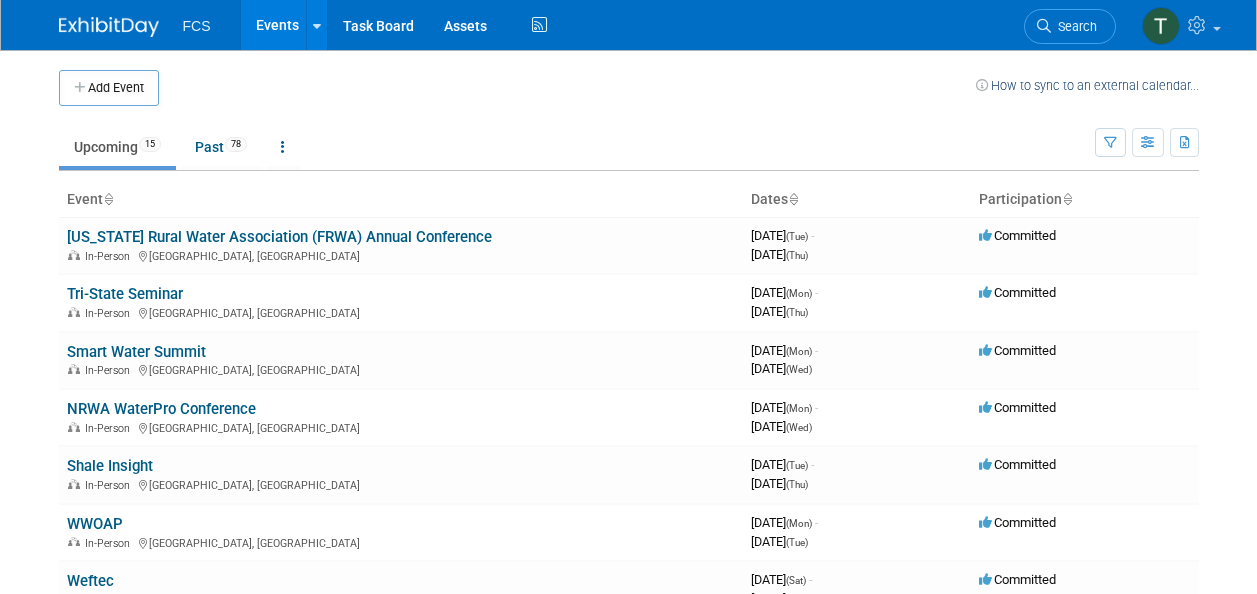 scroll, scrollTop: 0, scrollLeft: 0, axis: both 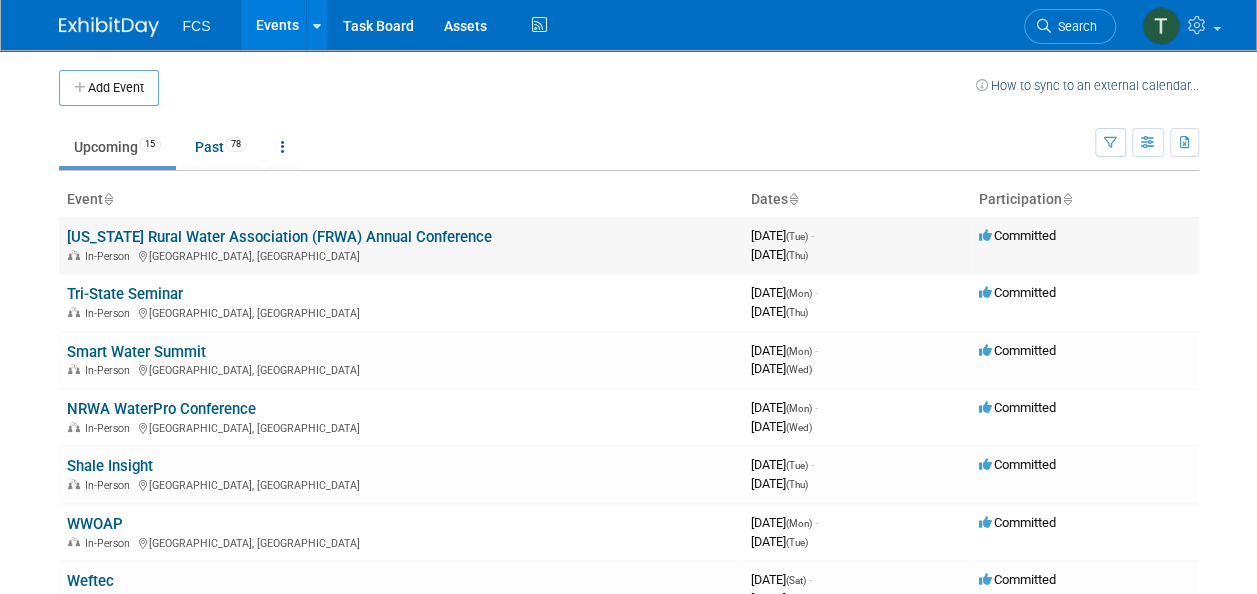 click on "[US_STATE] Rural Water Association (FRWA) Annual Conference" at bounding box center [279, 237] 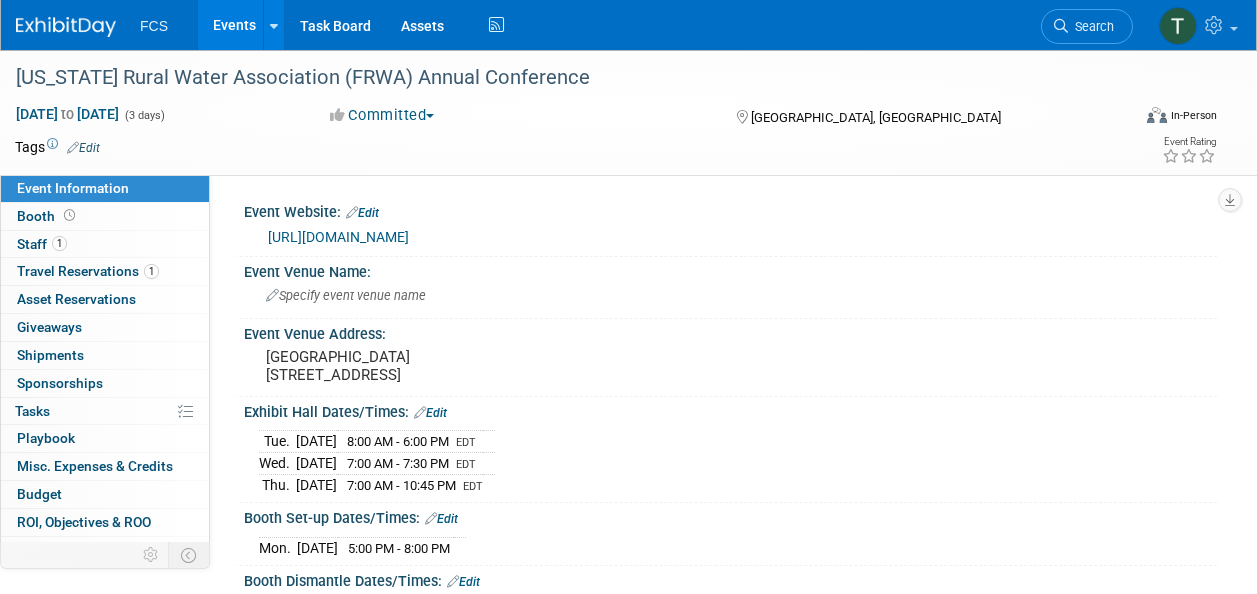scroll, scrollTop: 0, scrollLeft: 0, axis: both 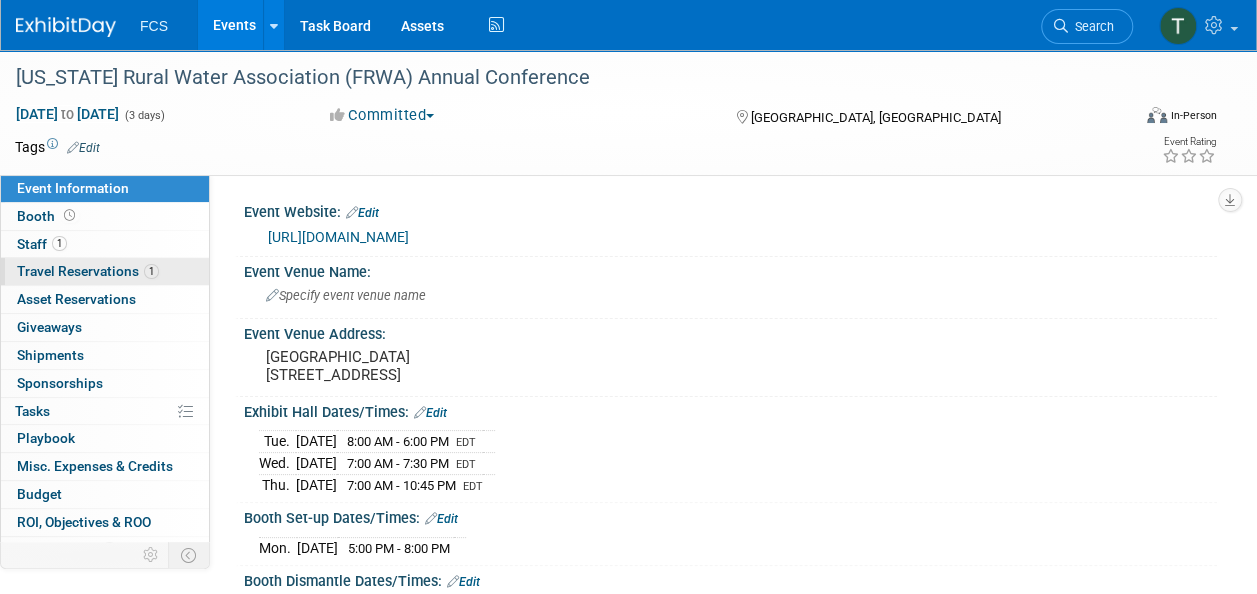 click on "Travel Reservations 1" at bounding box center [88, 271] 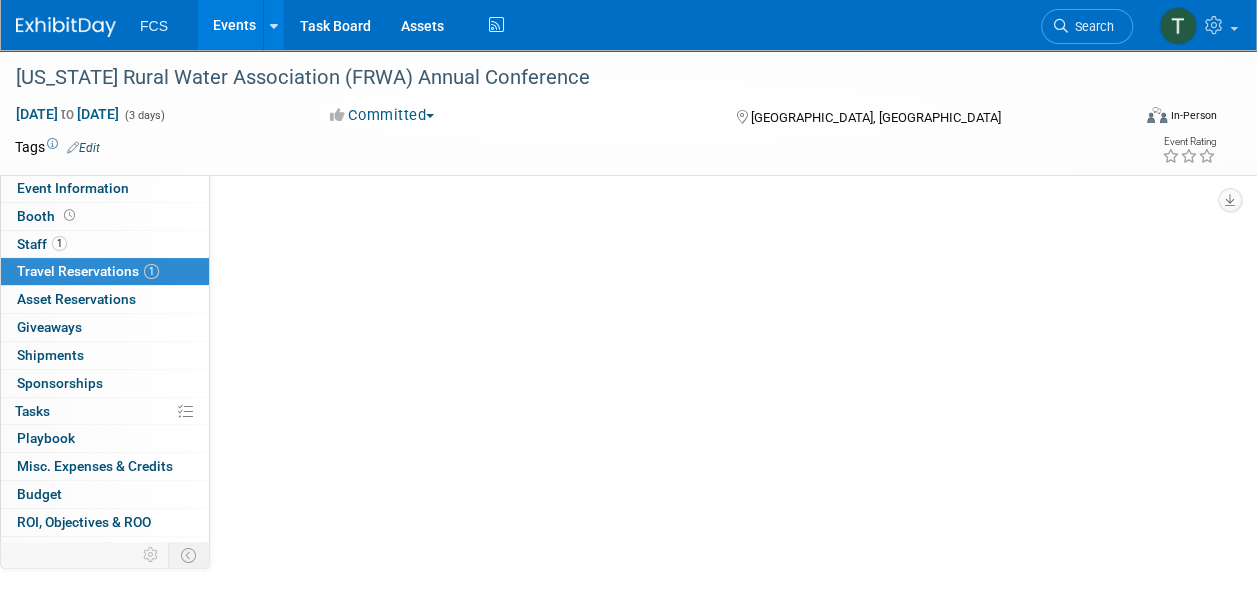 scroll, scrollTop: 0, scrollLeft: 0, axis: both 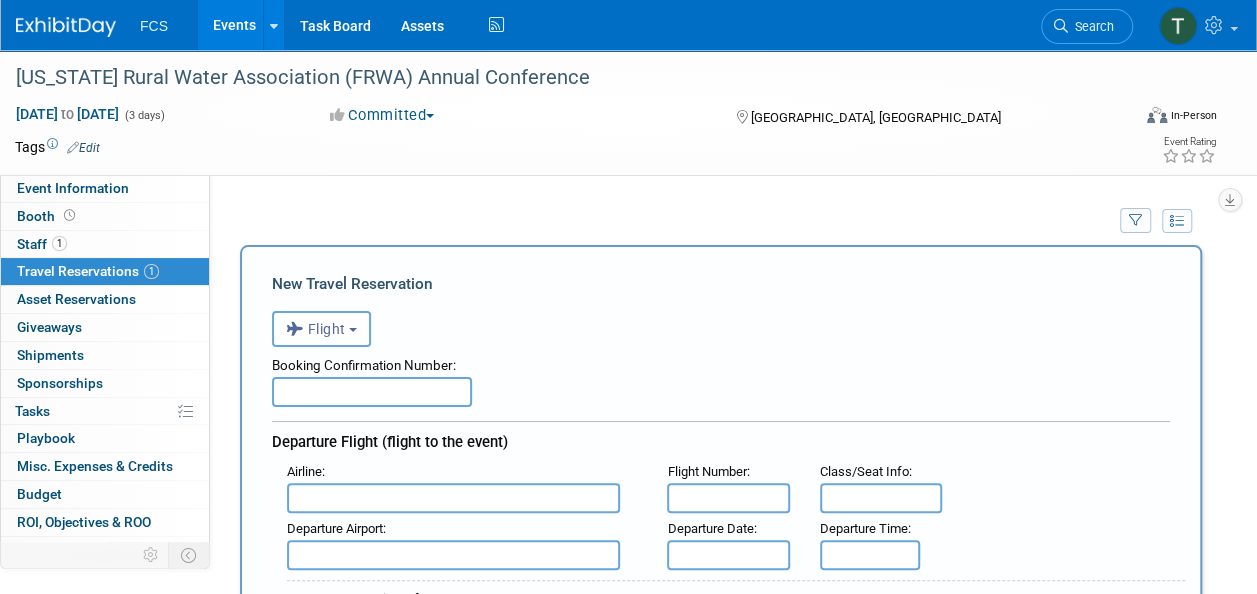 click at bounding box center (372, 392) 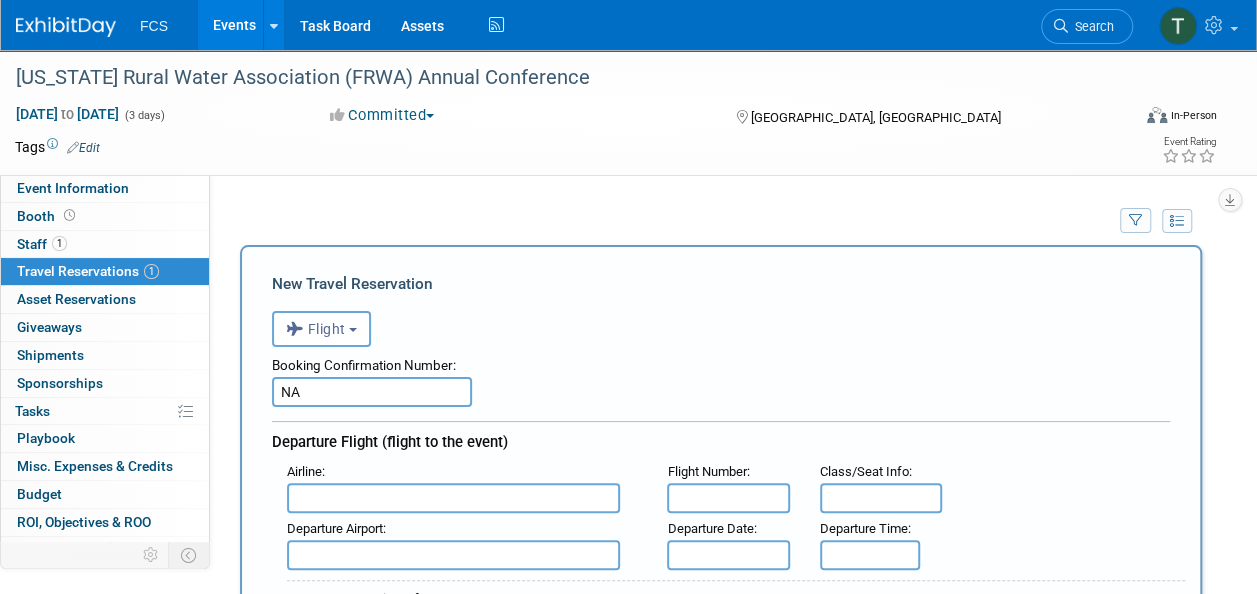 type on "N" 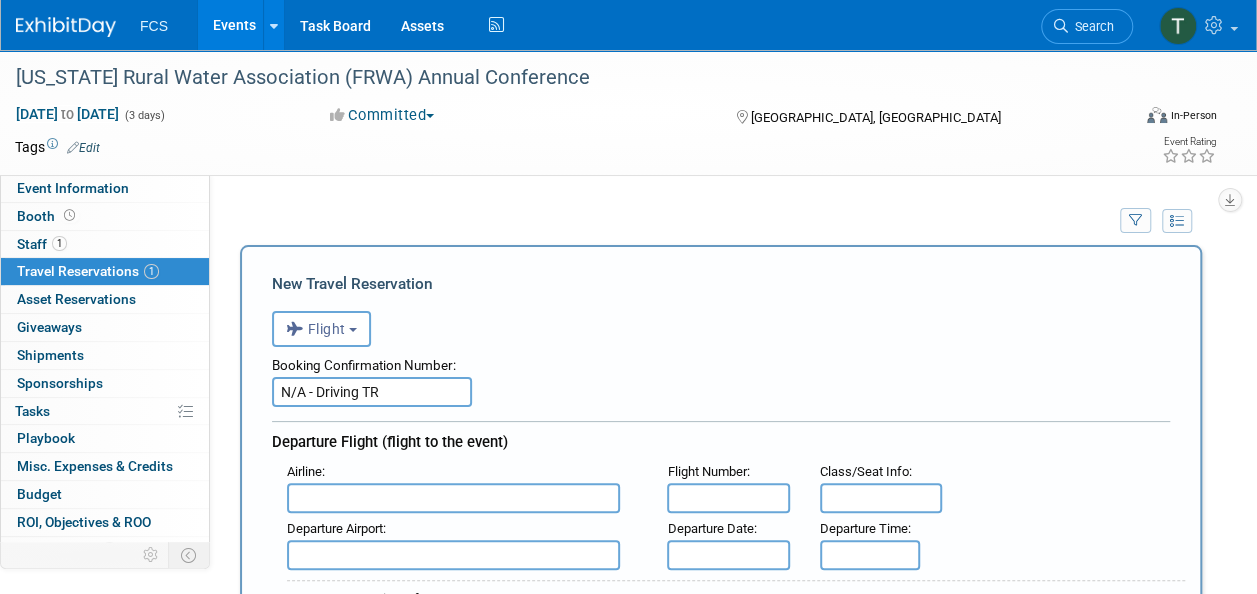 type on "N/A - Driving TR" 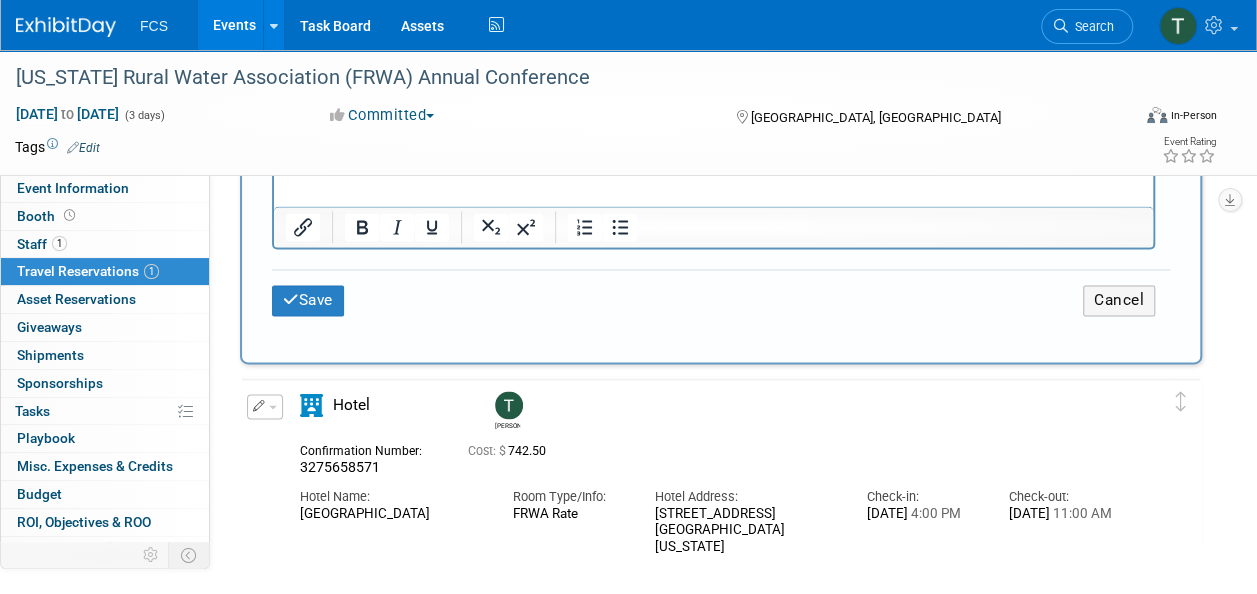 scroll, scrollTop: 800, scrollLeft: 0, axis: vertical 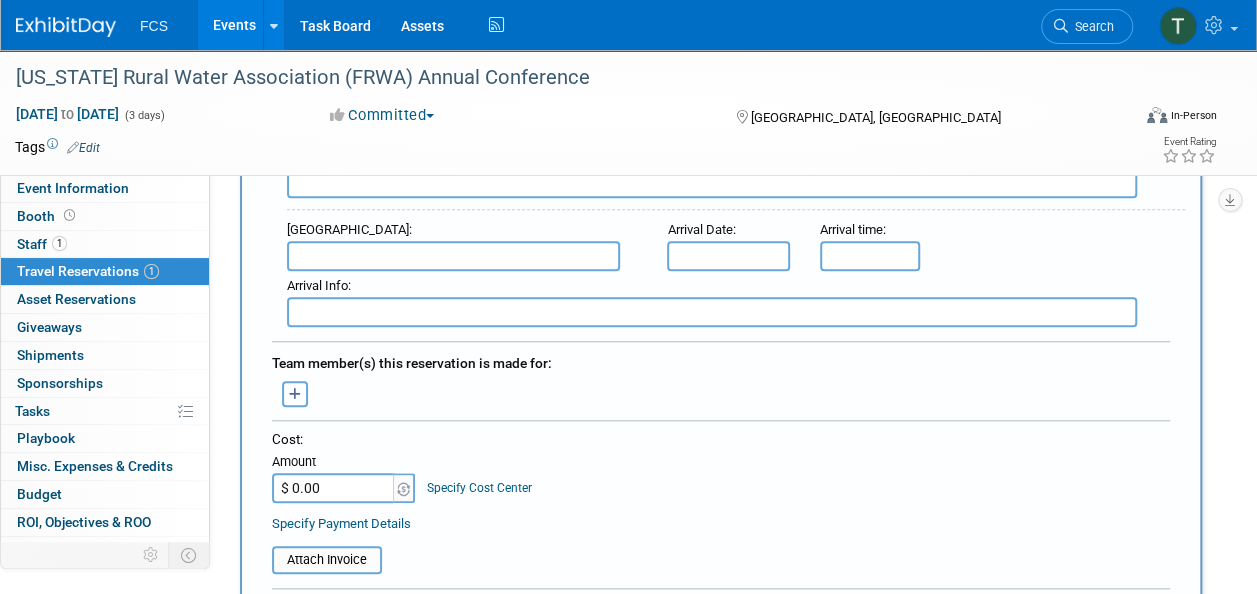 click at bounding box center (295, 394) 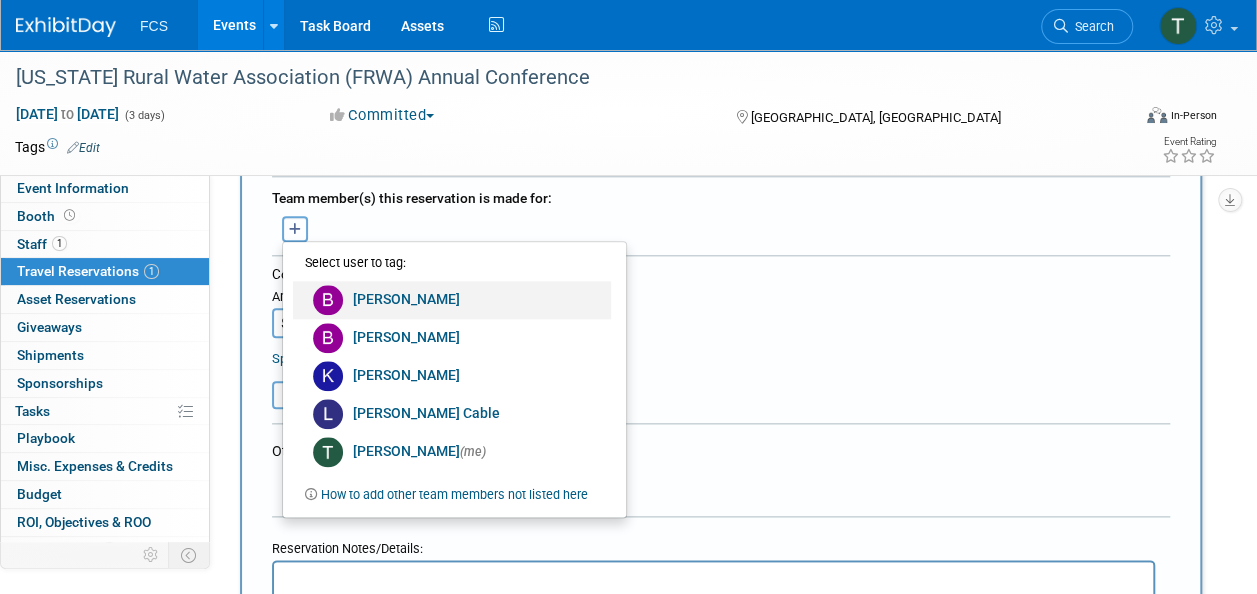 scroll, scrollTop: 1100, scrollLeft: 0, axis: vertical 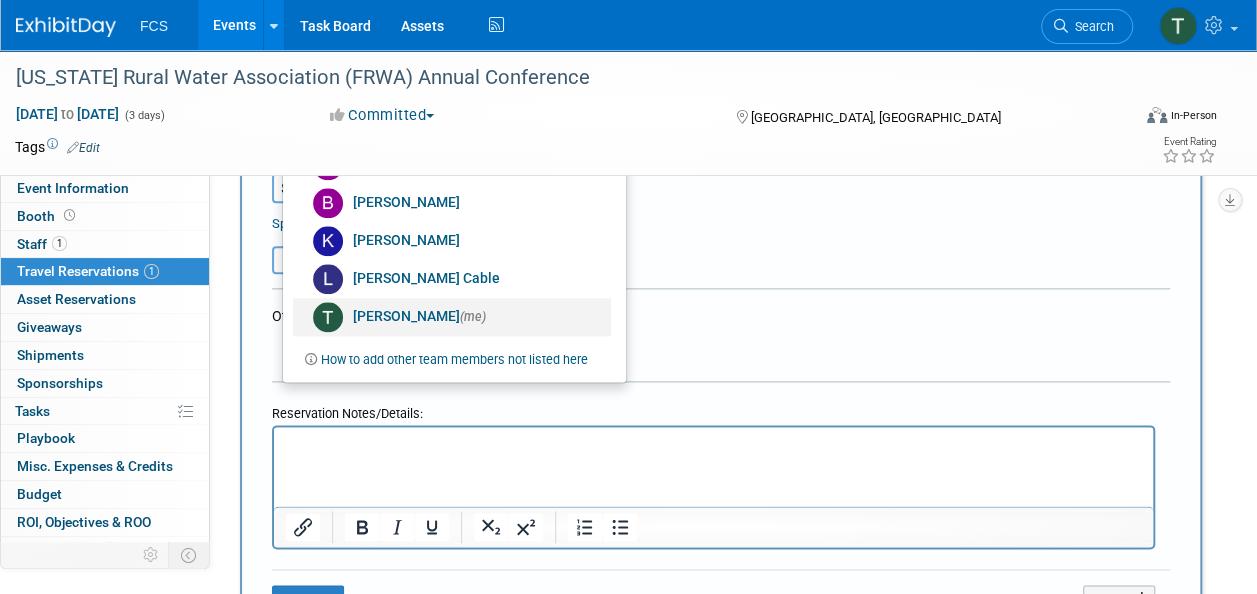 click on "Tommy Raye
(me)" at bounding box center [452, 317] 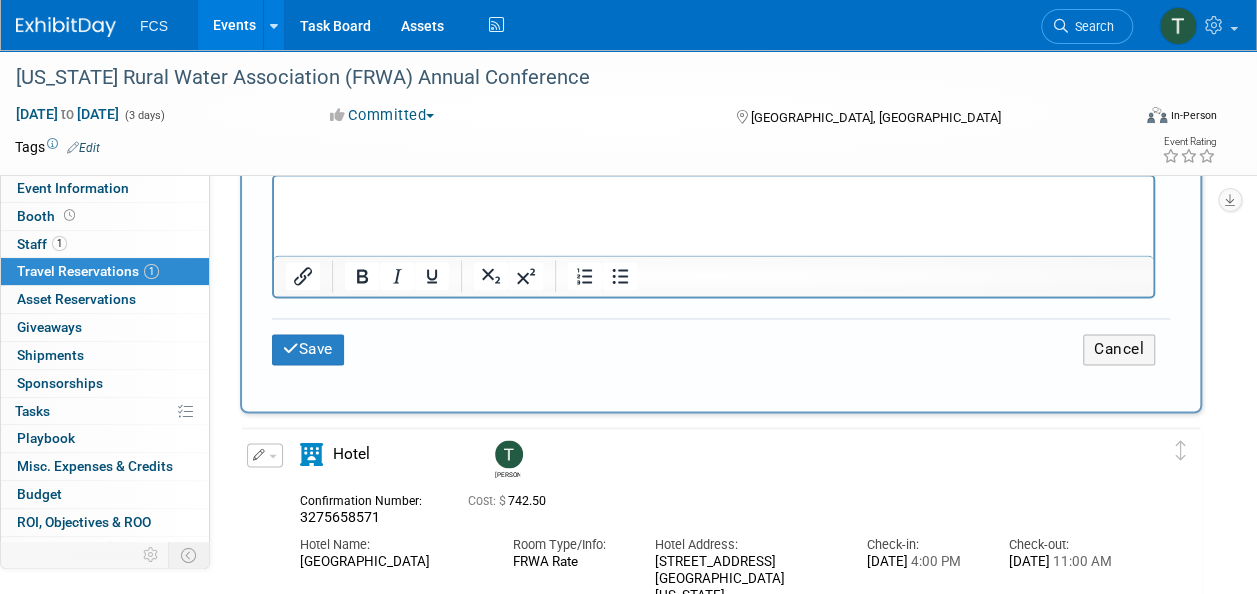 scroll, scrollTop: 1400, scrollLeft: 0, axis: vertical 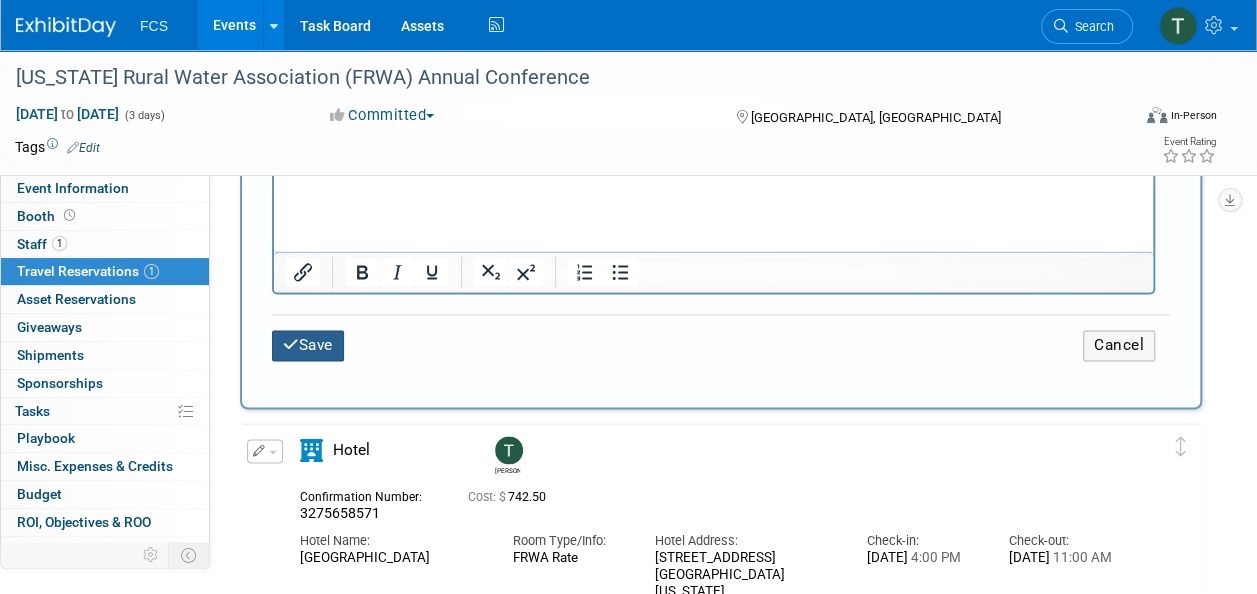 click on "Save" at bounding box center [308, 345] 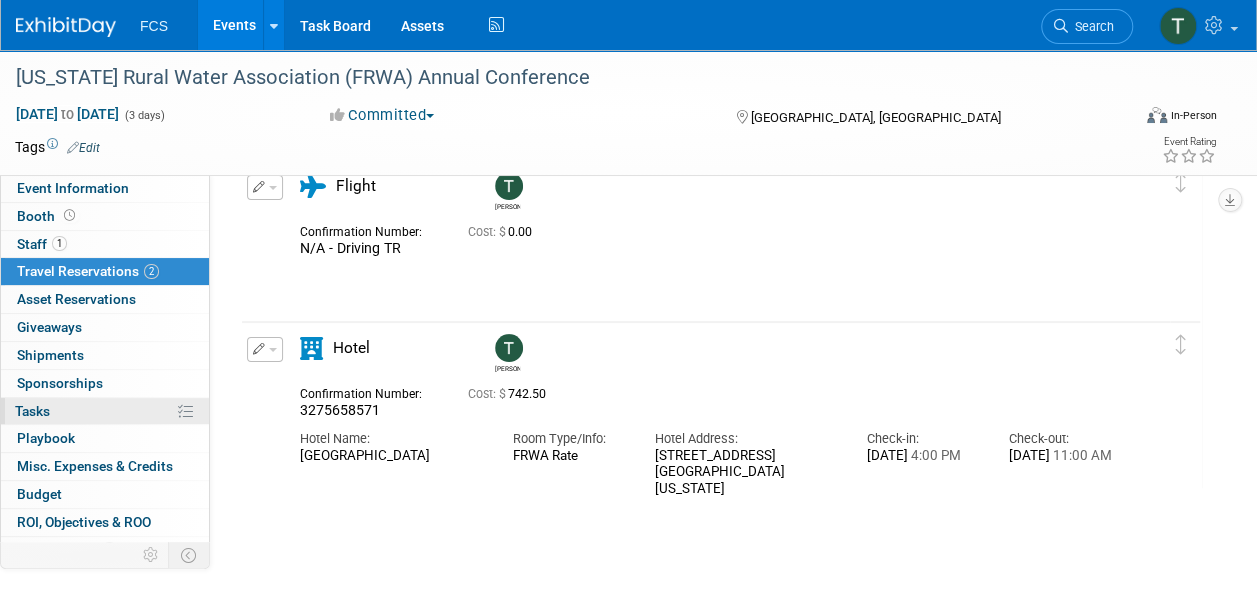 scroll, scrollTop: 0, scrollLeft: 0, axis: both 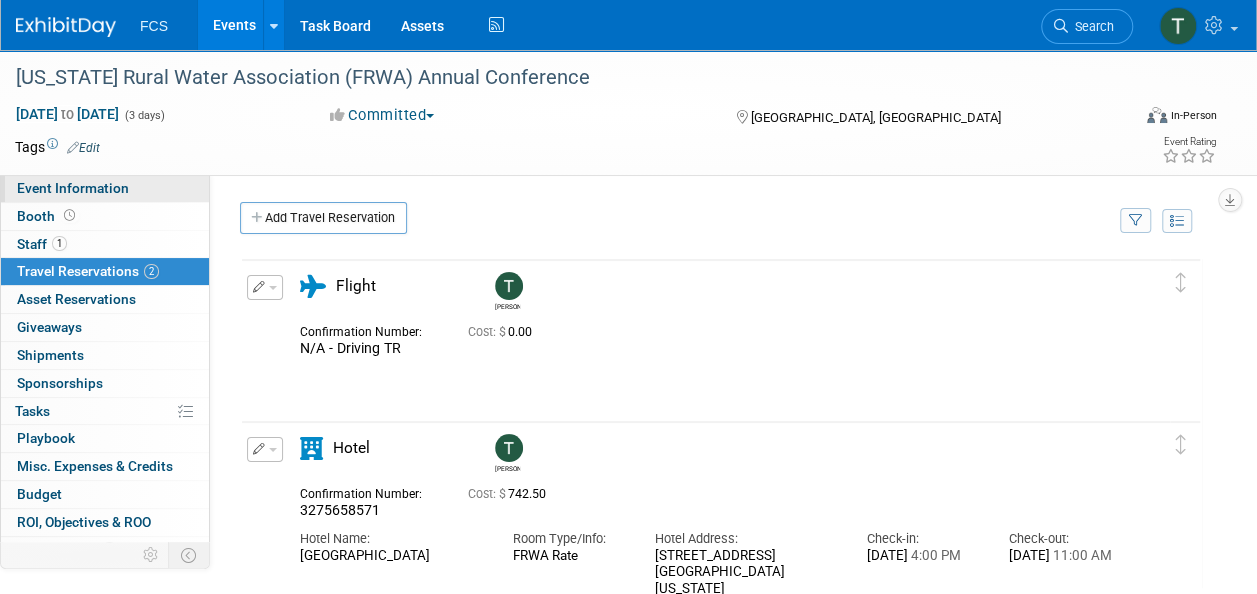 click on "Event Information" at bounding box center [73, 188] 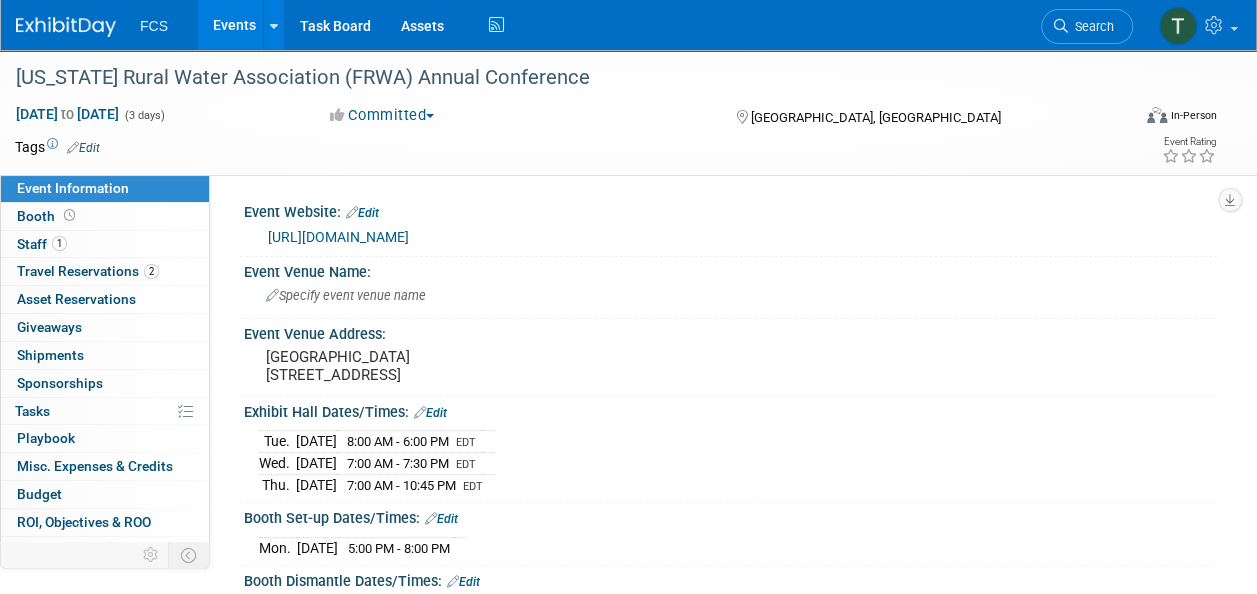 scroll, scrollTop: 0, scrollLeft: 0, axis: both 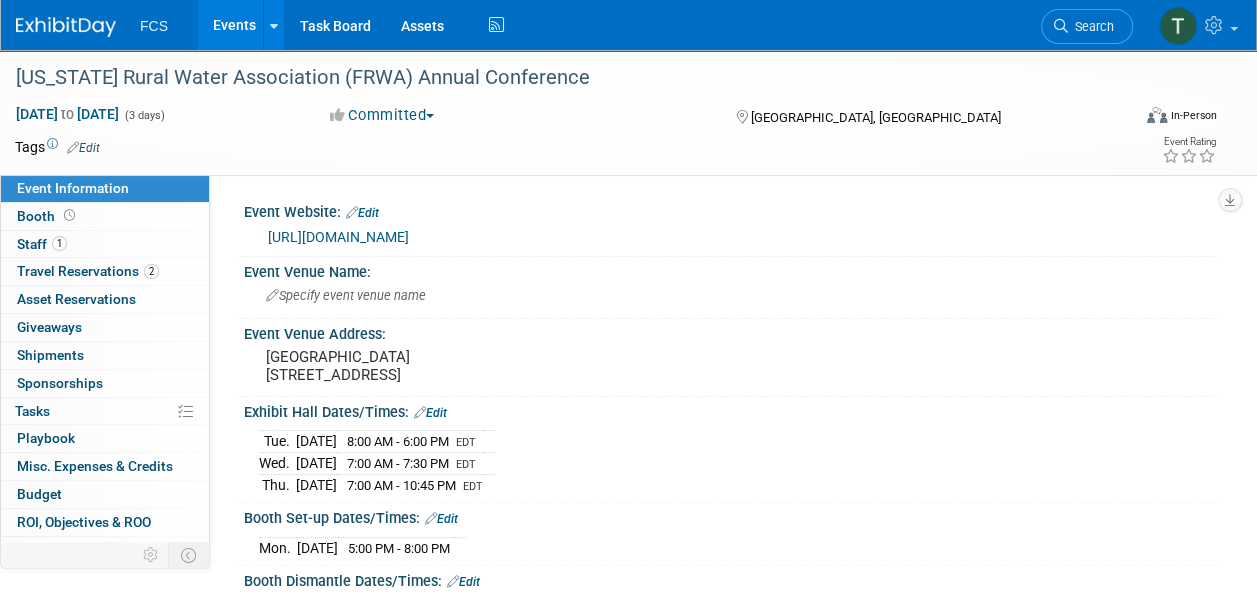 click on "[URL][DOMAIN_NAME]" at bounding box center (338, 237) 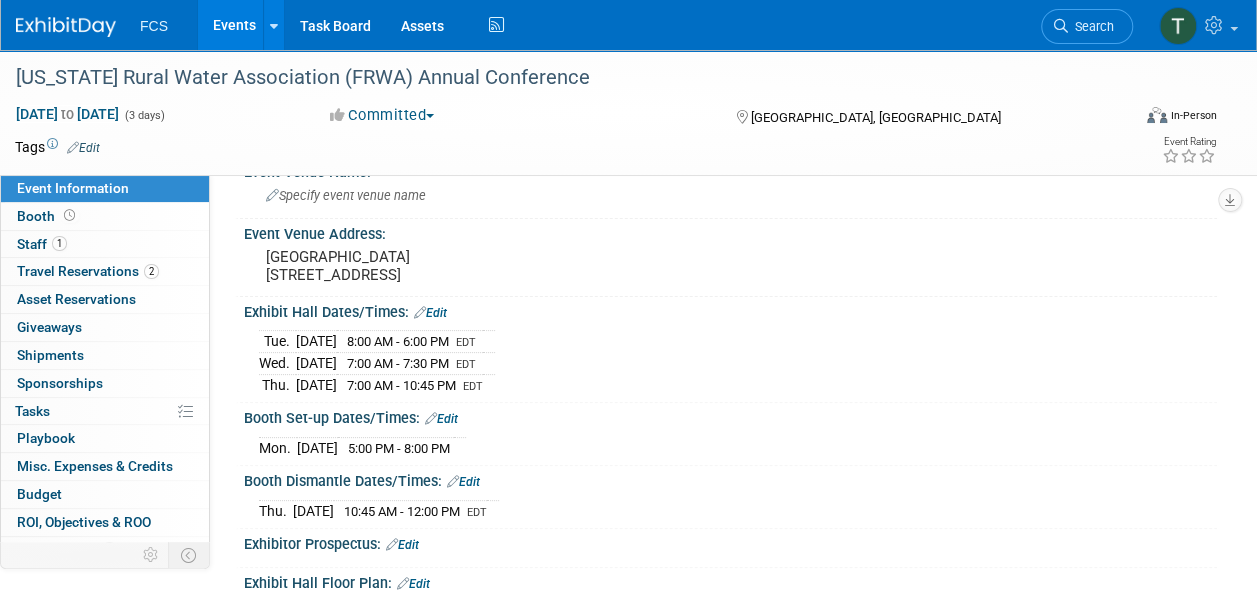 scroll, scrollTop: 200, scrollLeft: 0, axis: vertical 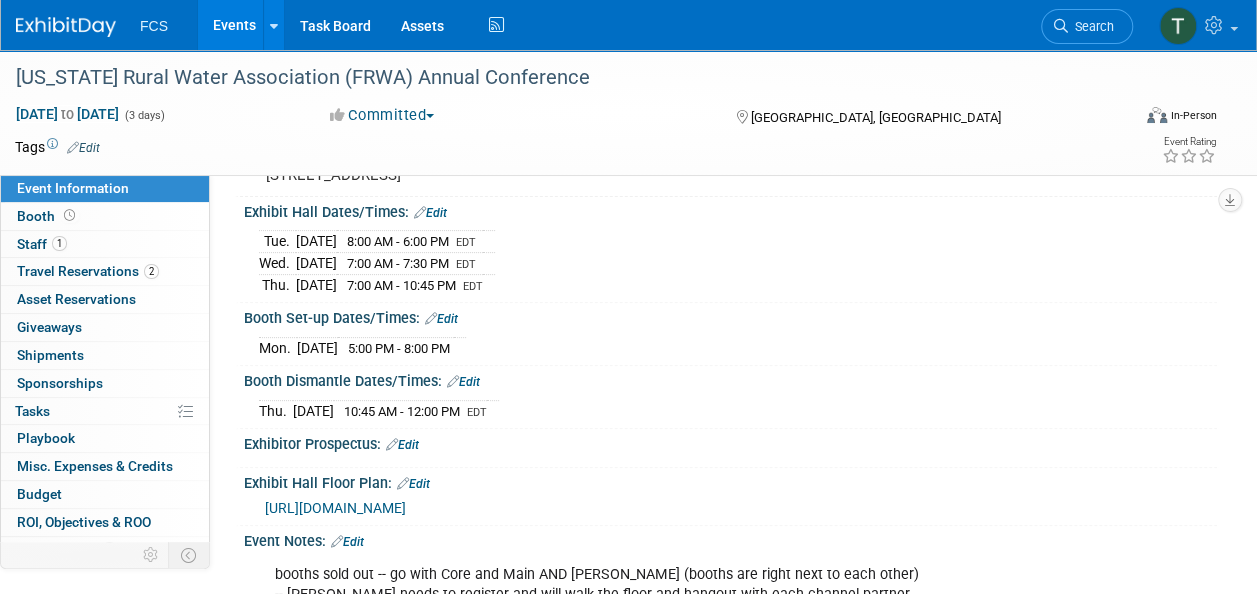 click on "7:00 AM                                -
10:45 PM" at bounding box center [401, 285] 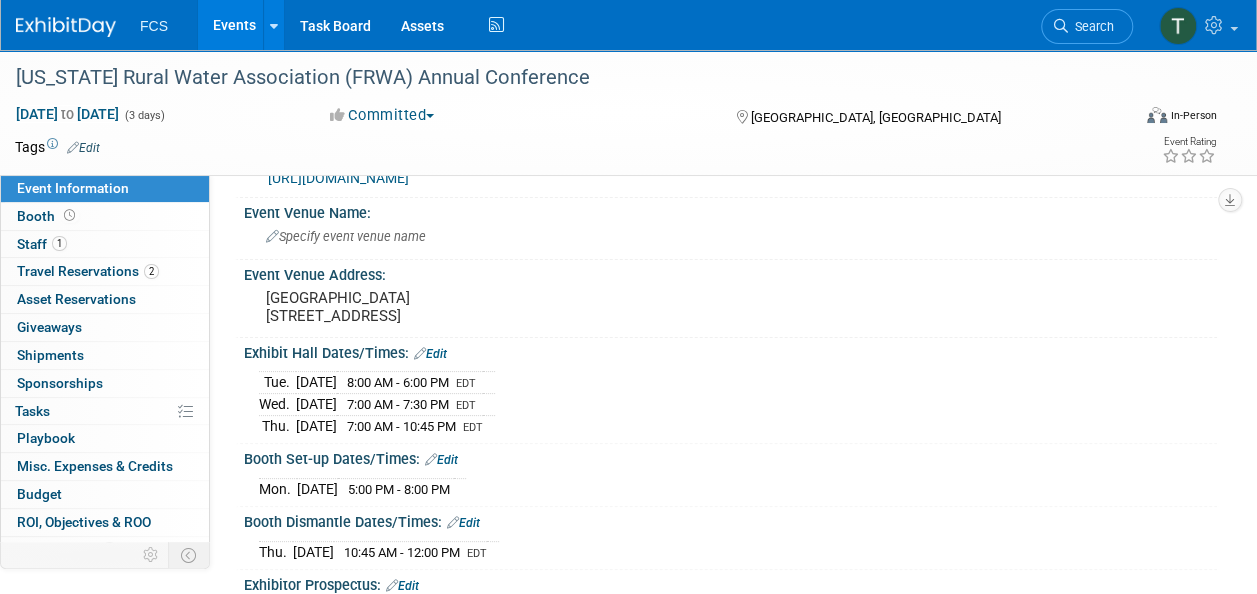 scroll, scrollTop: 100, scrollLeft: 0, axis: vertical 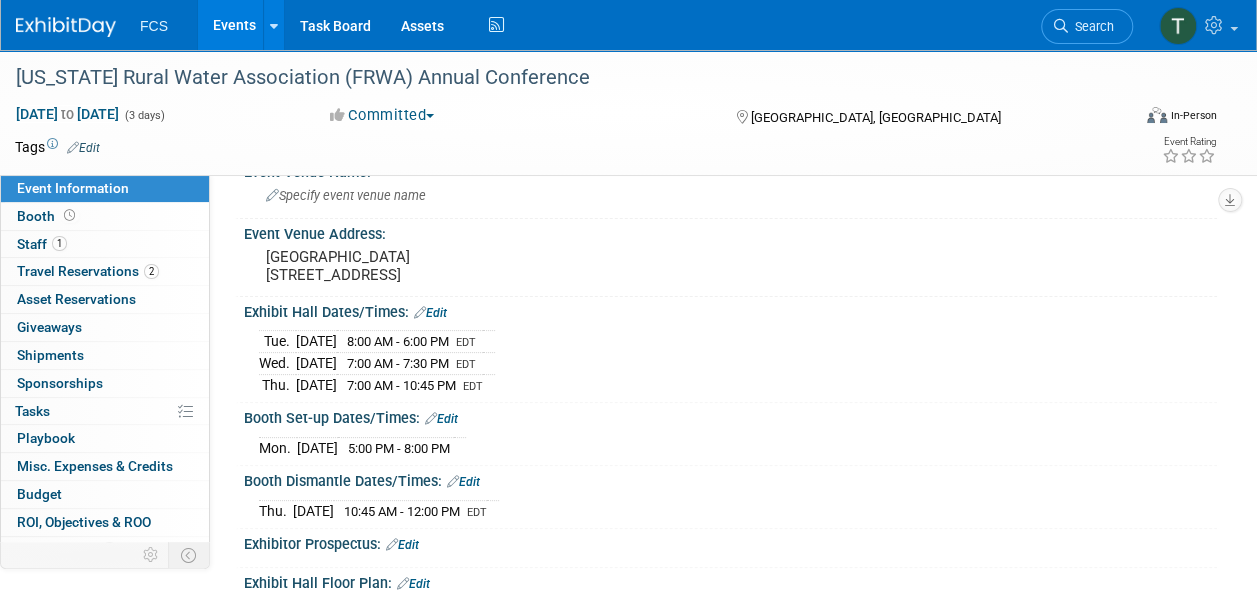 click on "Edit" at bounding box center [441, 419] 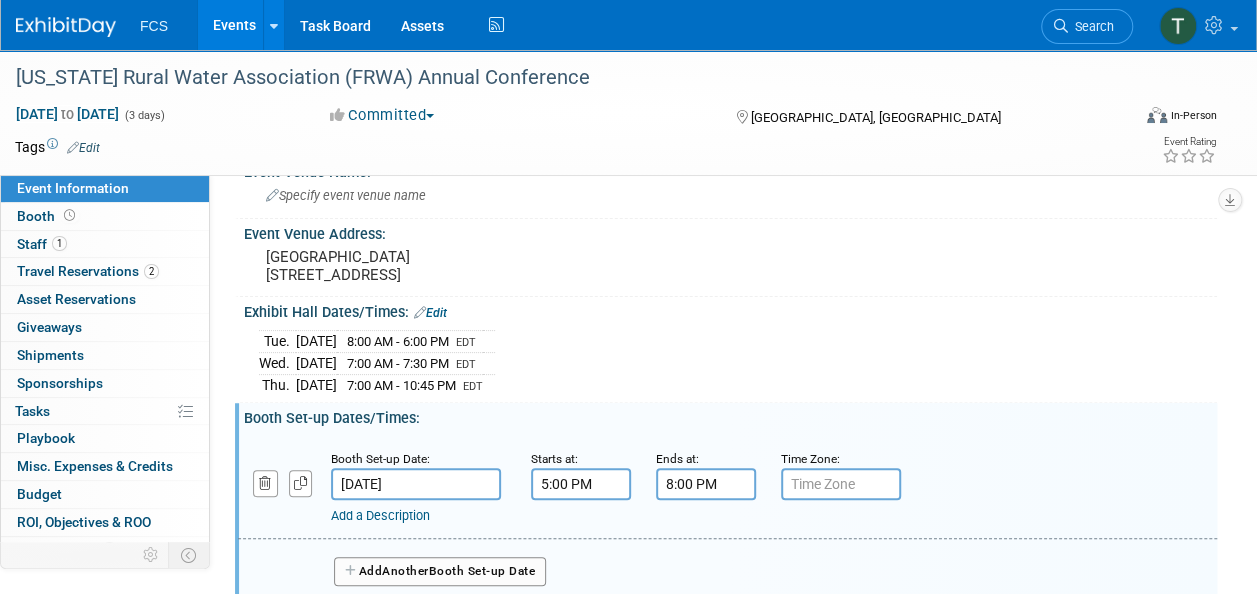 click on "5:00 PM" at bounding box center [581, 484] 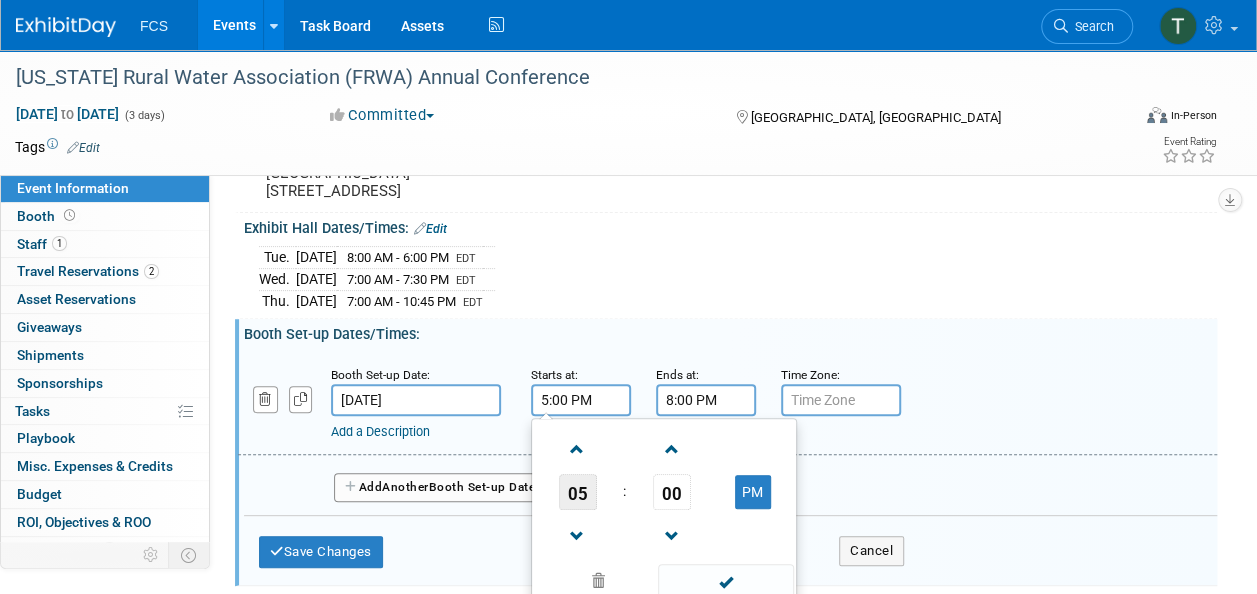 scroll, scrollTop: 300, scrollLeft: 0, axis: vertical 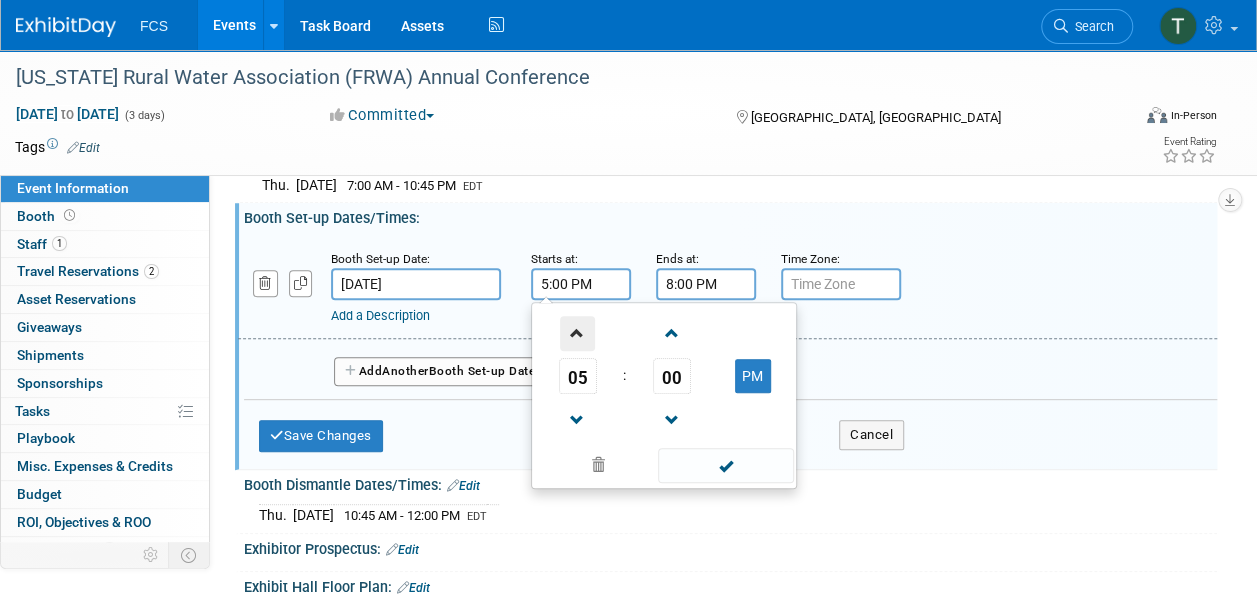 click at bounding box center [577, 333] 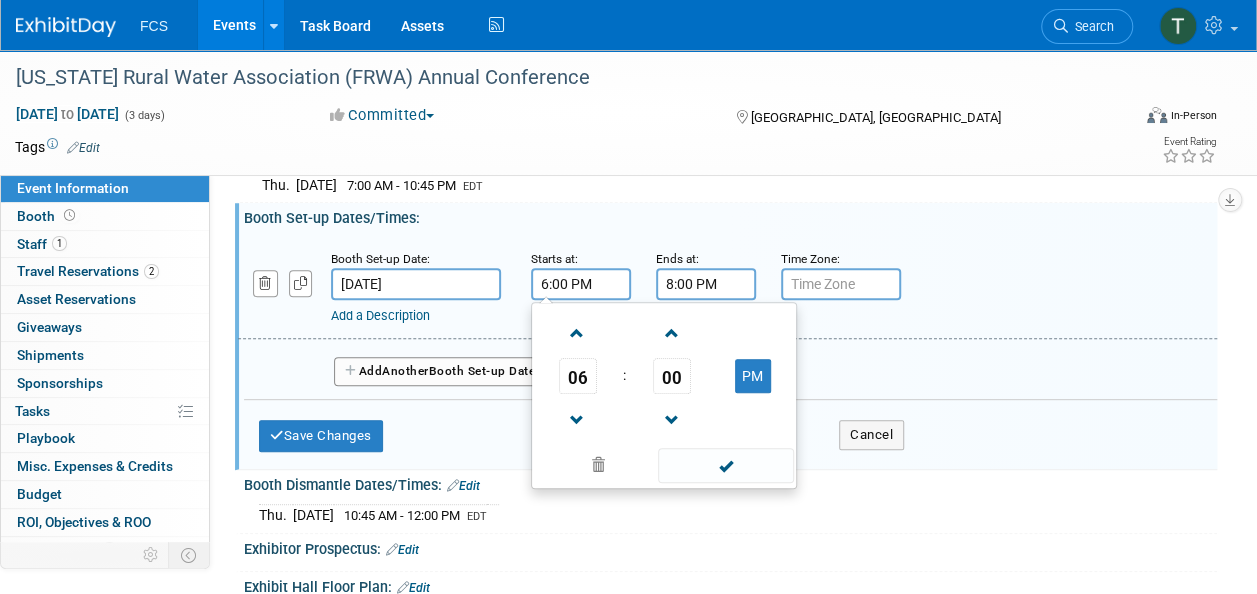 click on "8:00 PM" at bounding box center (706, 284) 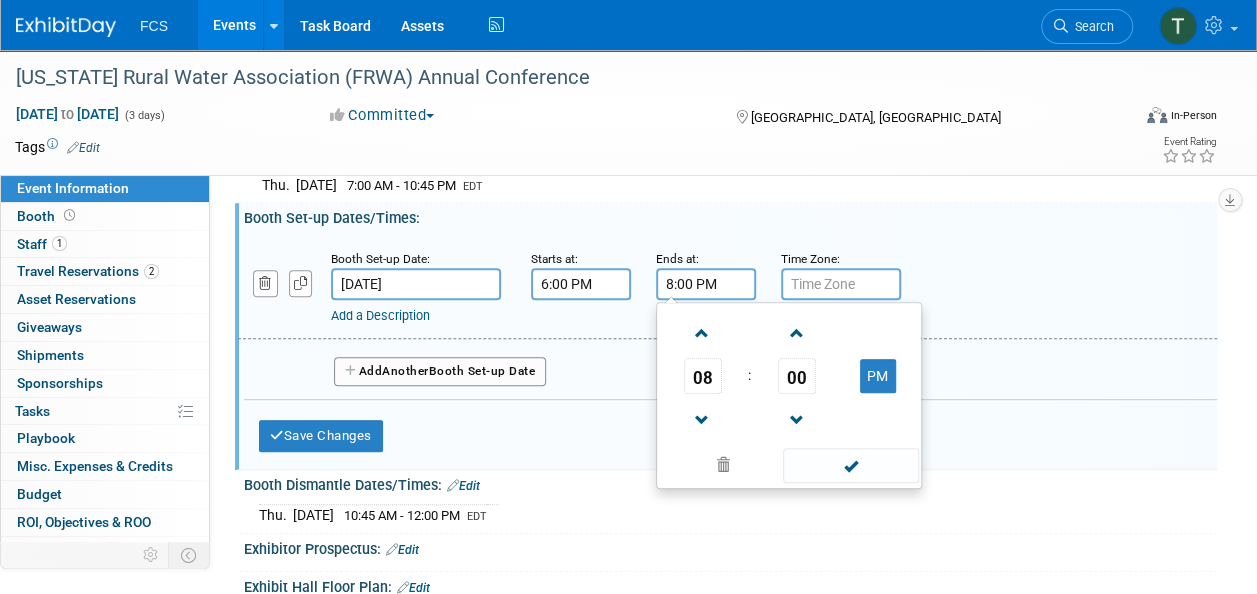 click on "8:00 PM" at bounding box center [706, 284] 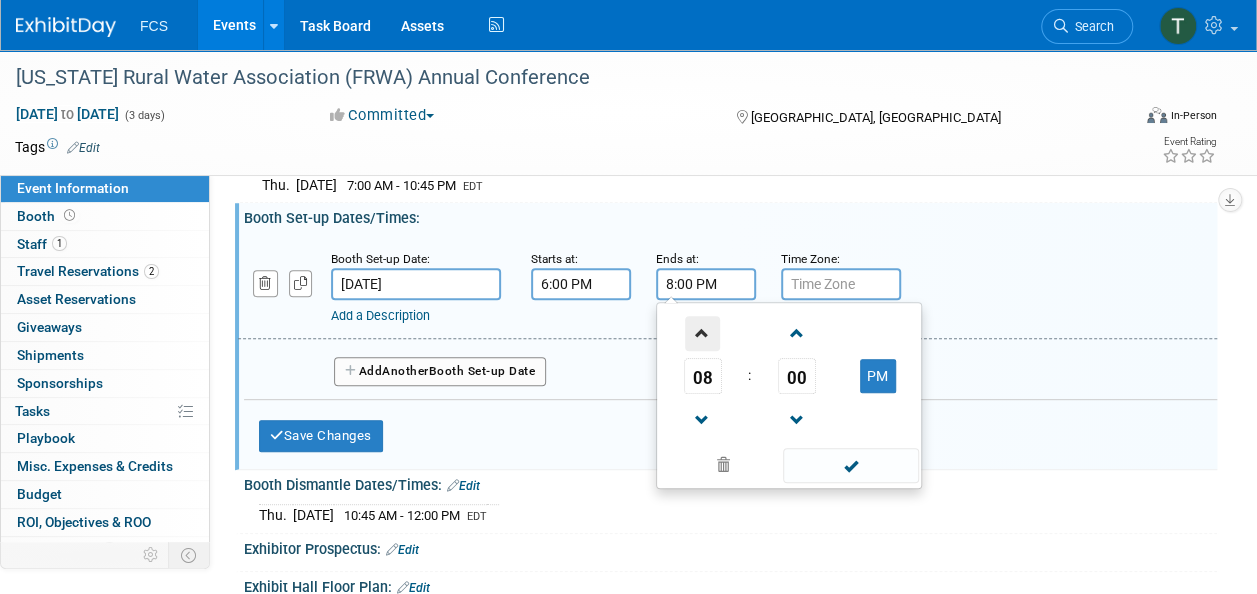 click at bounding box center [702, 333] 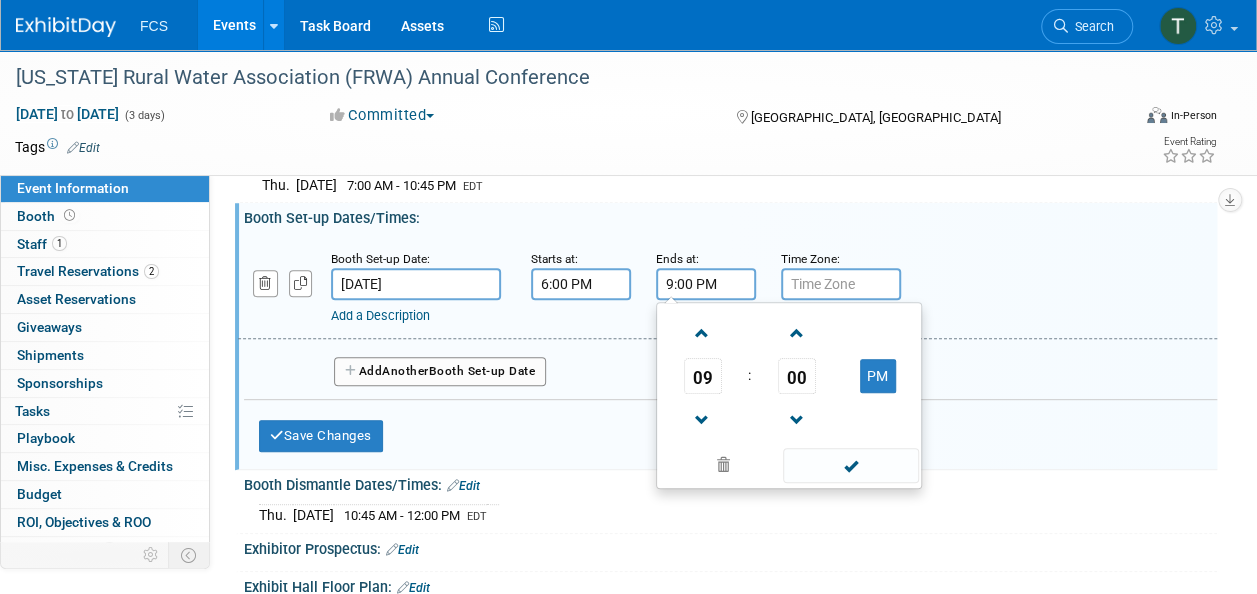 click at bounding box center [841, 284] 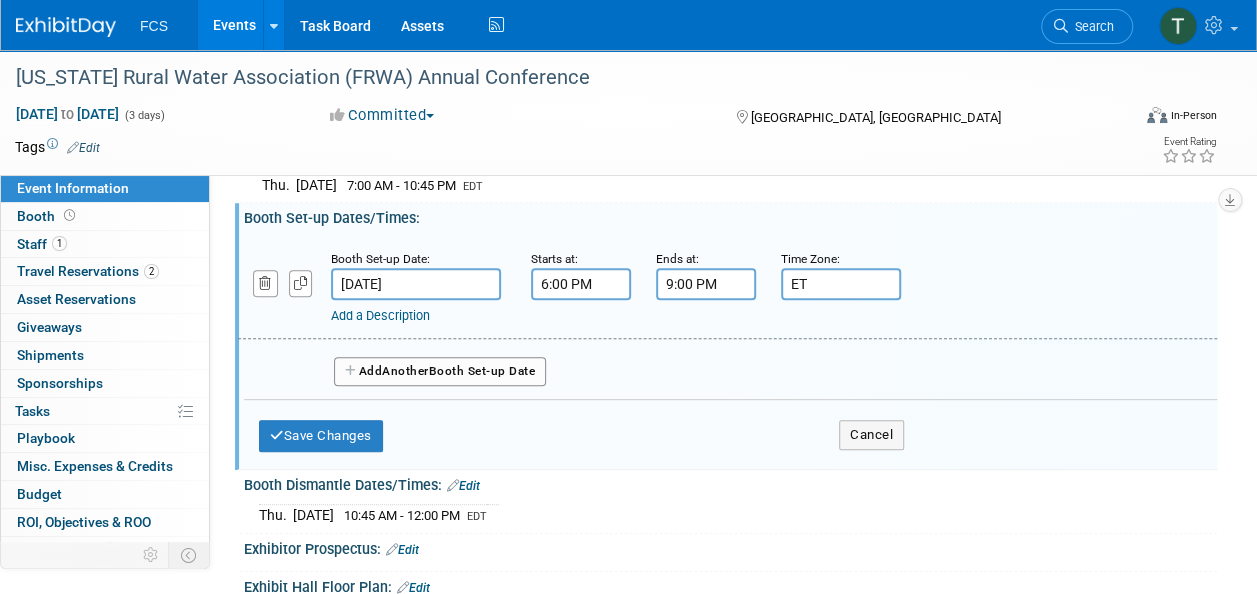 type on "ET" 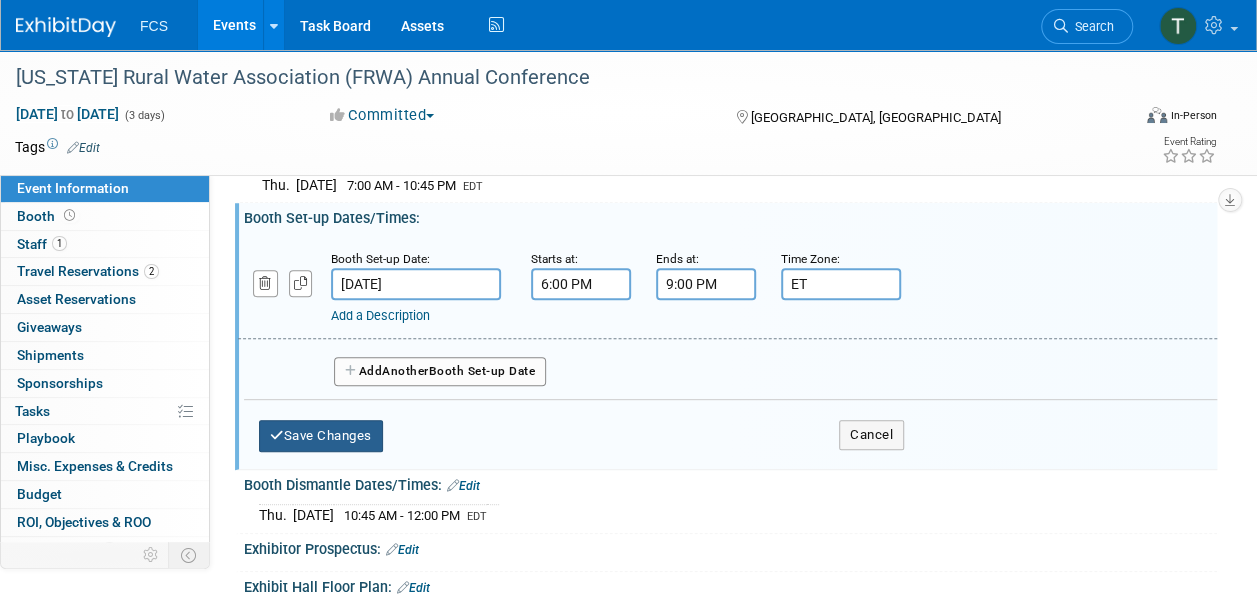 click on "Save Changes" at bounding box center (321, 436) 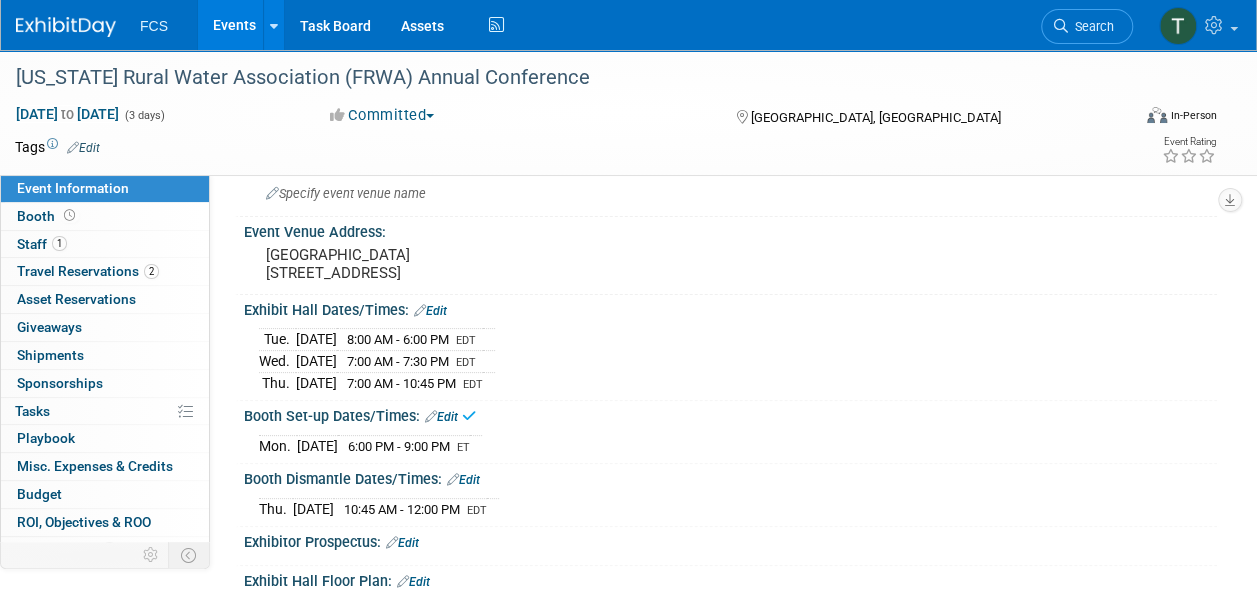 scroll, scrollTop: 100, scrollLeft: 0, axis: vertical 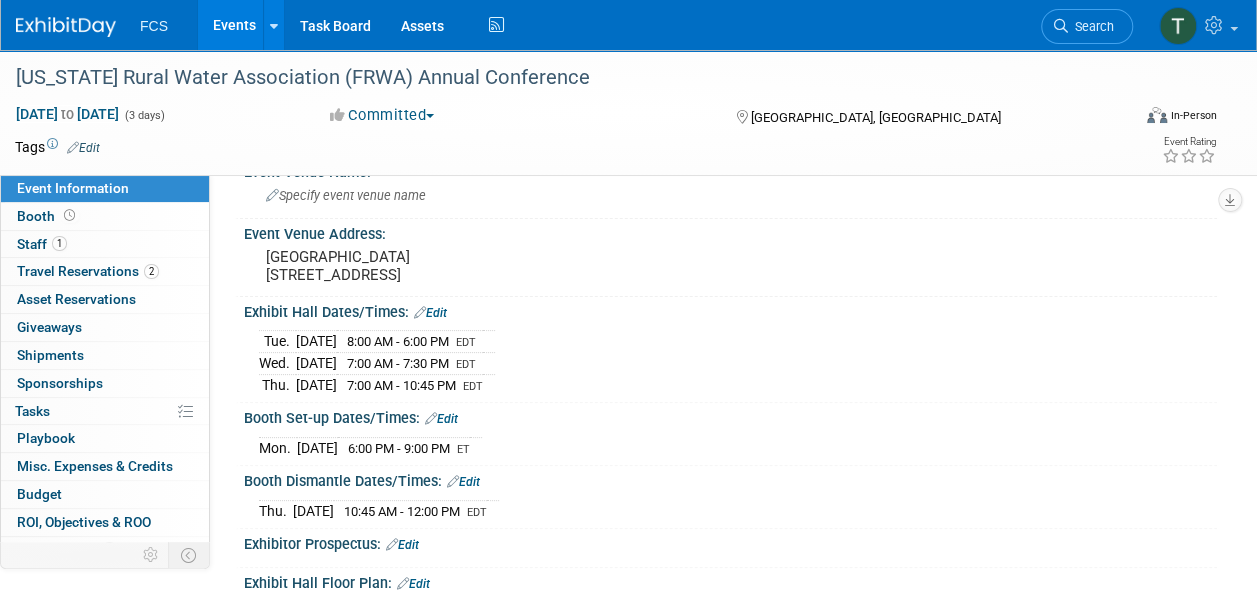 click on "Edit" at bounding box center [430, 313] 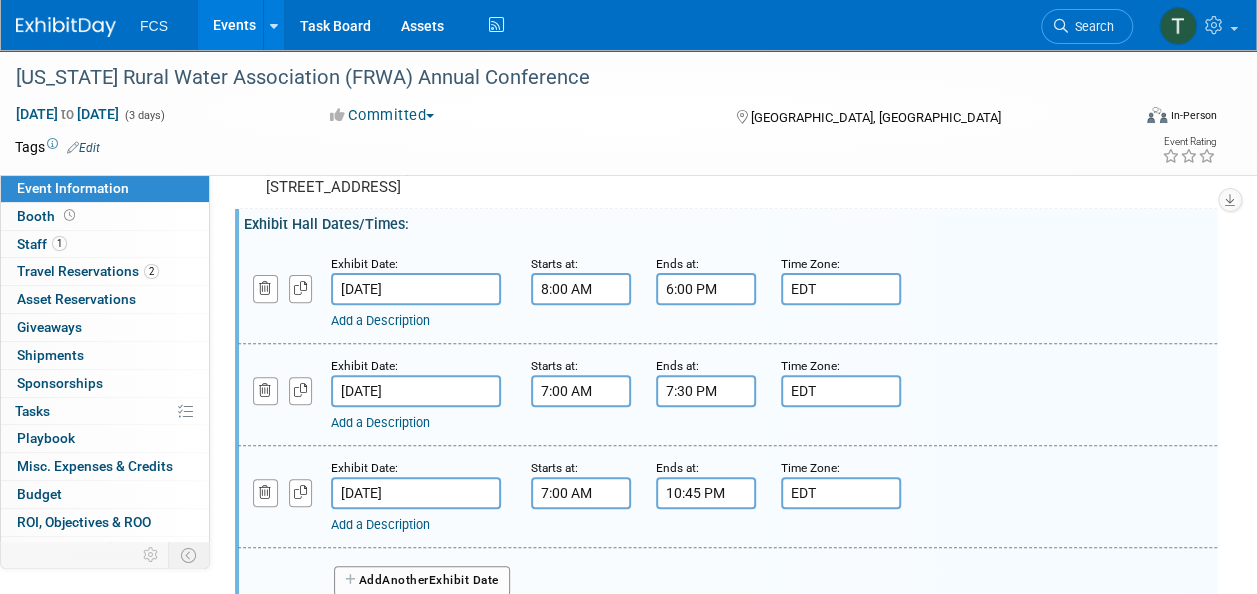 scroll, scrollTop: 200, scrollLeft: 0, axis: vertical 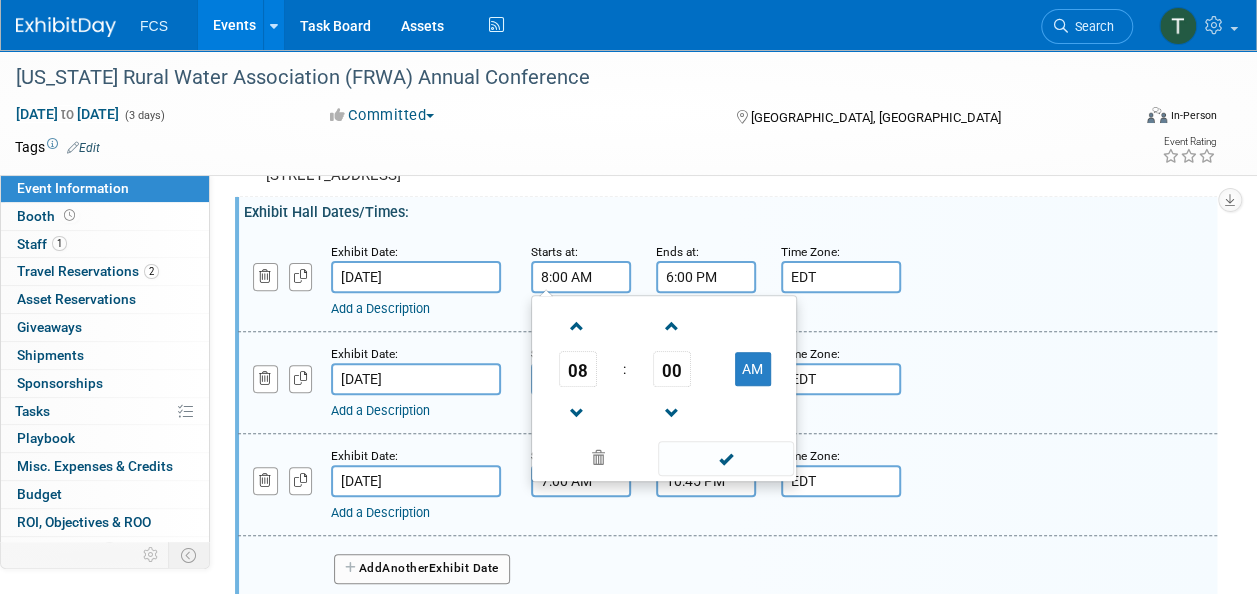 click on "8:00 AM" at bounding box center (581, 277) 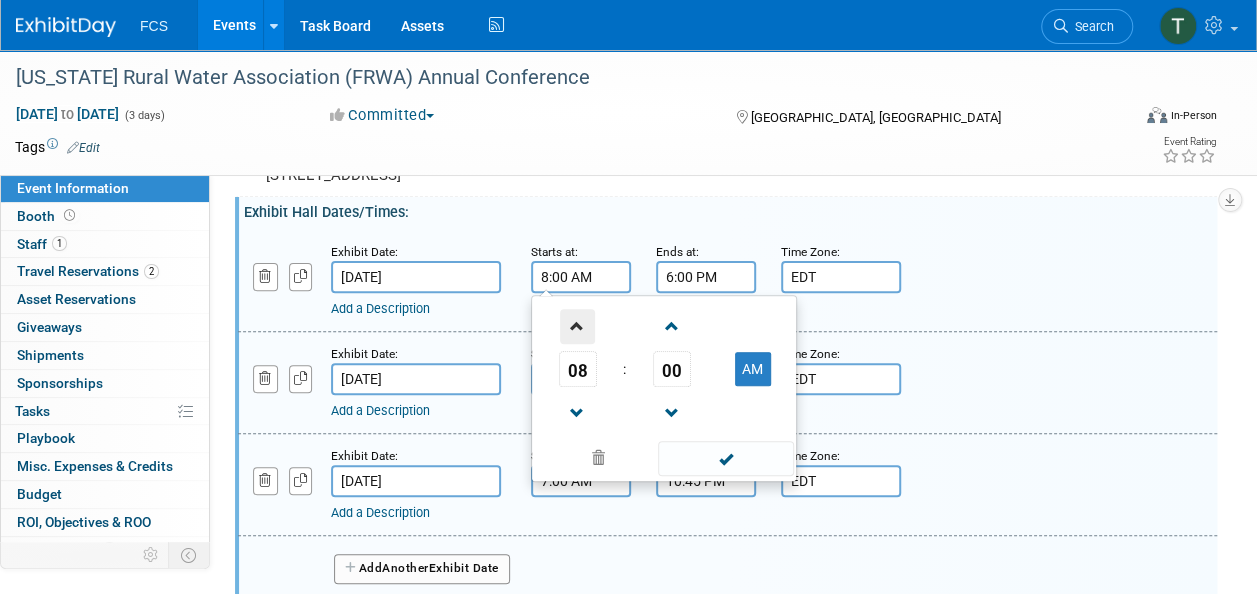 click at bounding box center [577, 326] 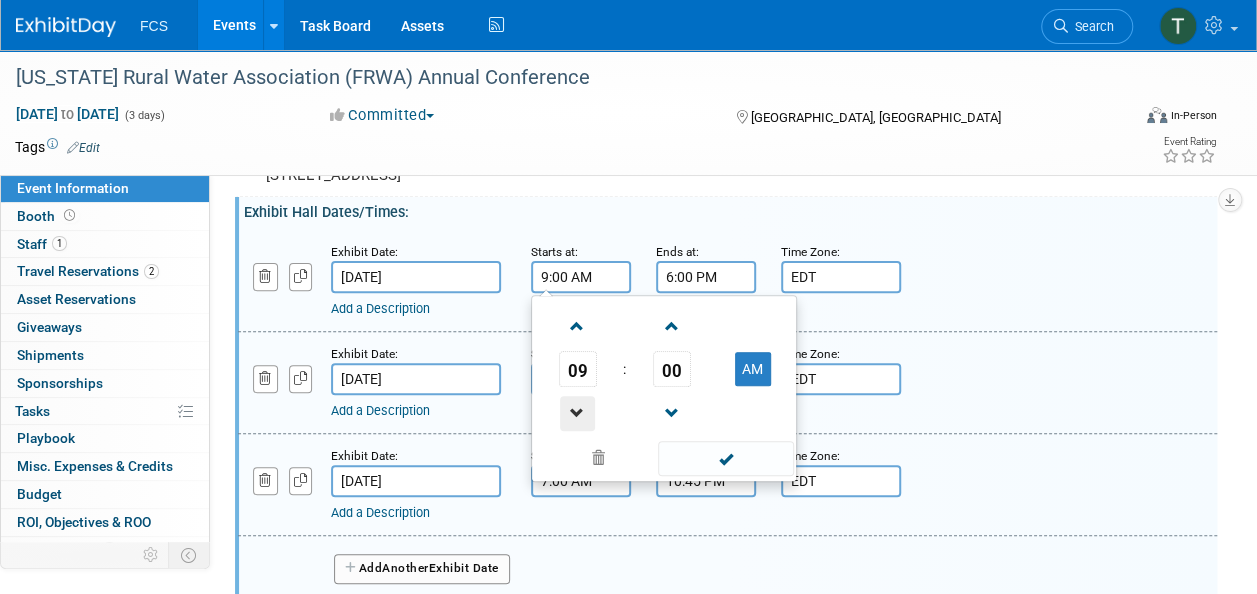 click at bounding box center (577, 413) 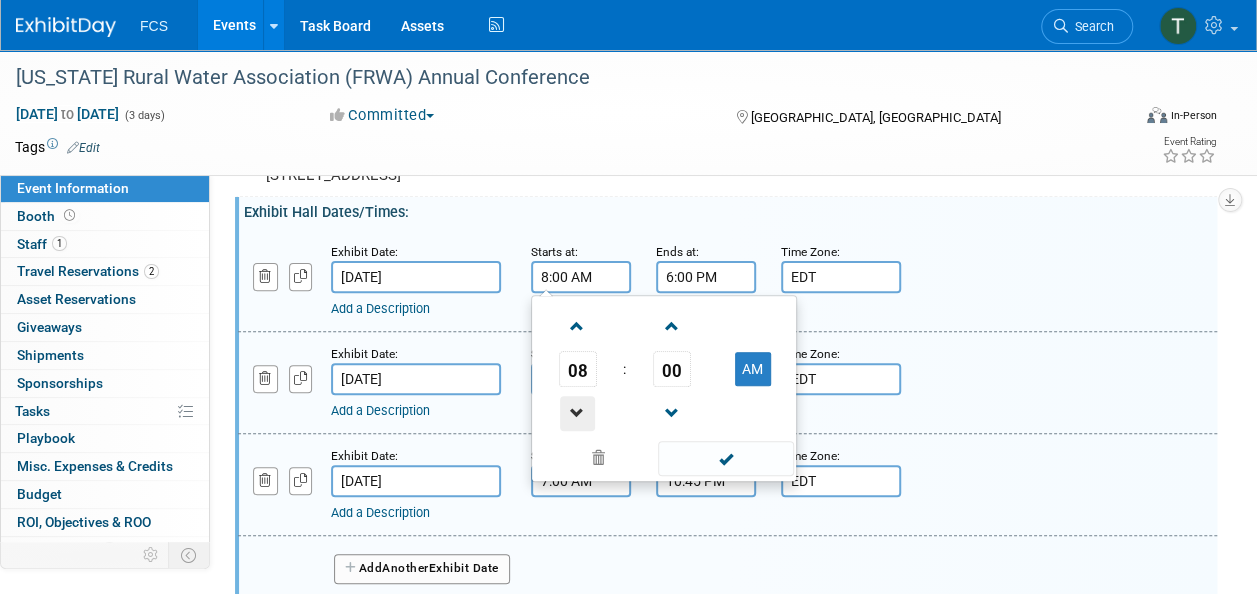 click at bounding box center (577, 413) 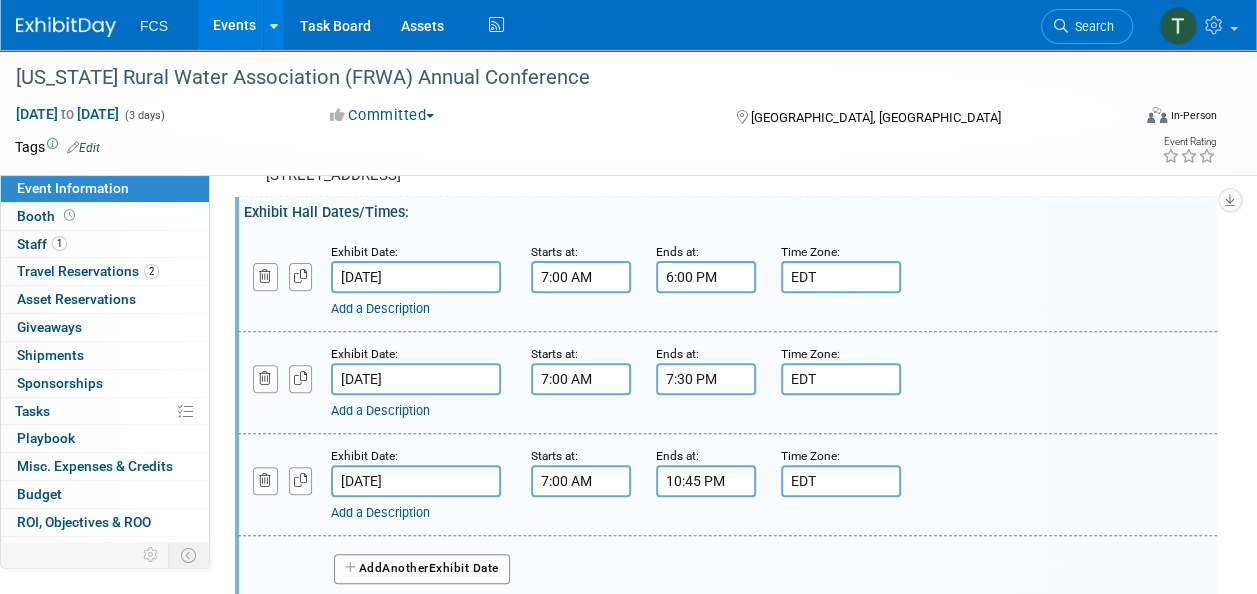 click on "Add a Description
Description:" at bounding box center (727, 279) 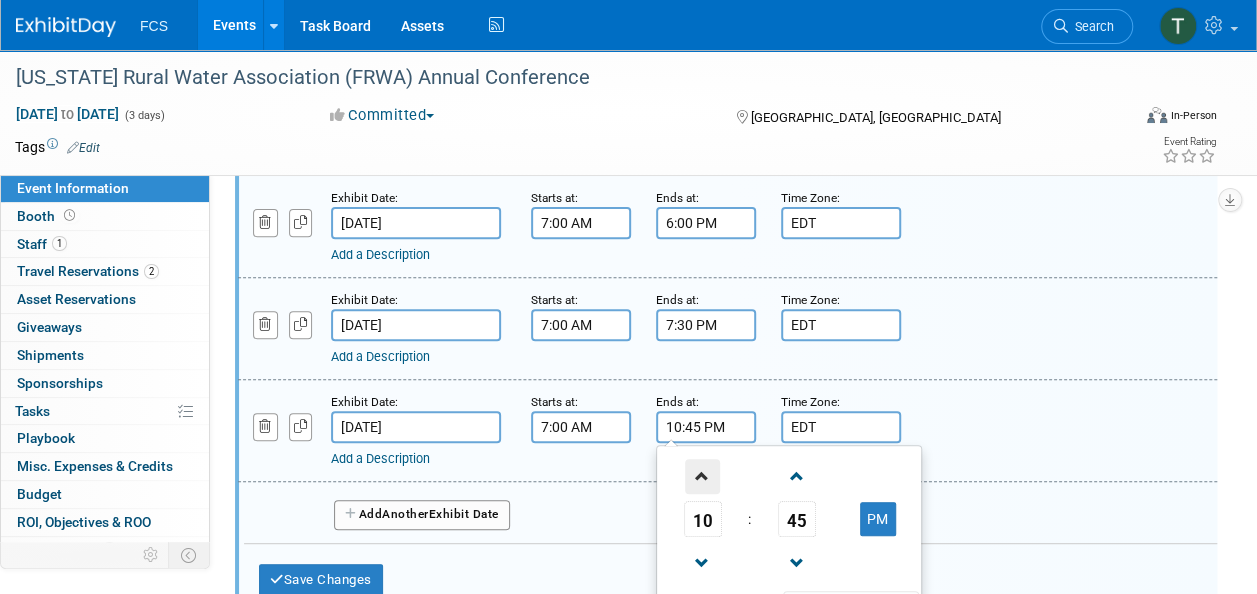 scroll, scrollTop: 400, scrollLeft: 0, axis: vertical 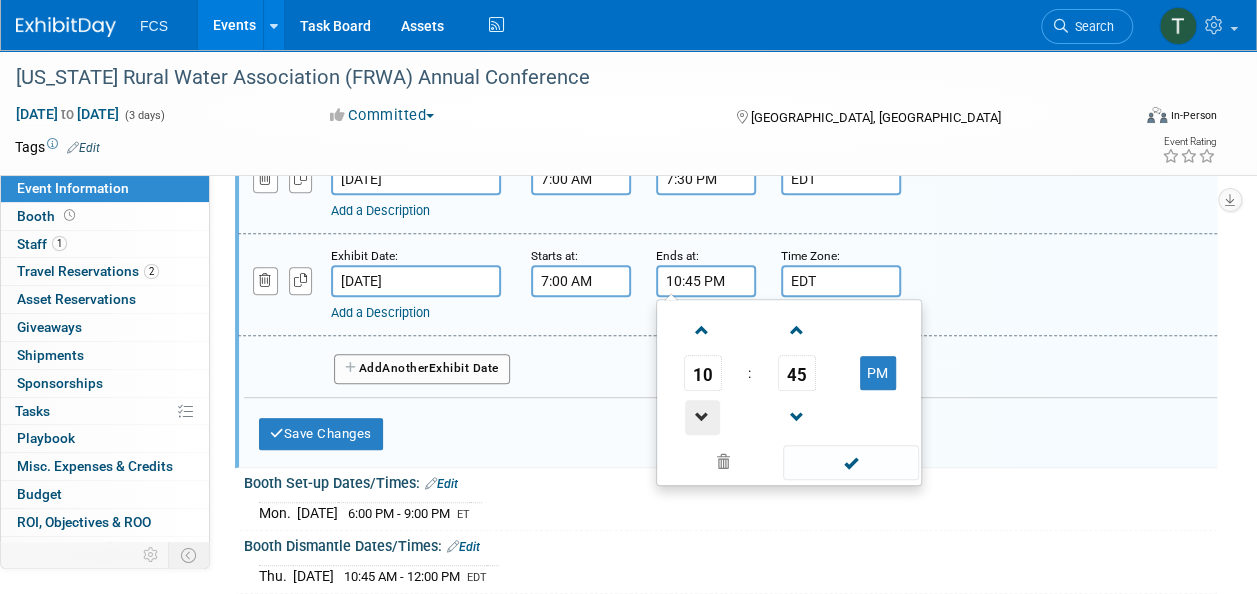click at bounding box center [702, 417] 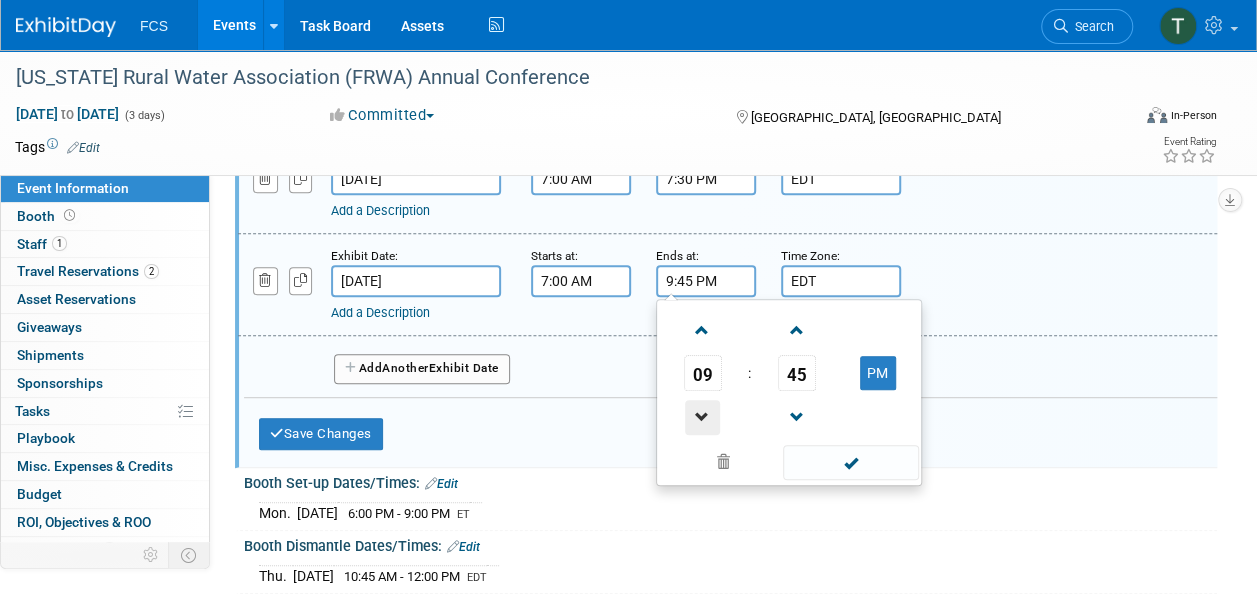 click at bounding box center (702, 417) 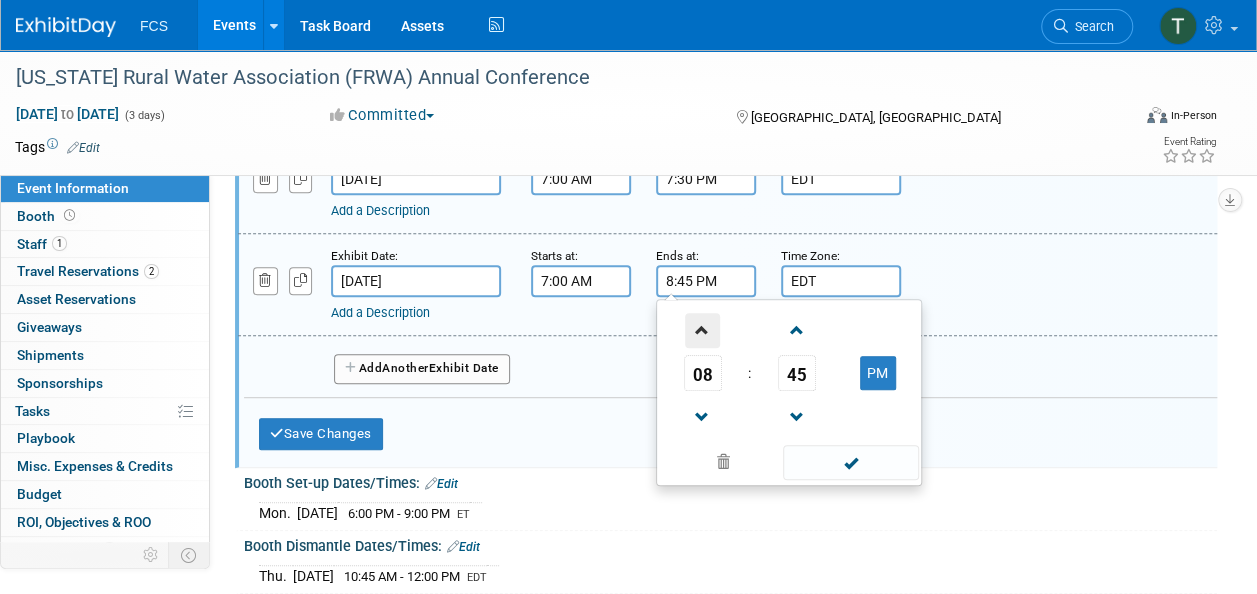 click at bounding box center [703, 329] 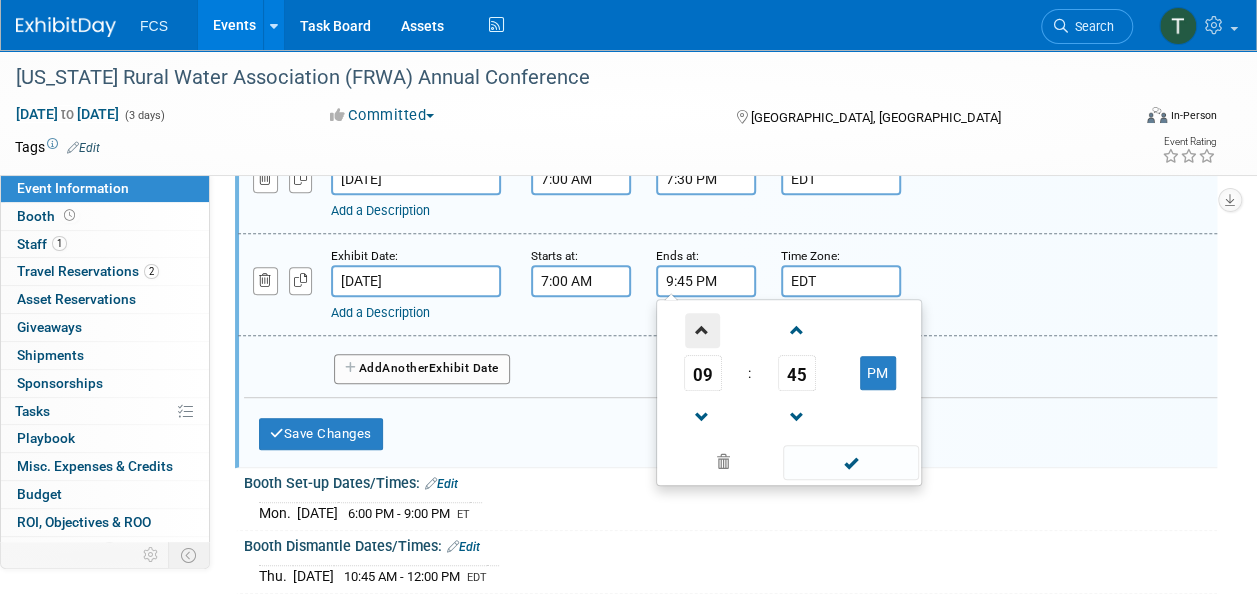 click at bounding box center (702, 330) 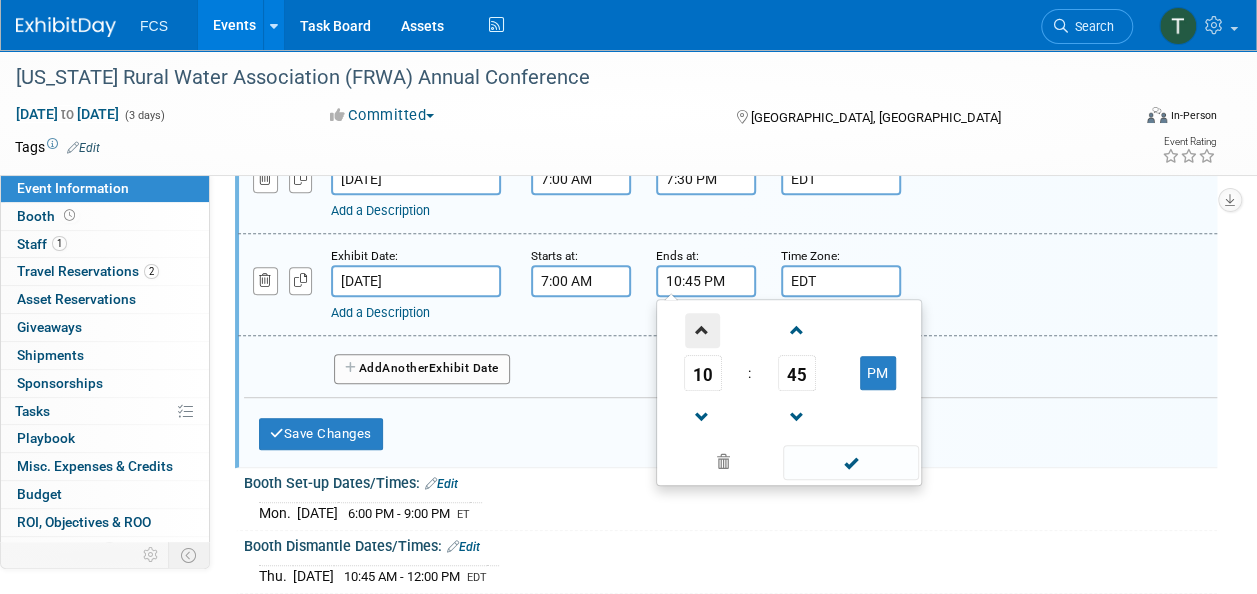 click at bounding box center (702, 330) 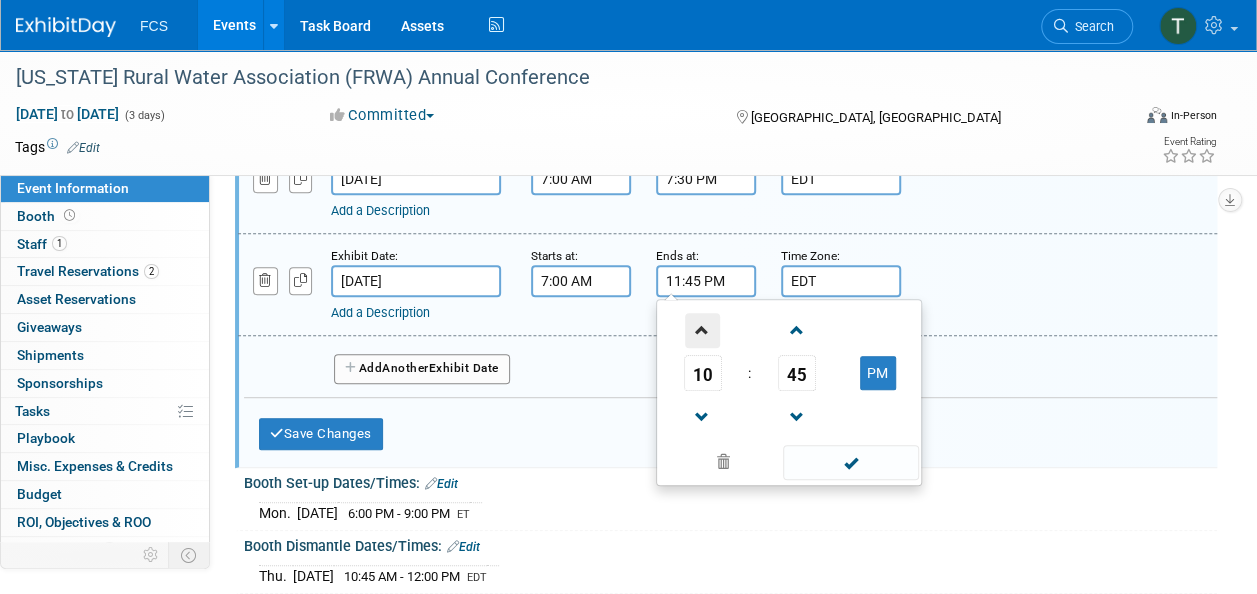 click at bounding box center (702, 330) 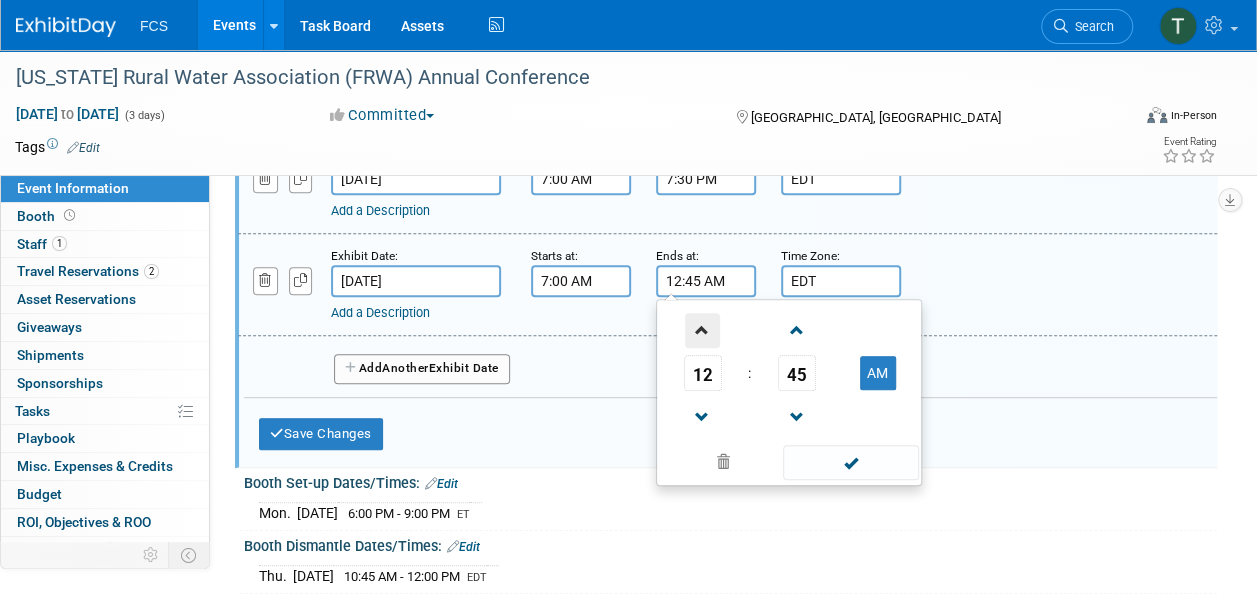 click at bounding box center (702, 330) 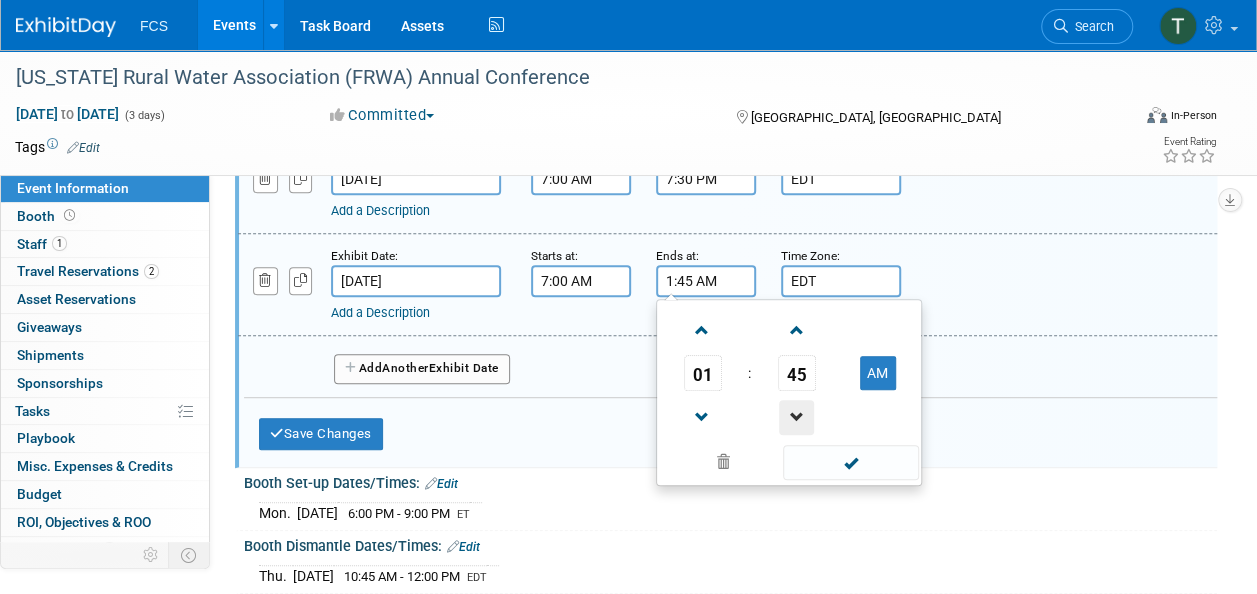 click at bounding box center (796, 417) 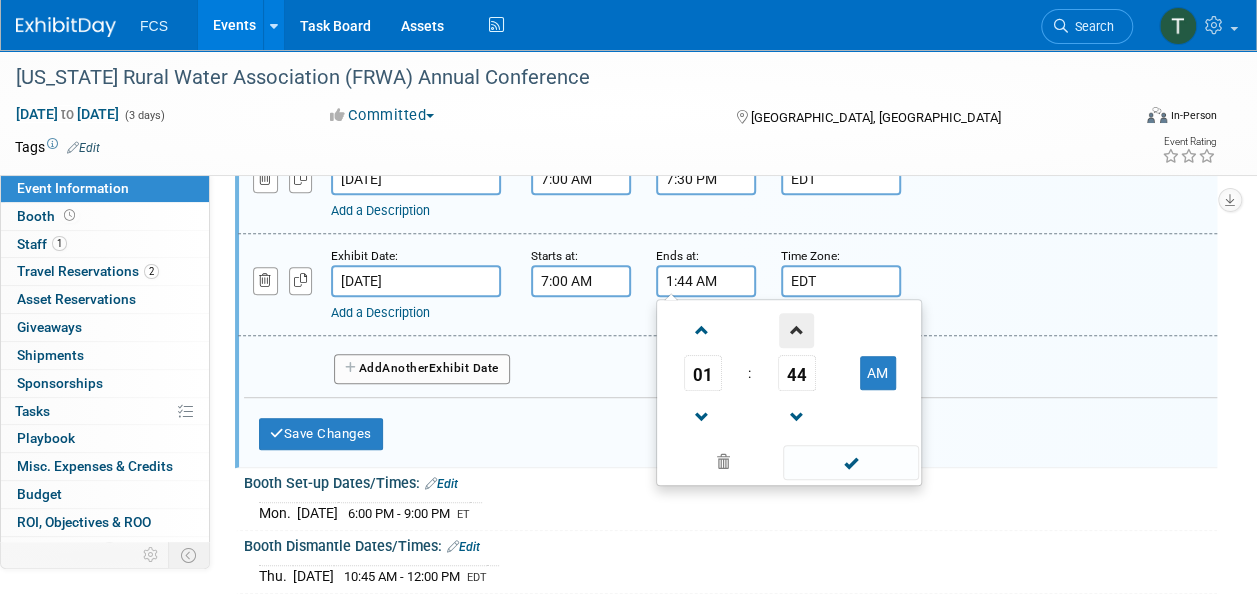 click at bounding box center (796, 330) 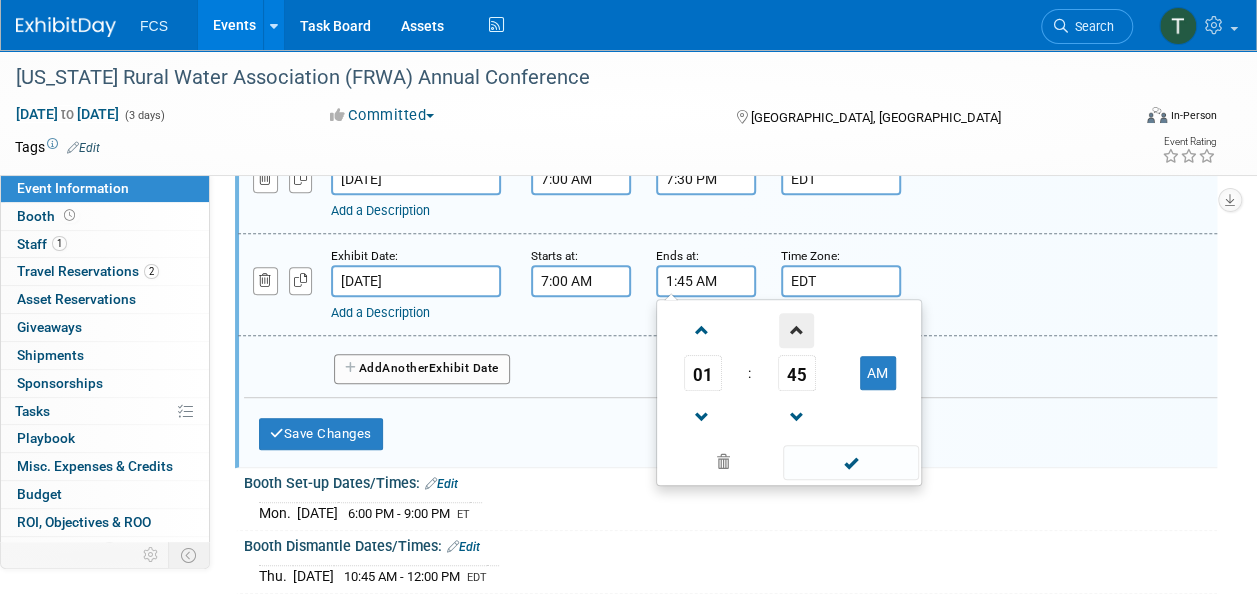 click at bounding box center [796, 330] 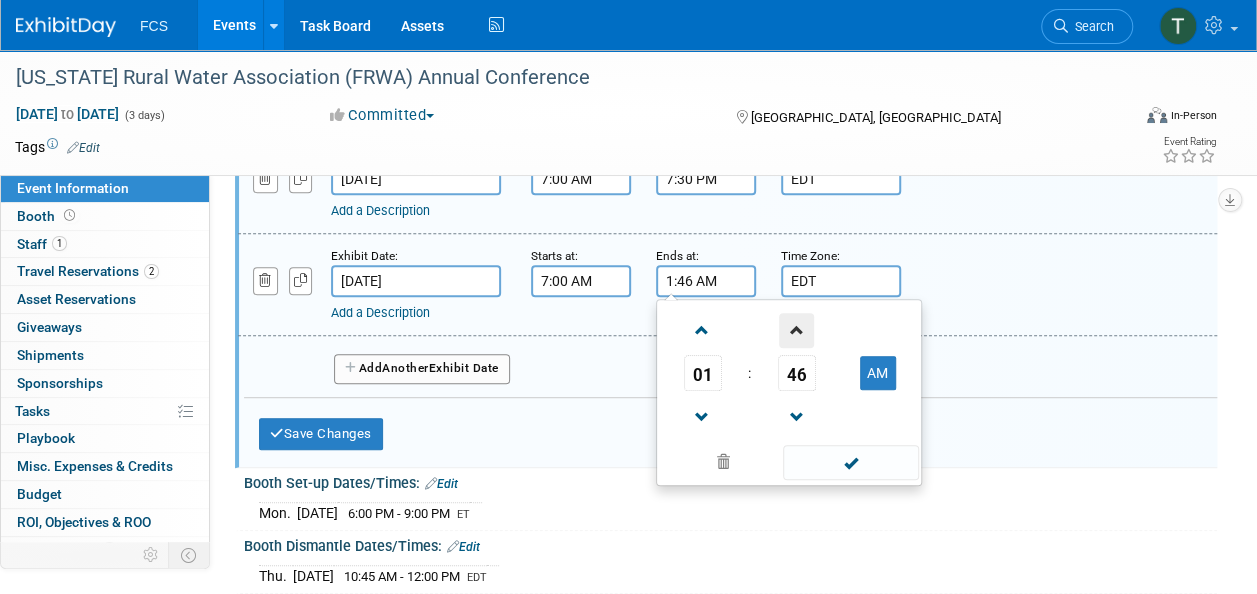 click at bounding box center [796, 330] 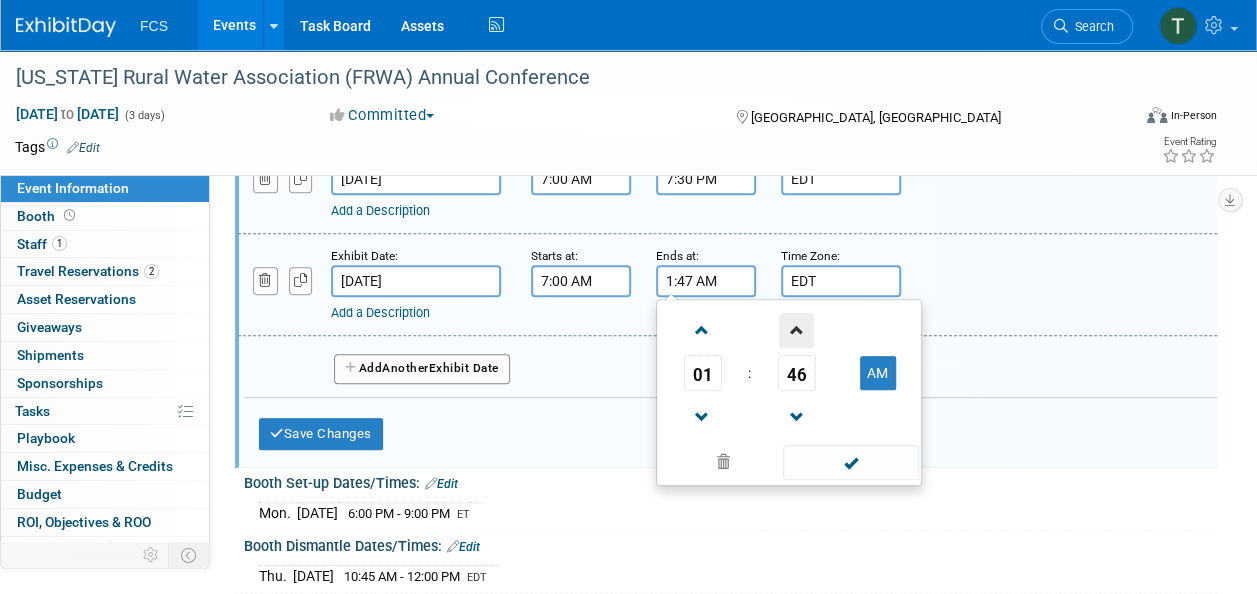 click at bounding box center (796, 330) 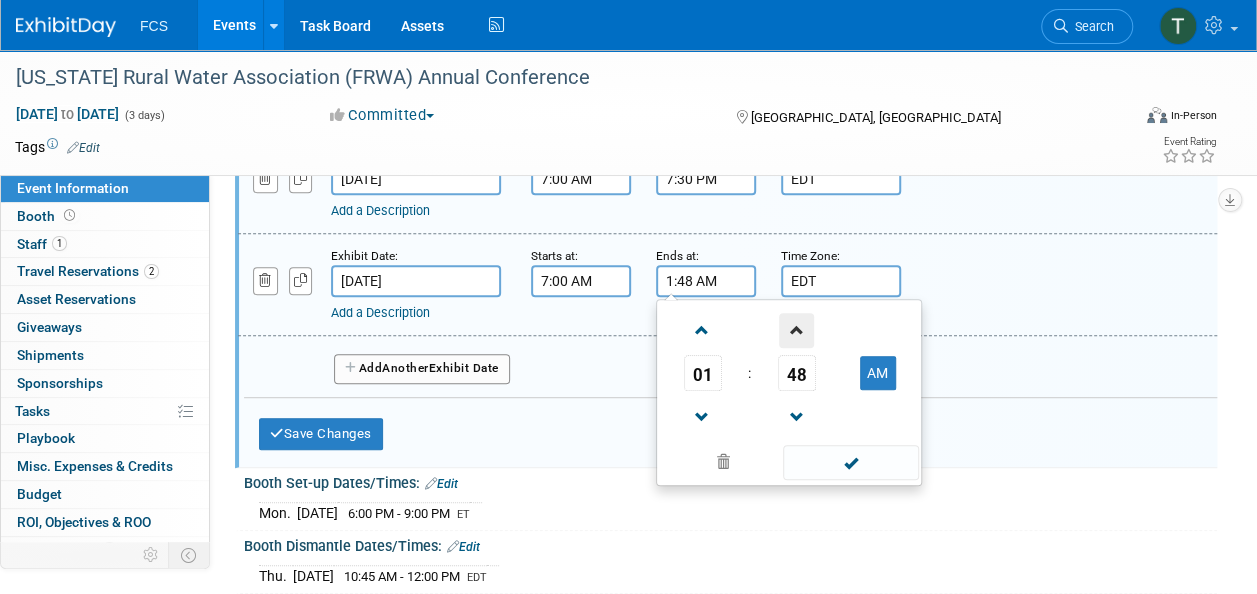 click at bounding box center (796, 330) 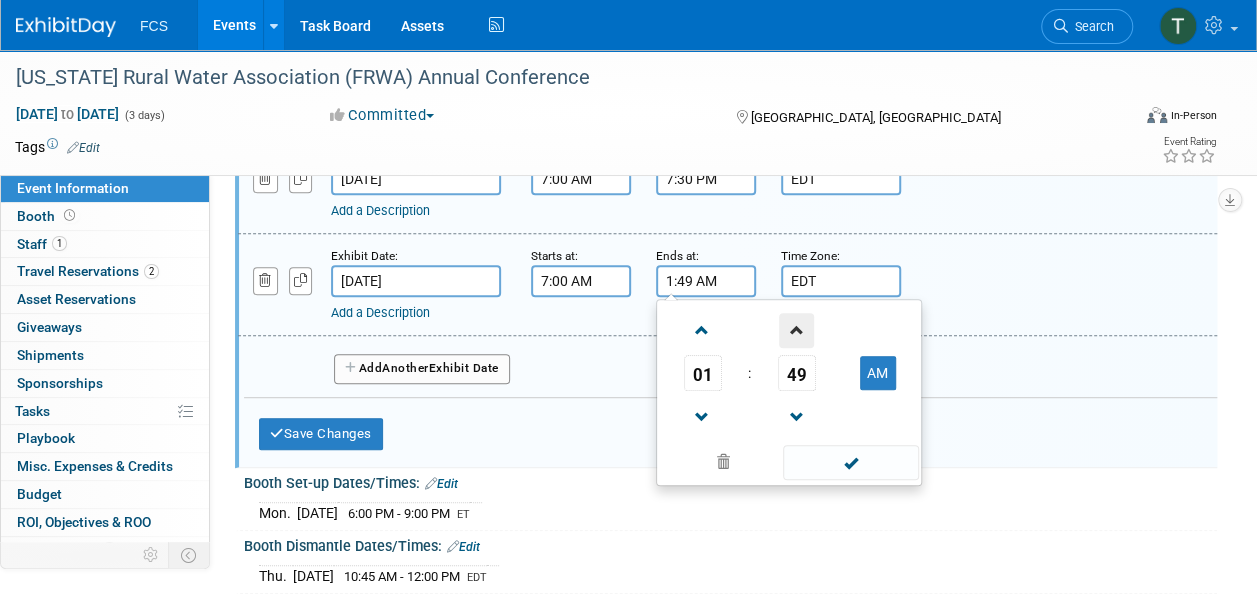 click at bounding box center [796, 330] 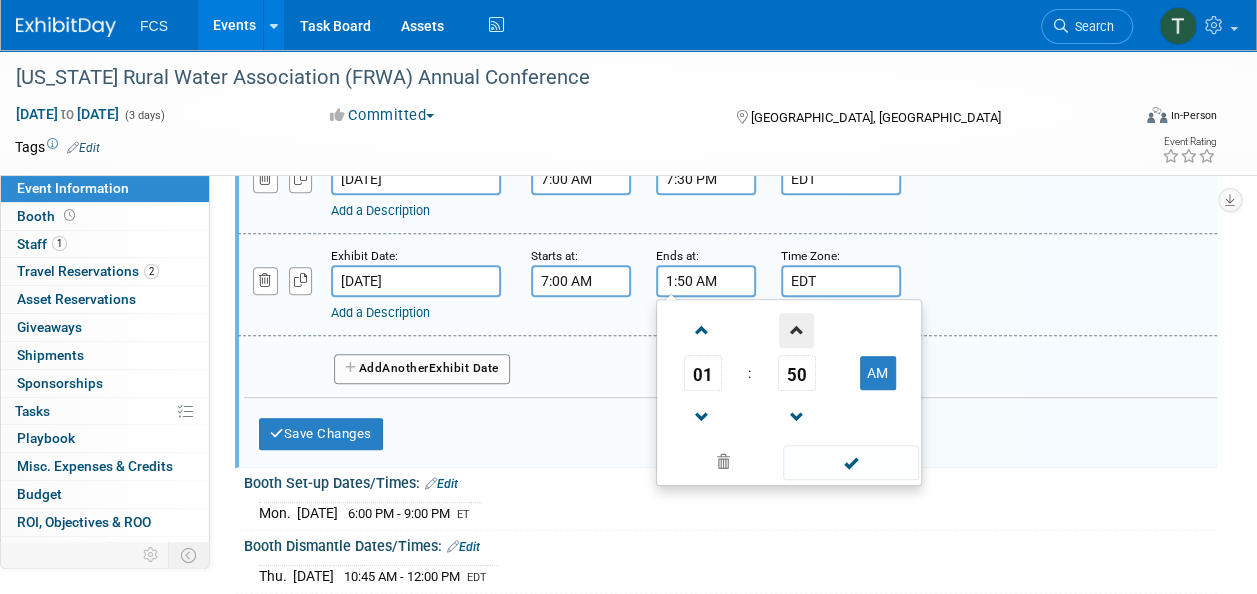 click at bounding box center (796, 330) 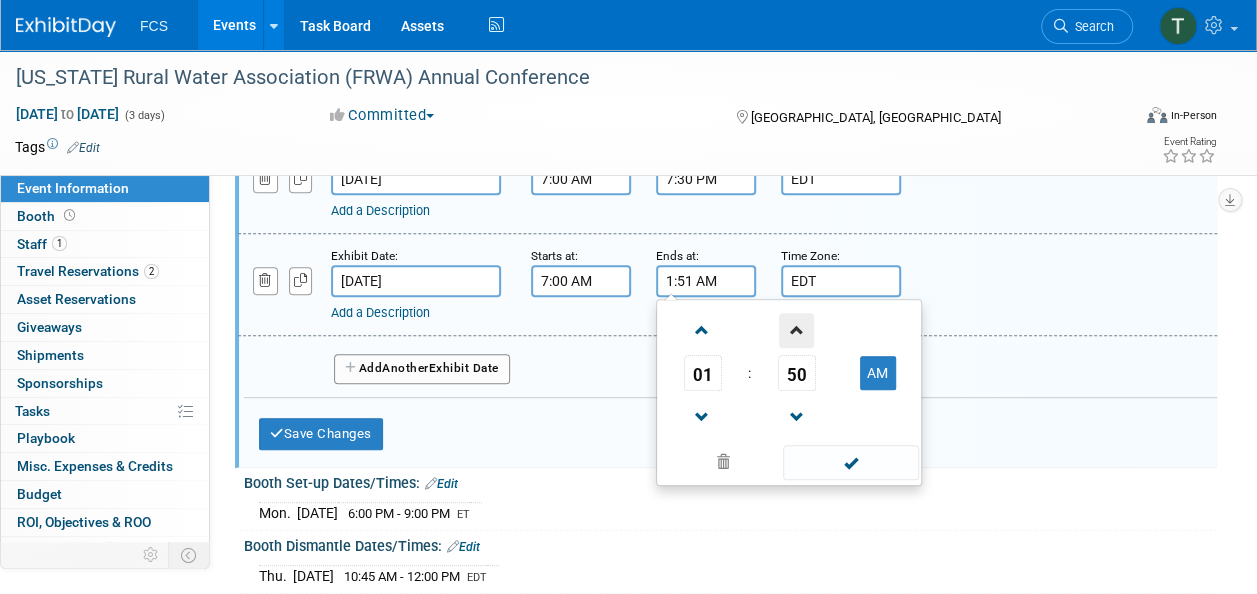 click at bounding box center [796, 330] 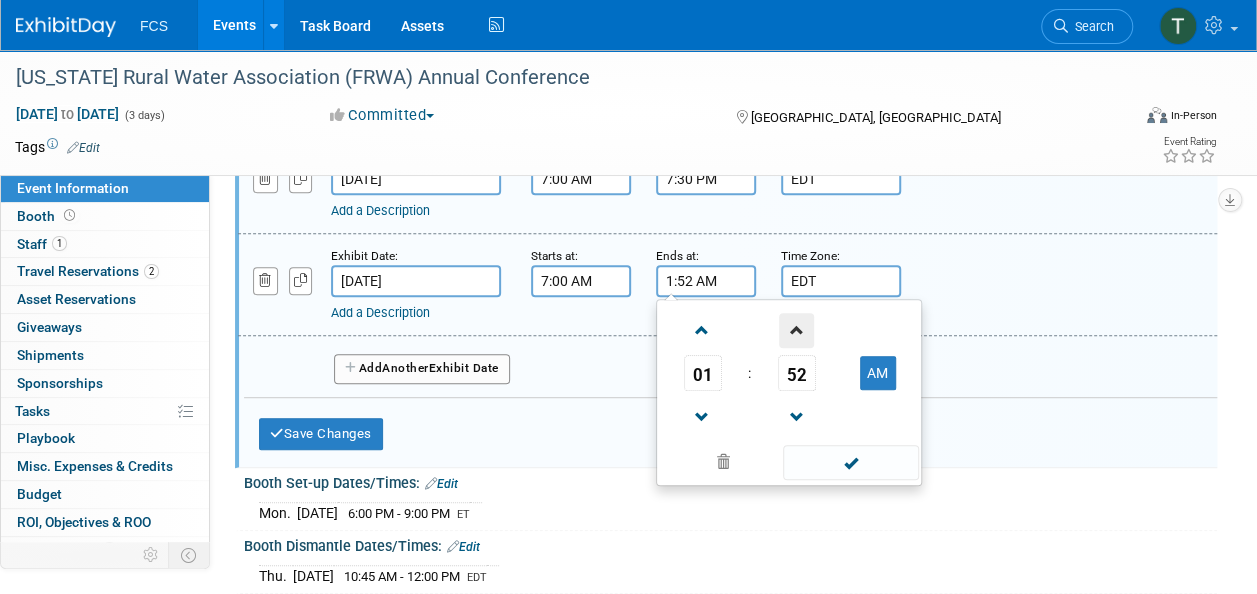 click at bounding box center (796, 330) 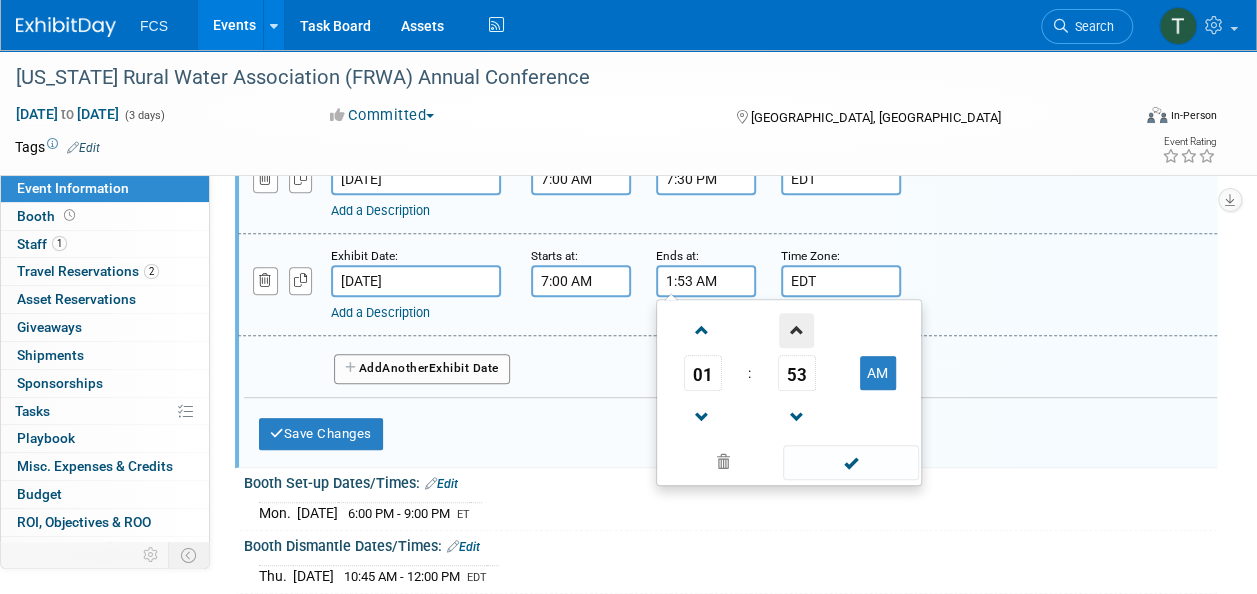click at bounding box center [796, 330] 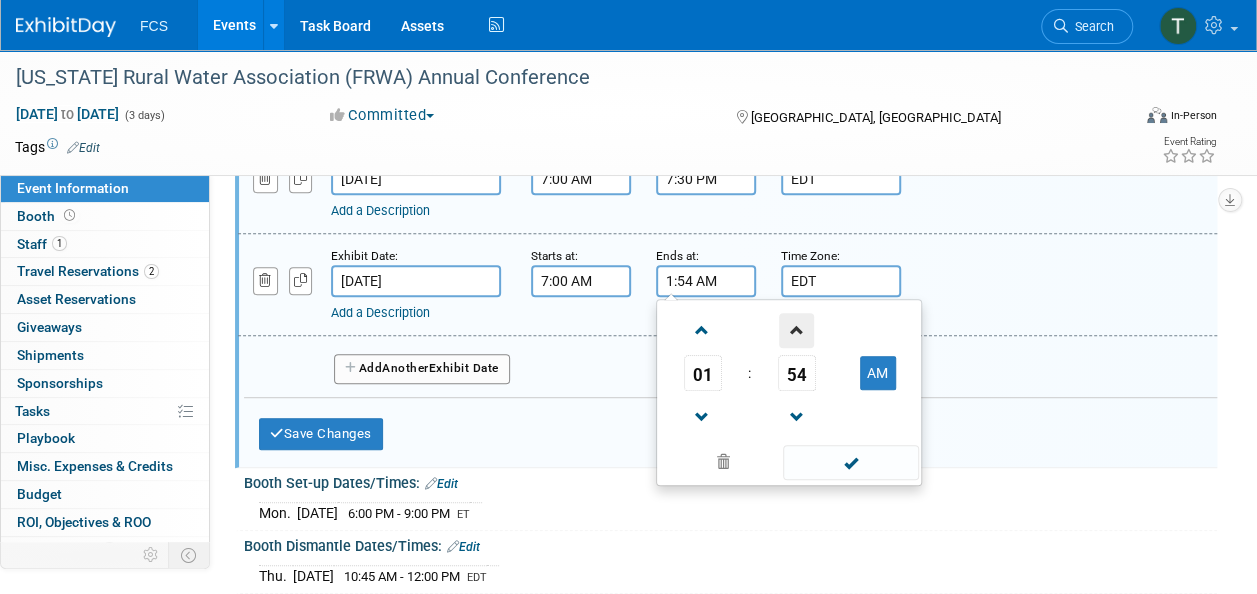 click at bounding box center (796, 330) 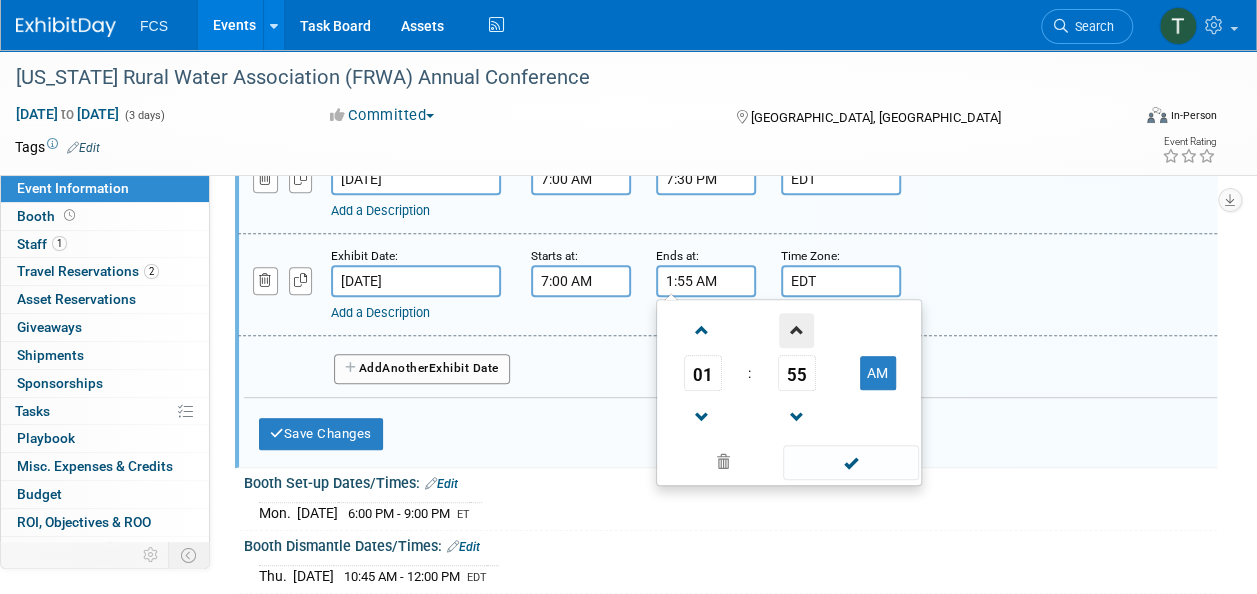 click at bounding box center [796, 330] 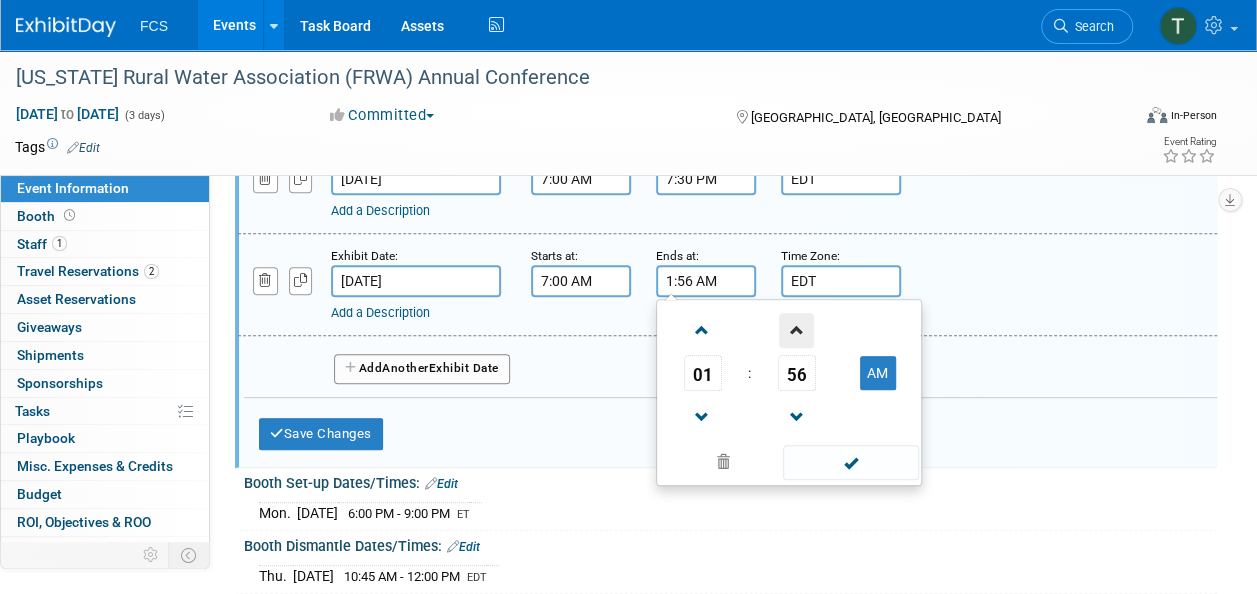 click at bounding box center [796, 330] 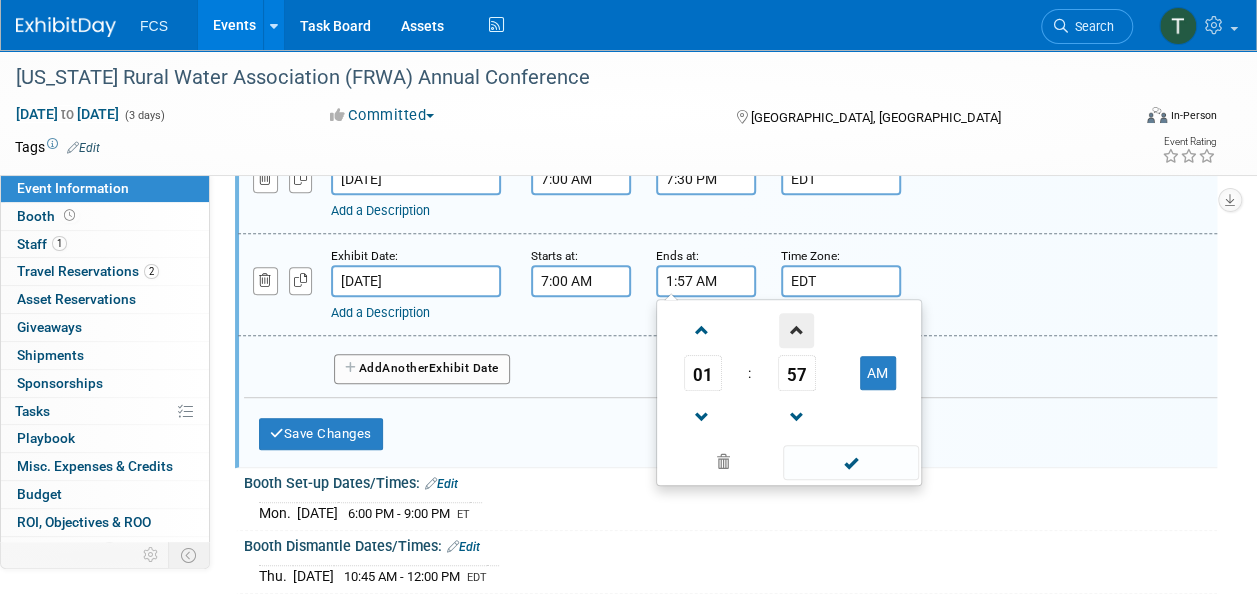 click at bounding box center (796, 330) 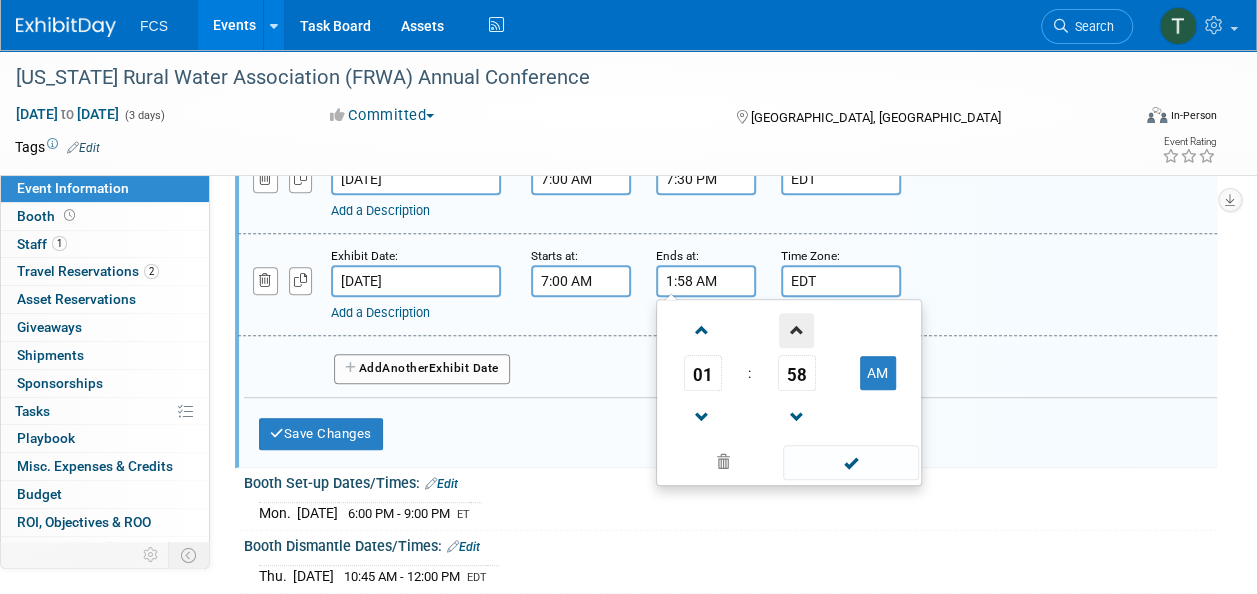 click at bounding box center [796, 330] 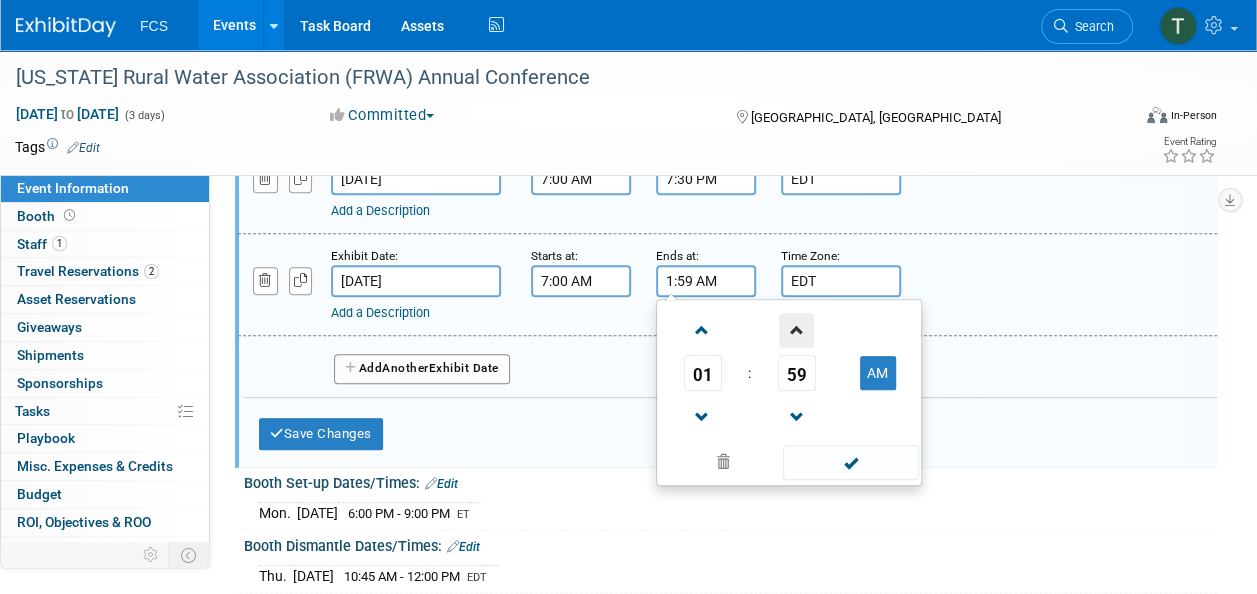 click at bounding box center [796, 330] 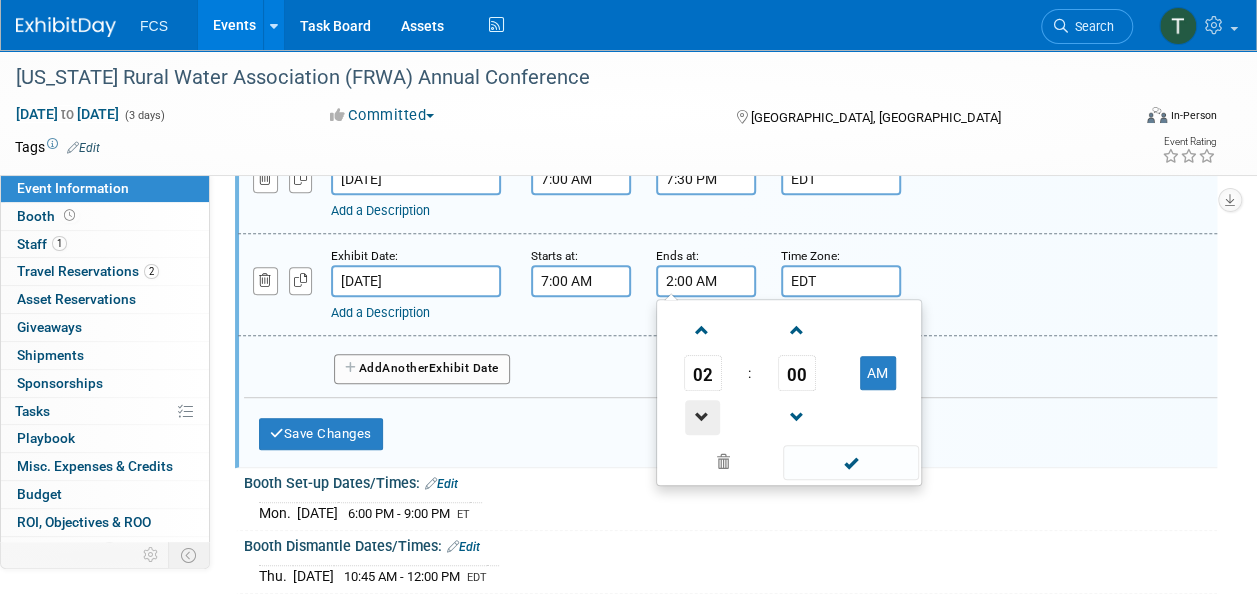 click at bounding box center [702, 417] 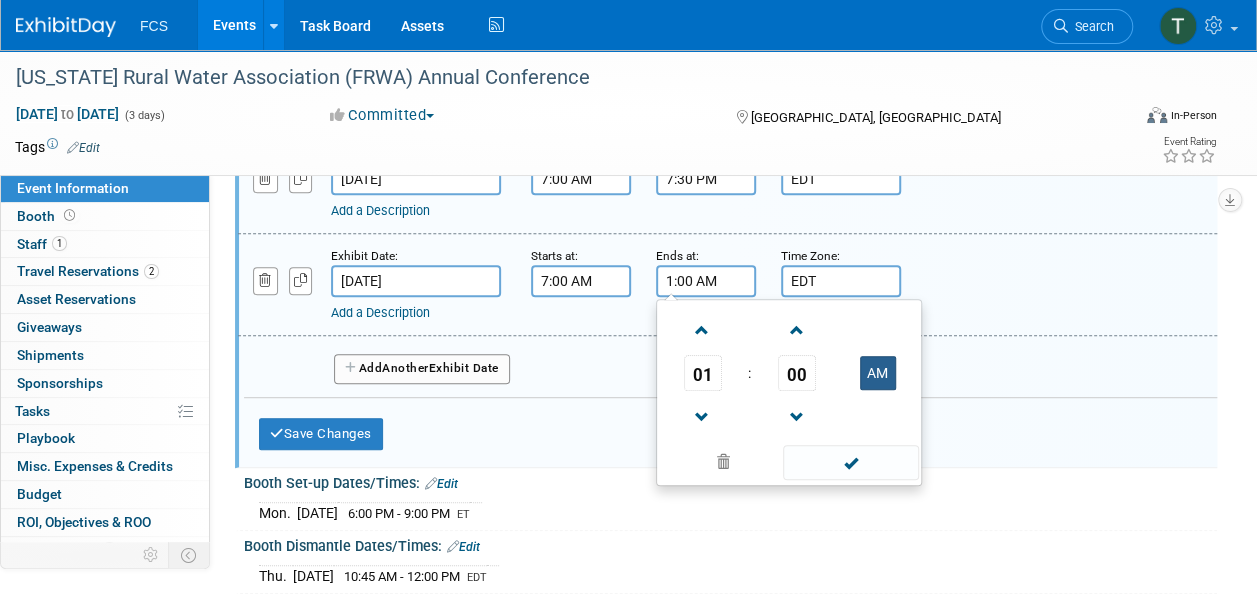 type on "1:00 PM" 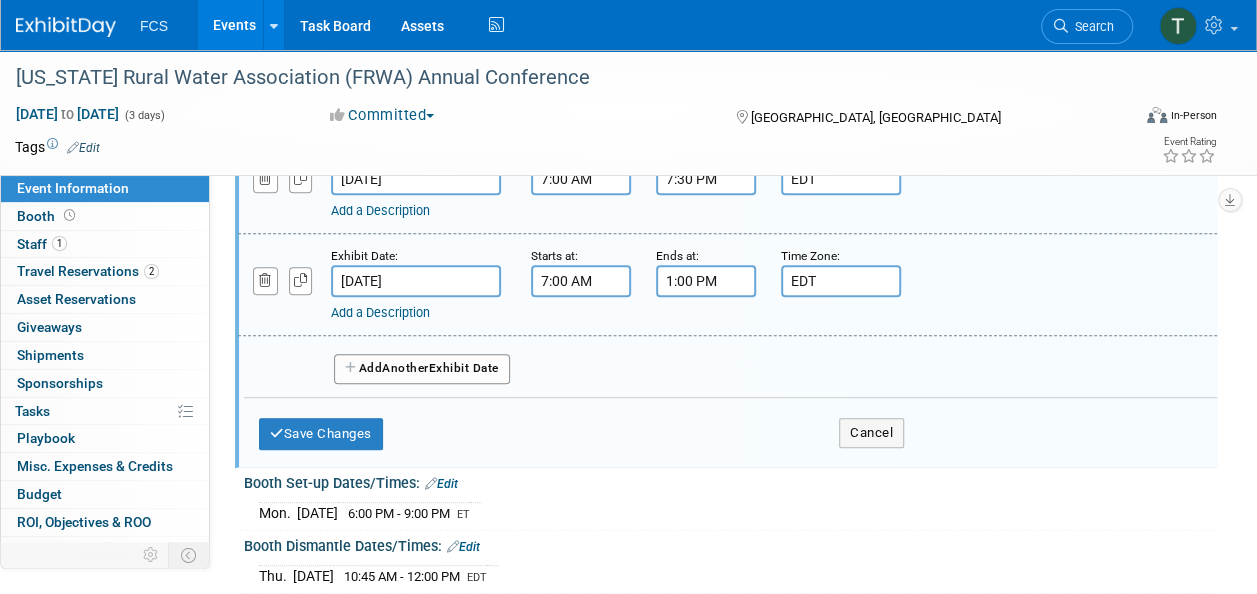 click on "Exhibit Date:
Jul 29, 2025
Starts at:
7:00 AM
Ends at:
6:00 PM
Time Zone:  Apply to all
EDT
Add a Description
Description:" at bounding box center (730, 241) 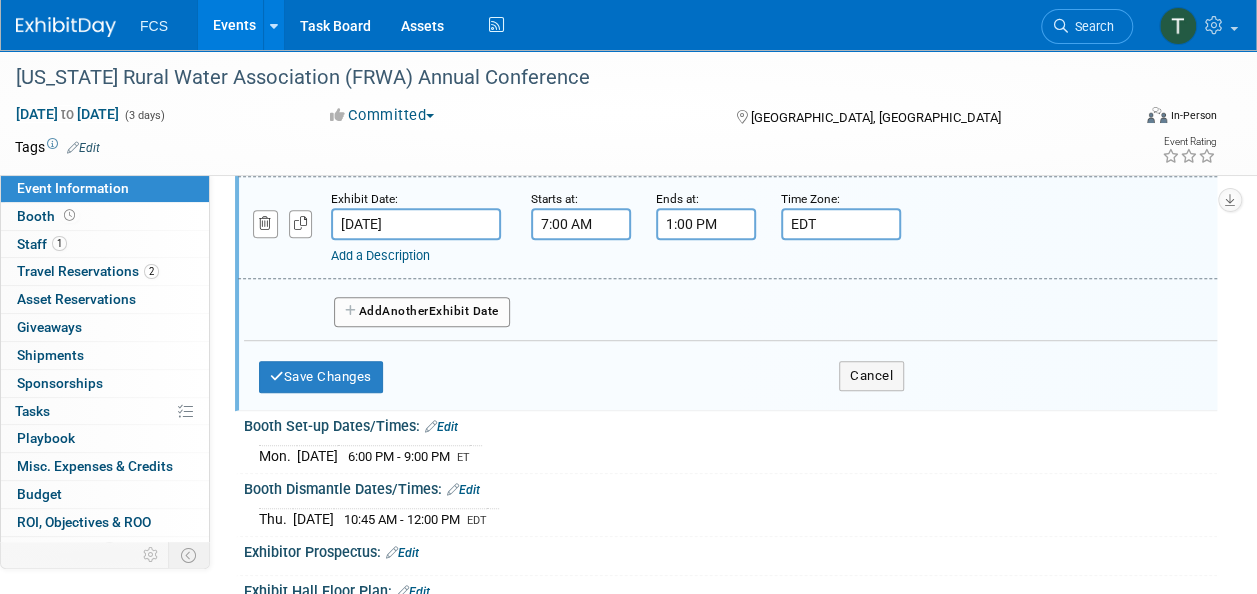 scroll, scrollTop: 500, scrollLeft: 0, axis: vertical 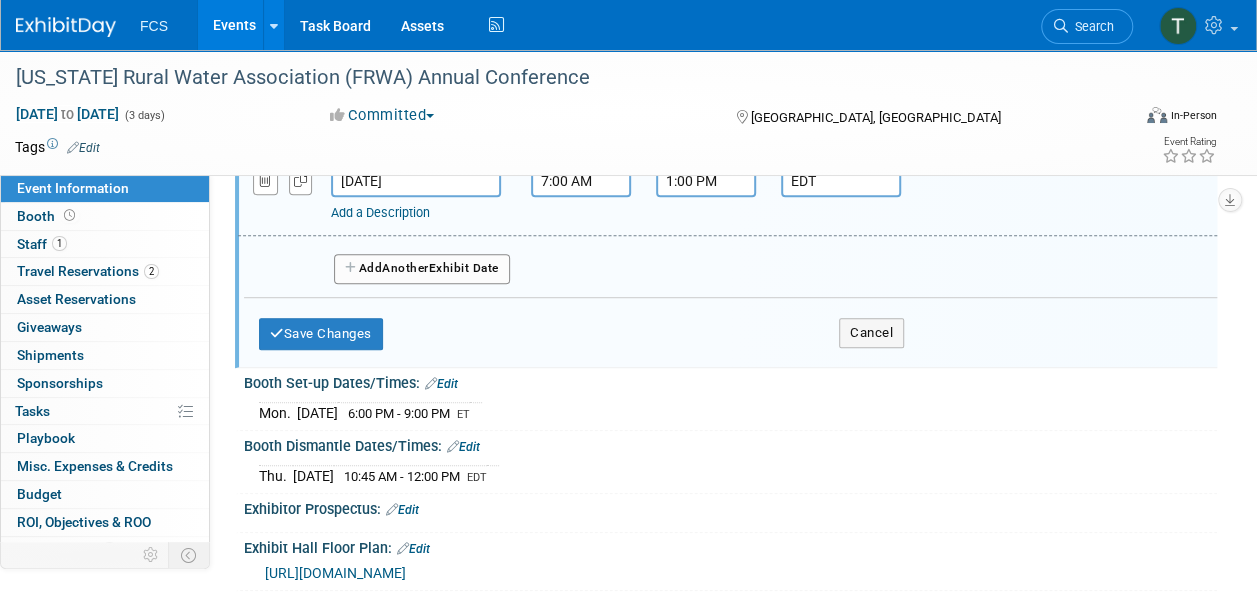 click at bounding box center [453, 446] 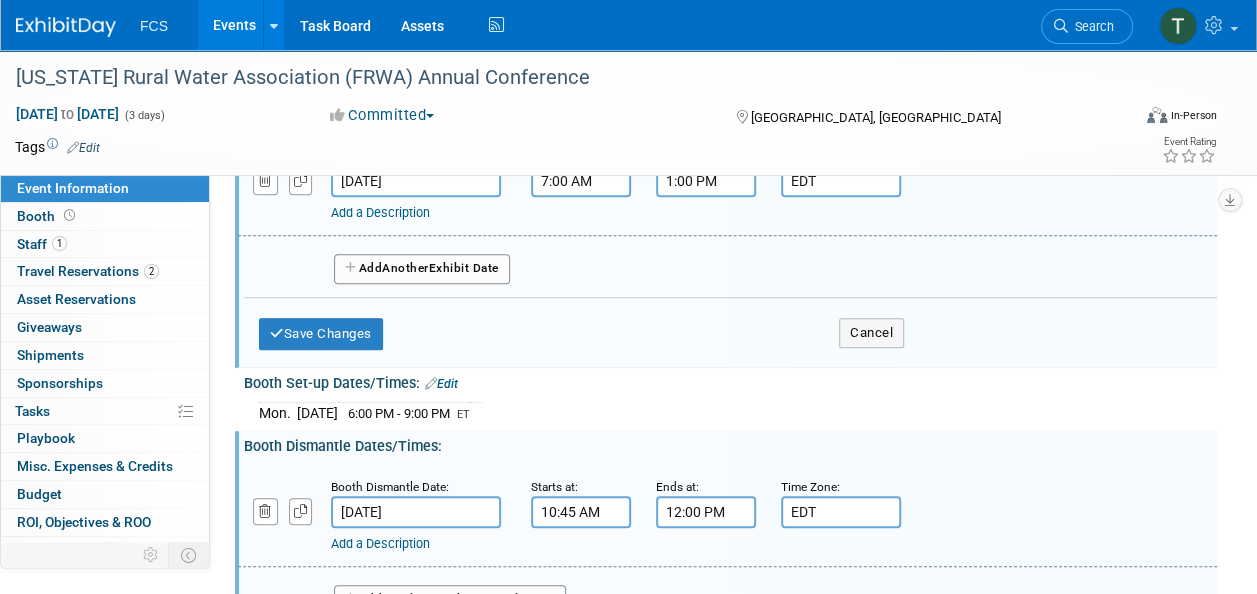 scroll, scrollTop: 600, scrollLeft: 0, axis: vertical 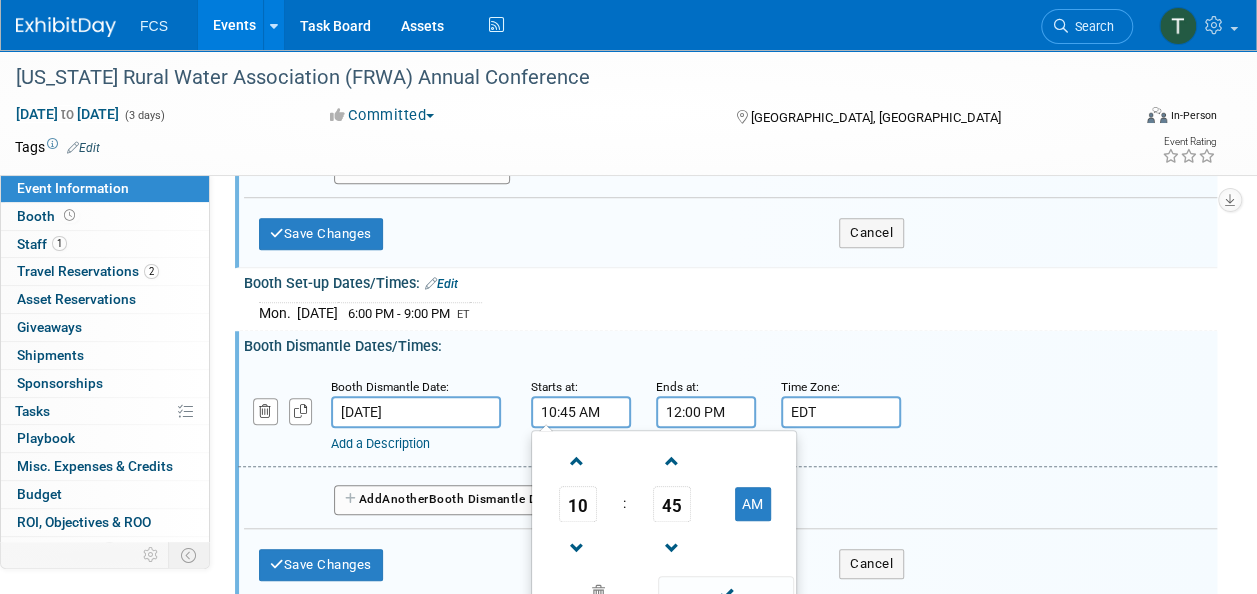 click on "10:45 AM" at bounding box center [581, 412] 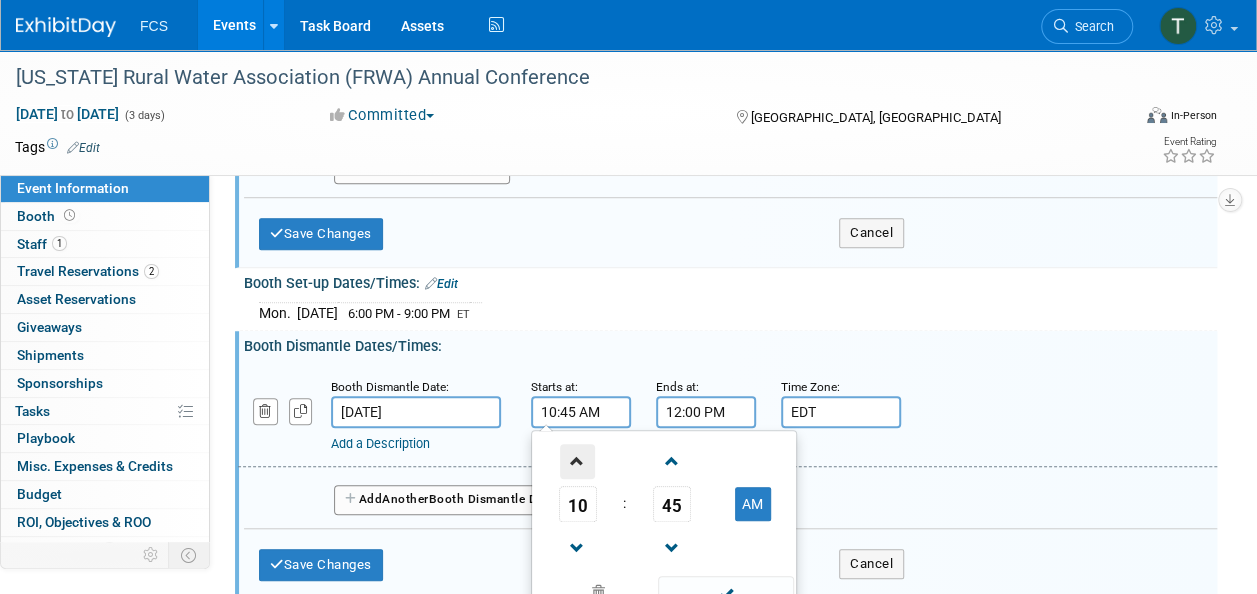 click at bounding box center (577, 461) 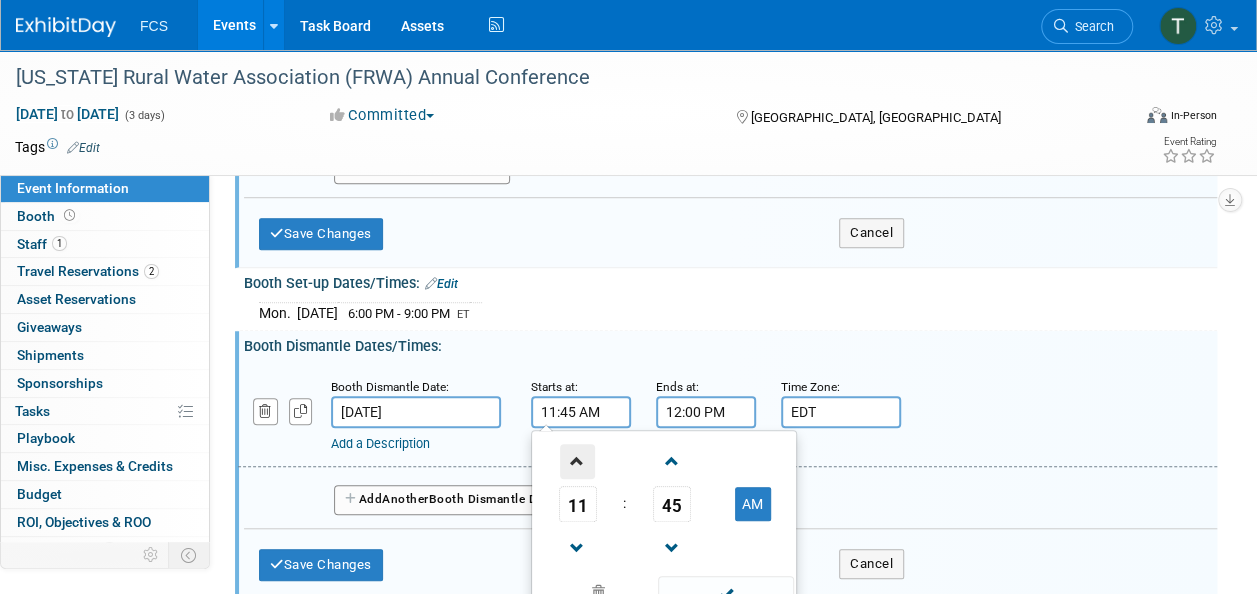 click at bounding box center (577, 461) 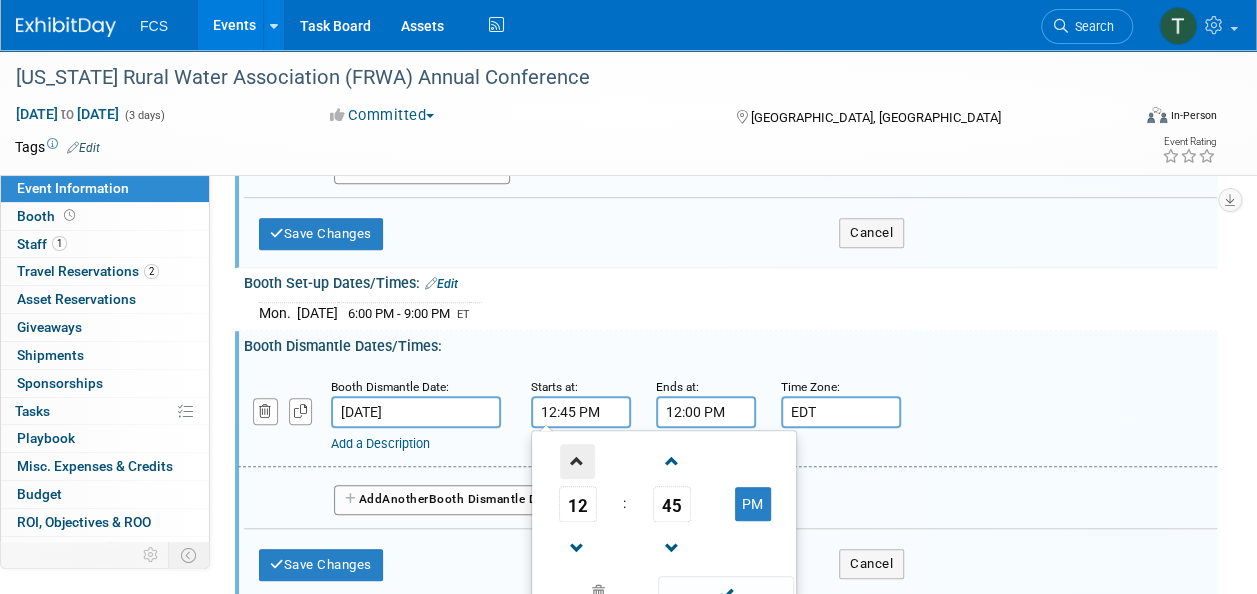 click at bounding box center (577, 461) 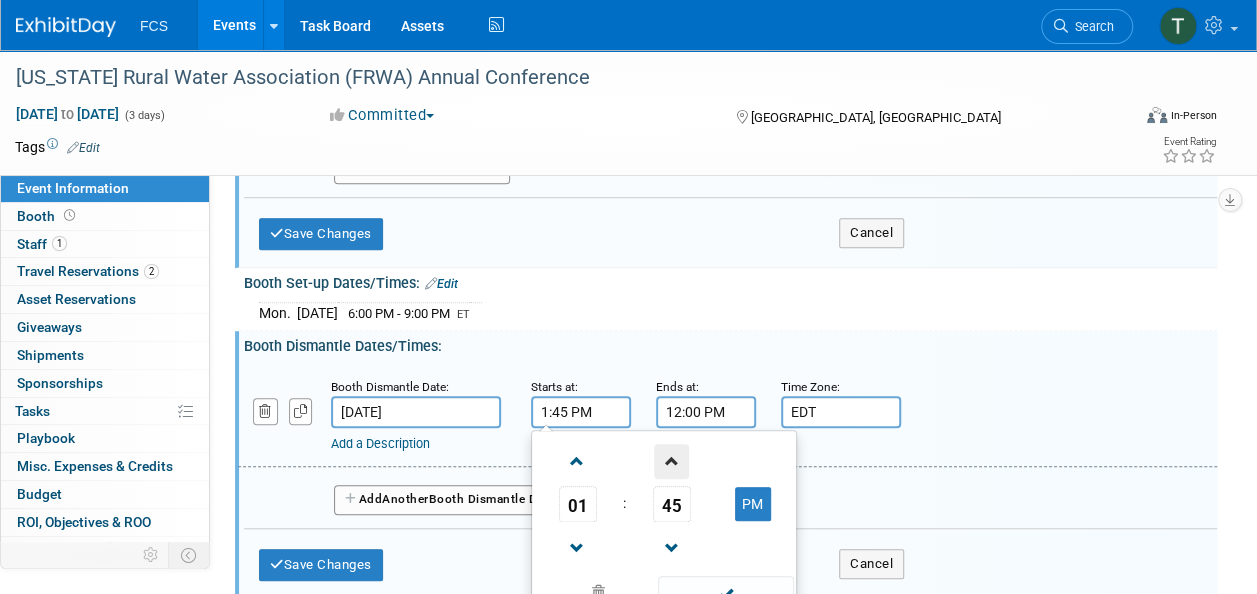 click at bounding box center (671, 461) 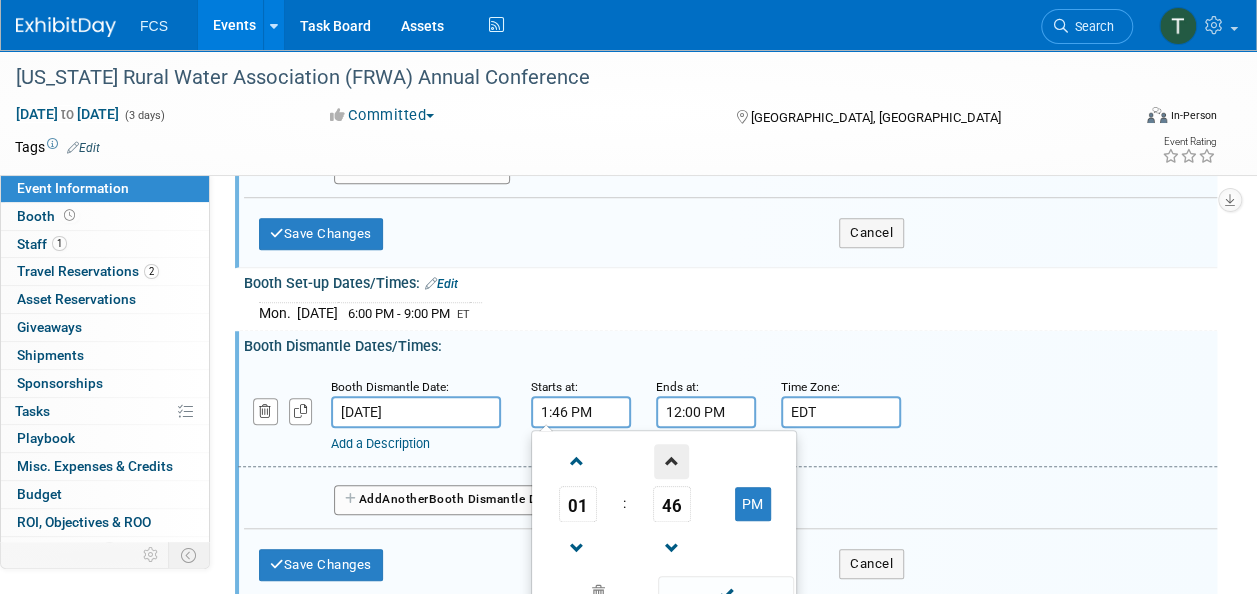 click at bounding box center (671, 461) 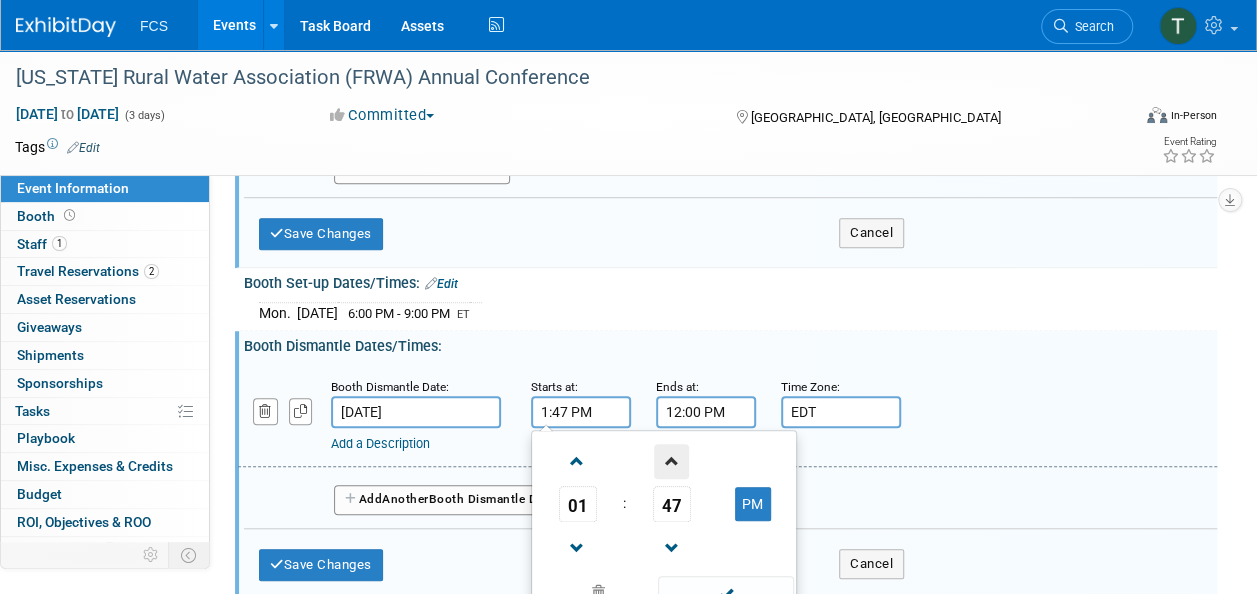 click at bounding box center (671, 461) 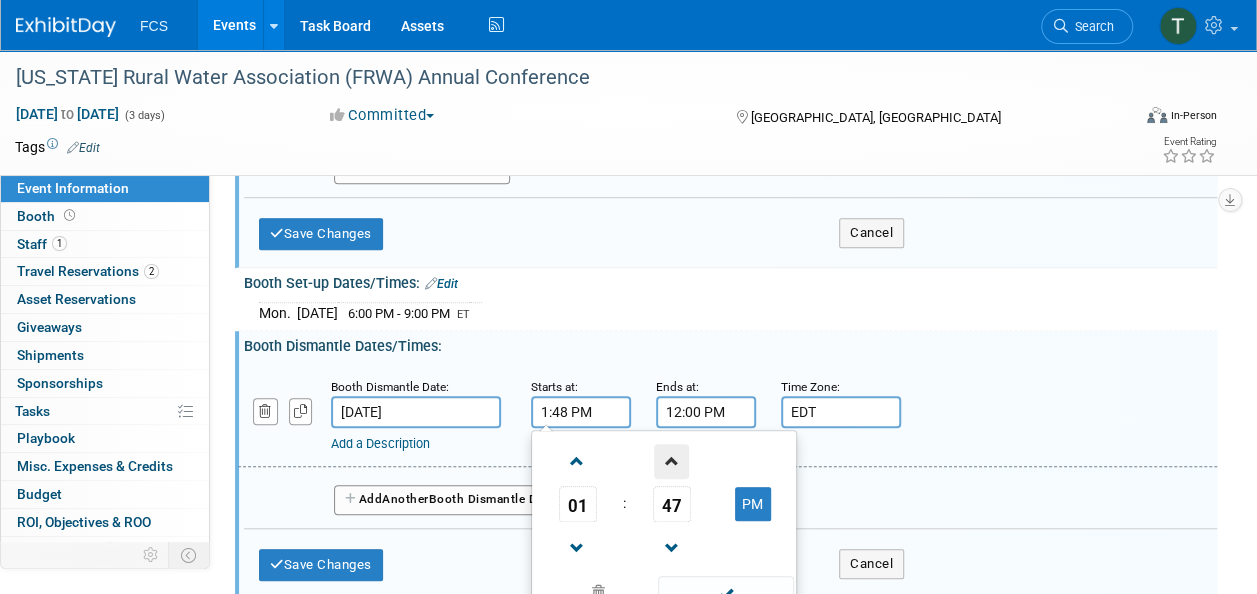 click at bounding box center [671, 461] 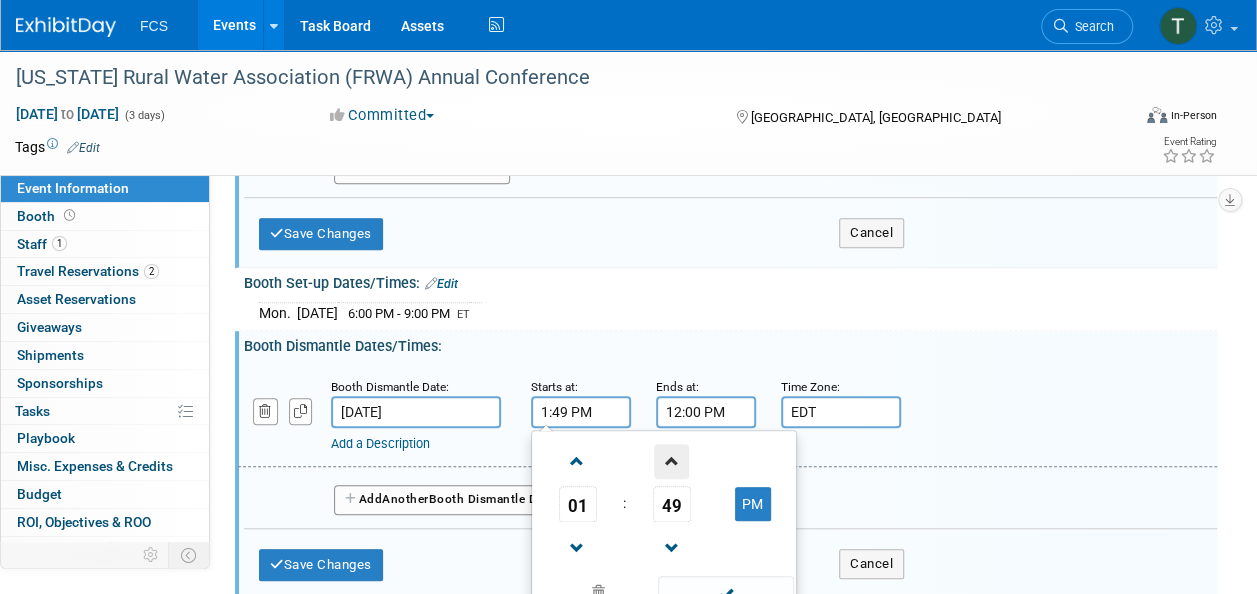 click at bounding box center (671, 461) 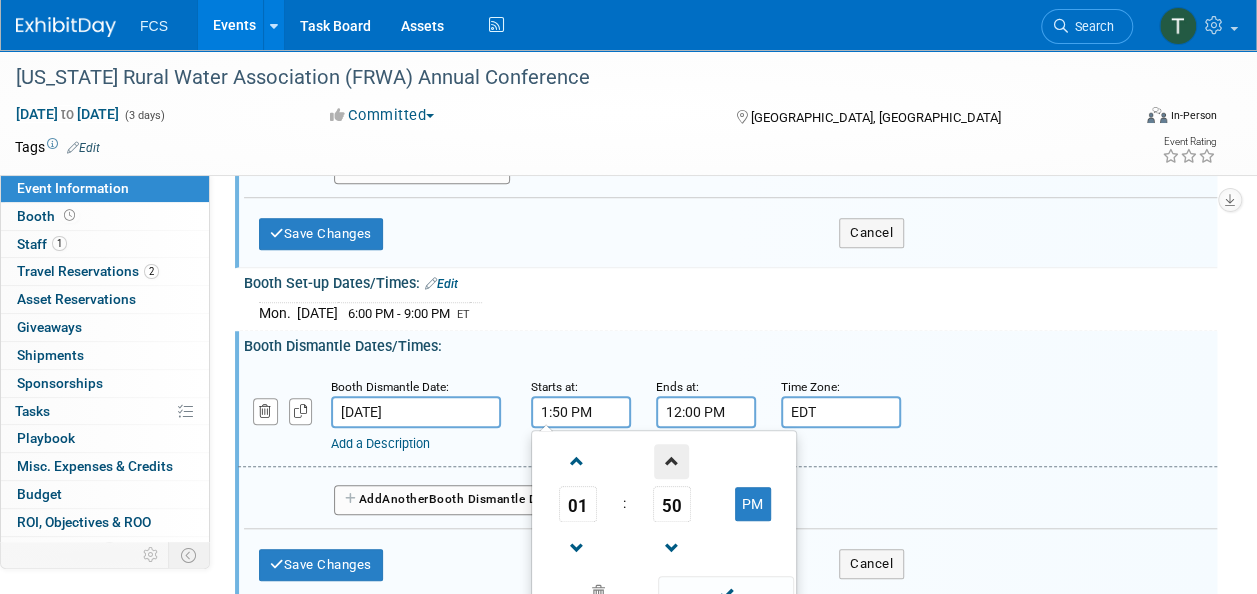 click at bounding box center (671, 461) 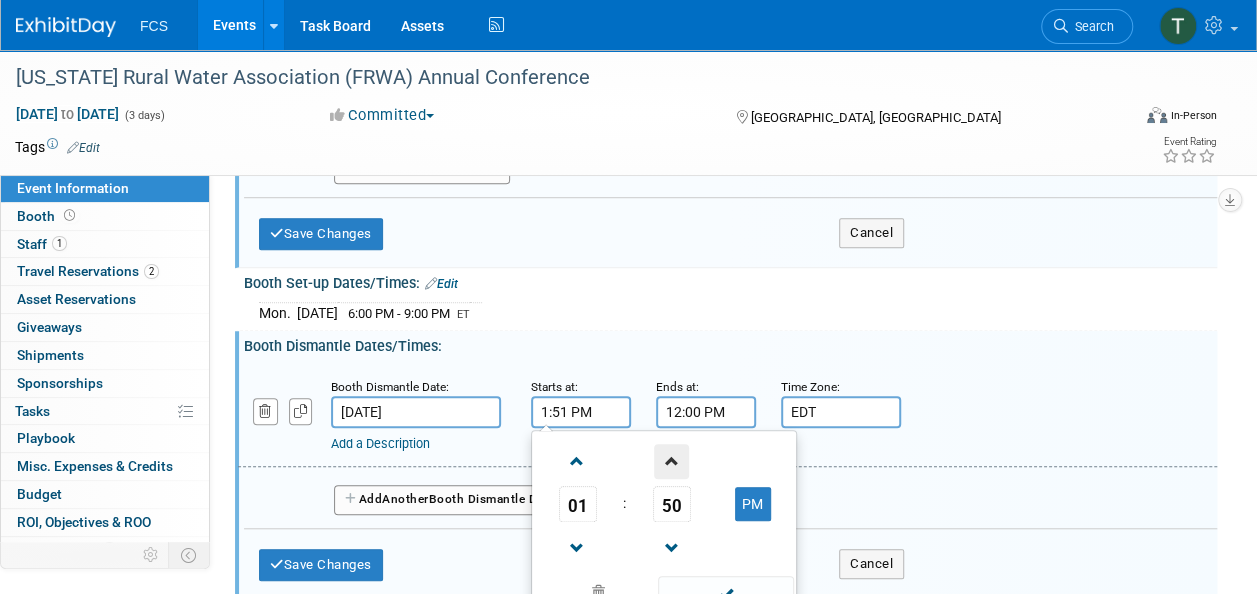 click at bounding box center [671, 461] 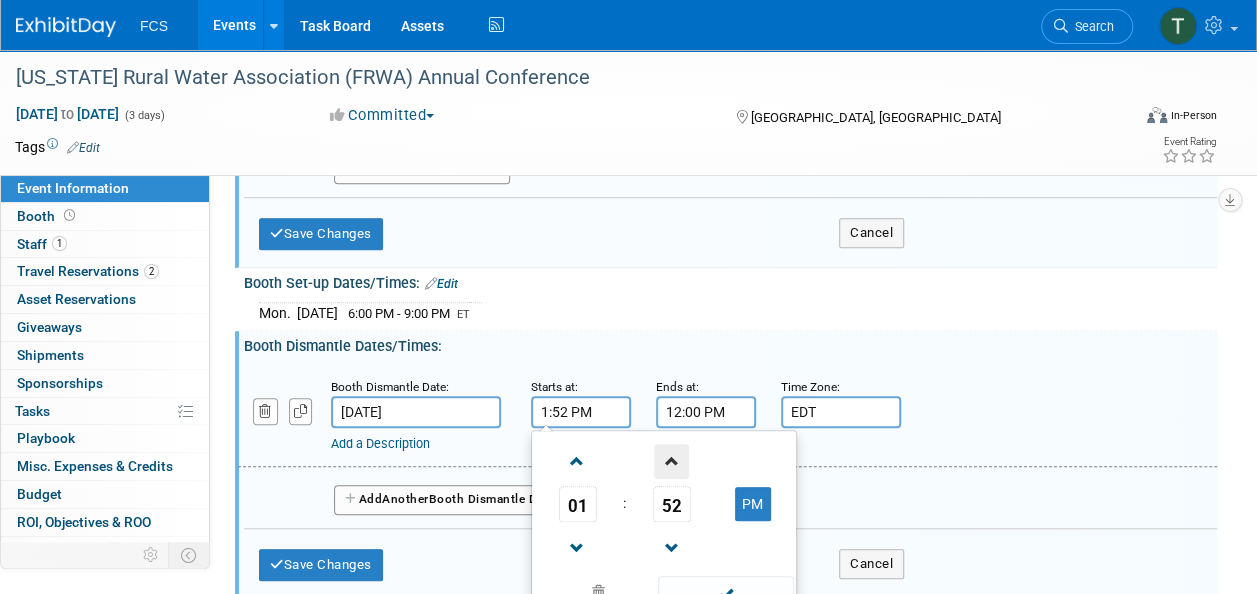 click at bounding box center [671, 461] 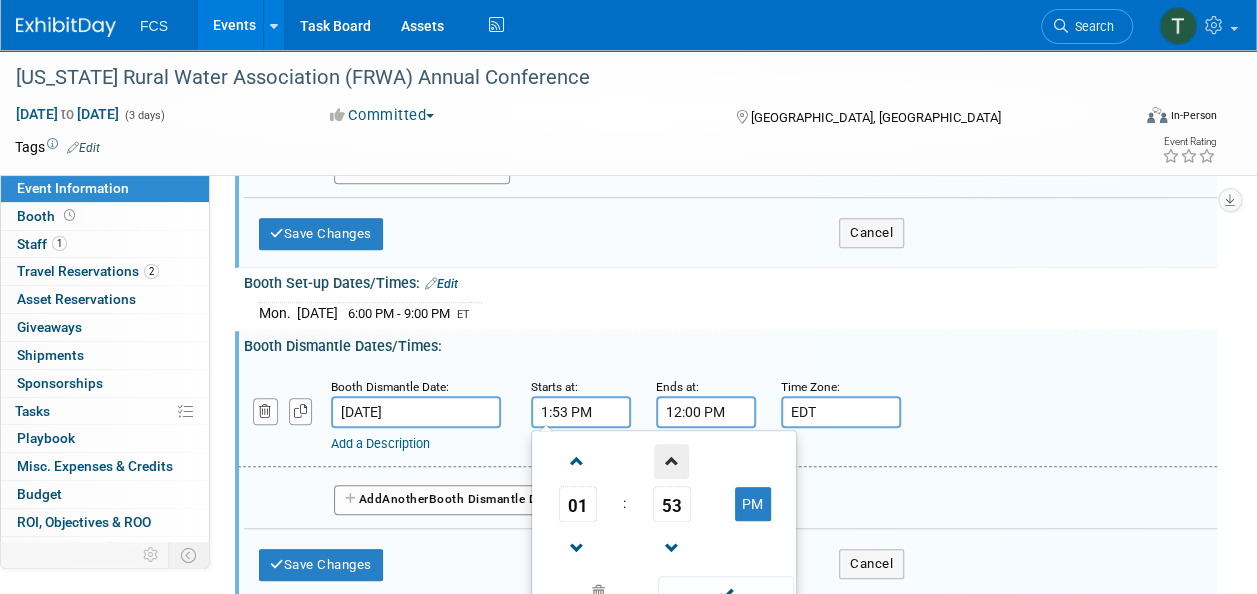 click at bounding box center (671, 461) 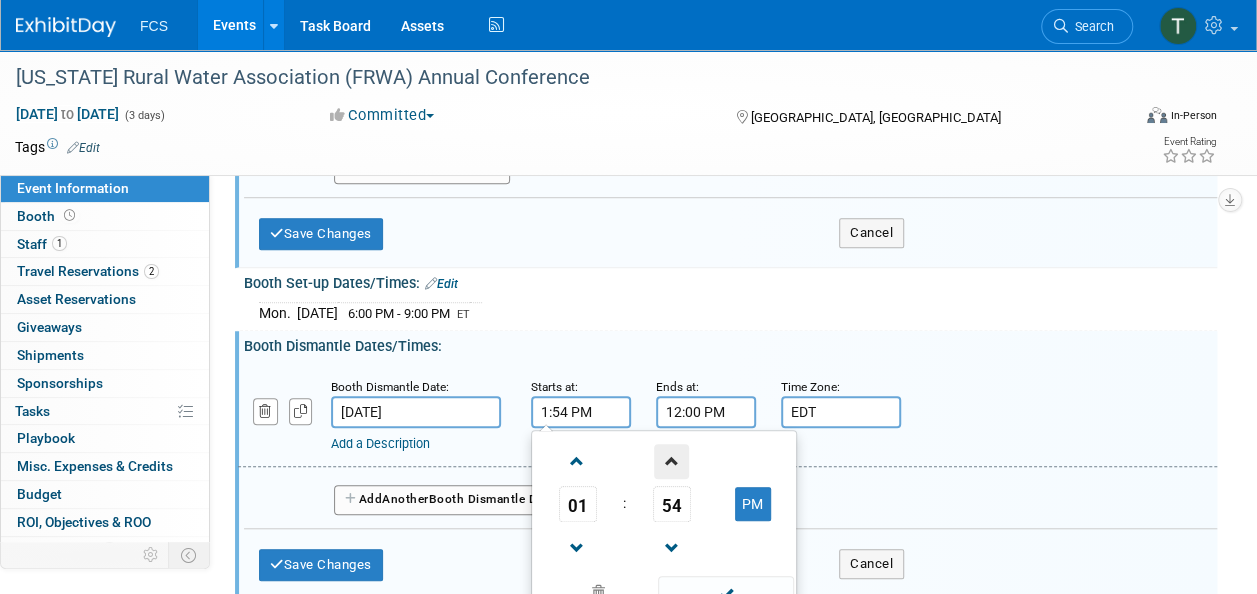 click at bounding box center [671, 461] 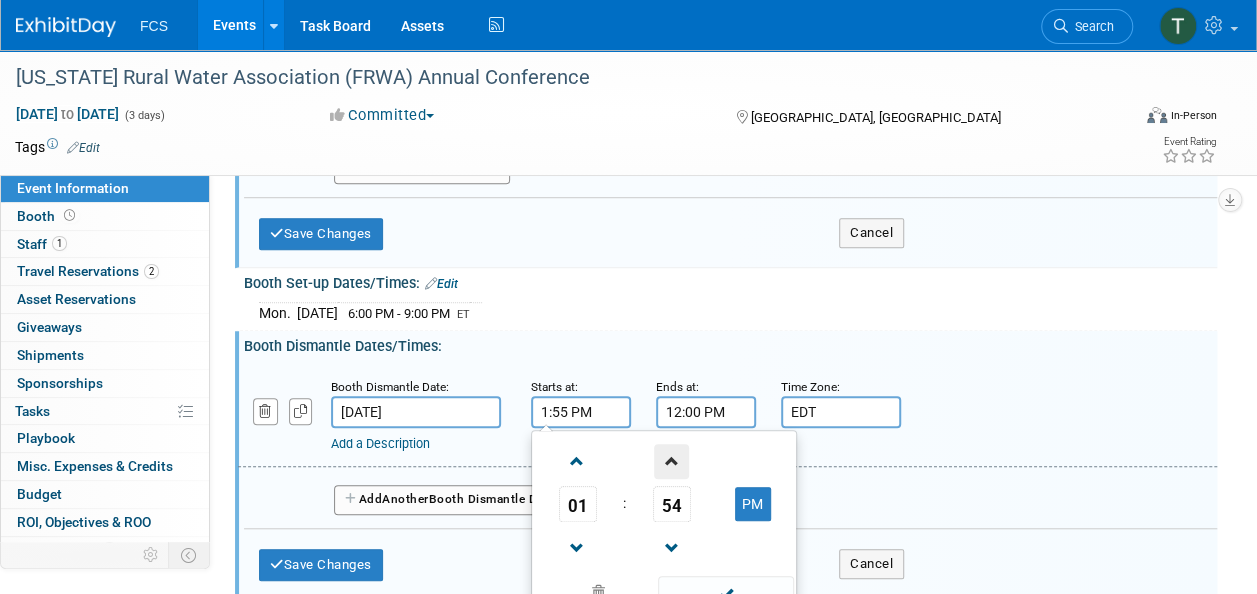 click at bounding box center (671, 461) 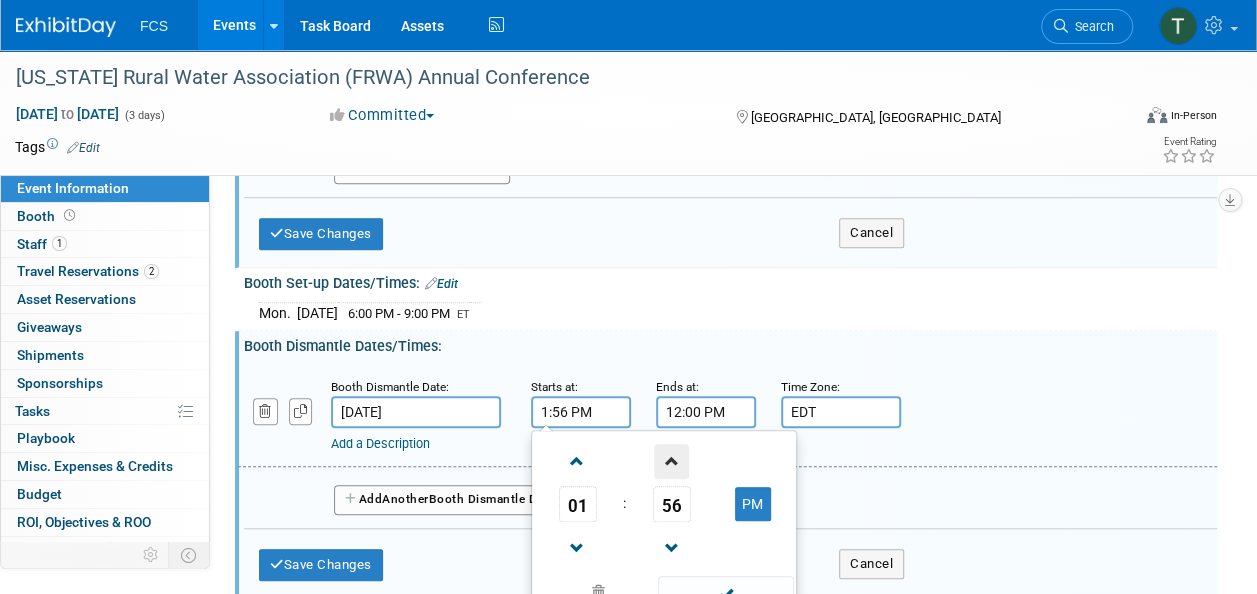 click at bounding box center [671, 461] 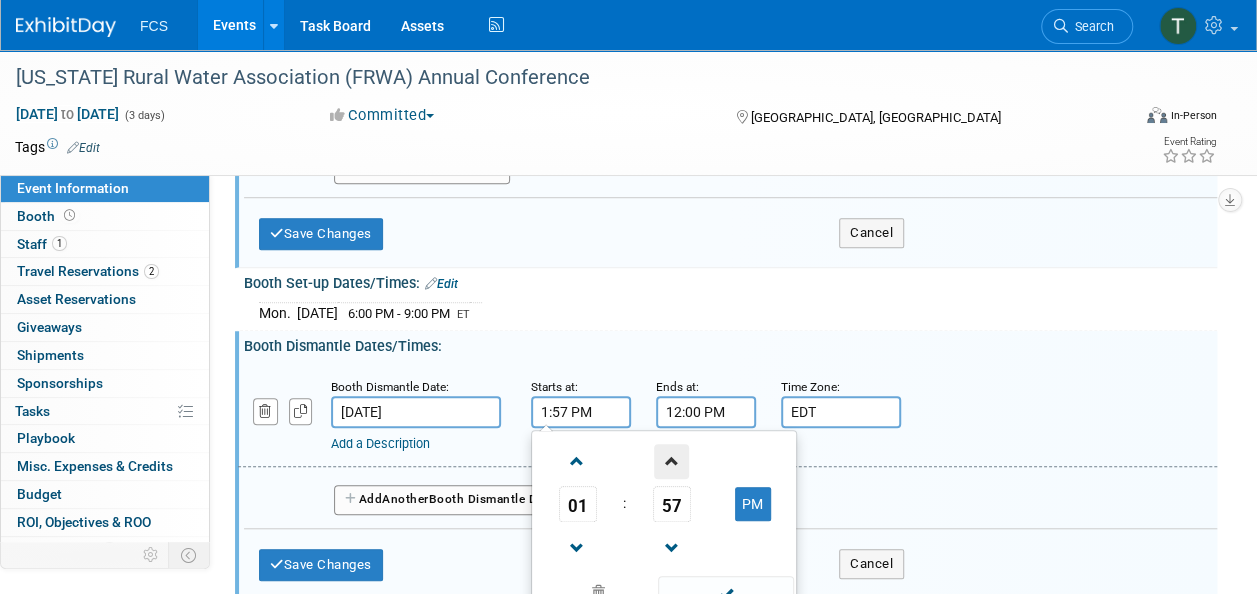 click at bounding box center (671, 461) 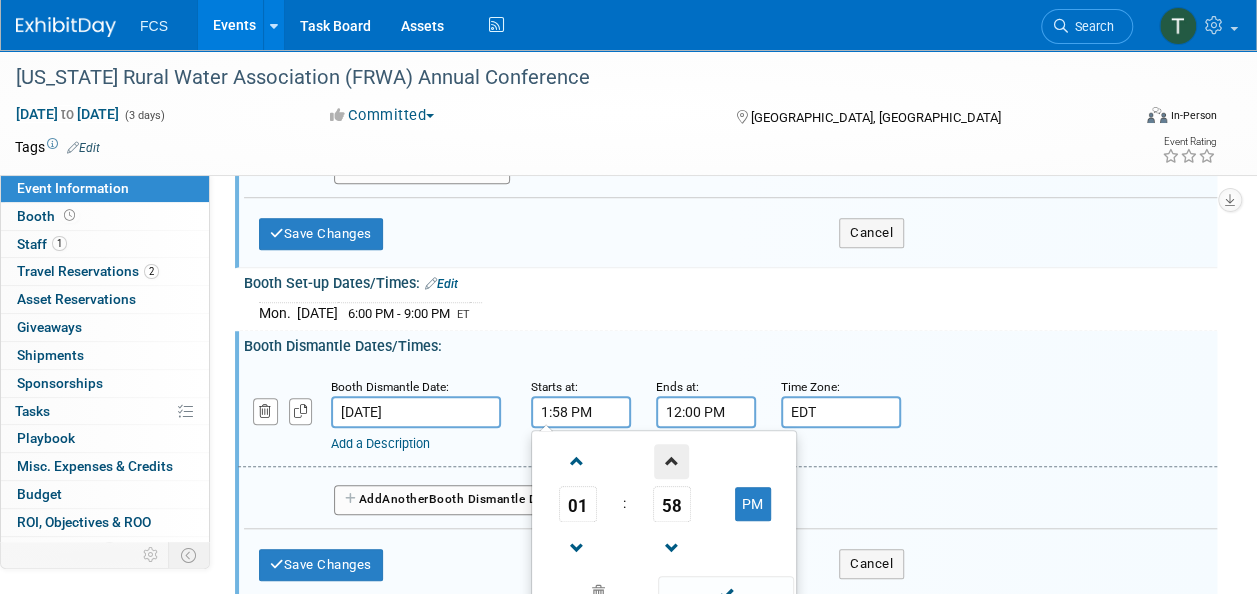 click at bounding box center (671, 461) 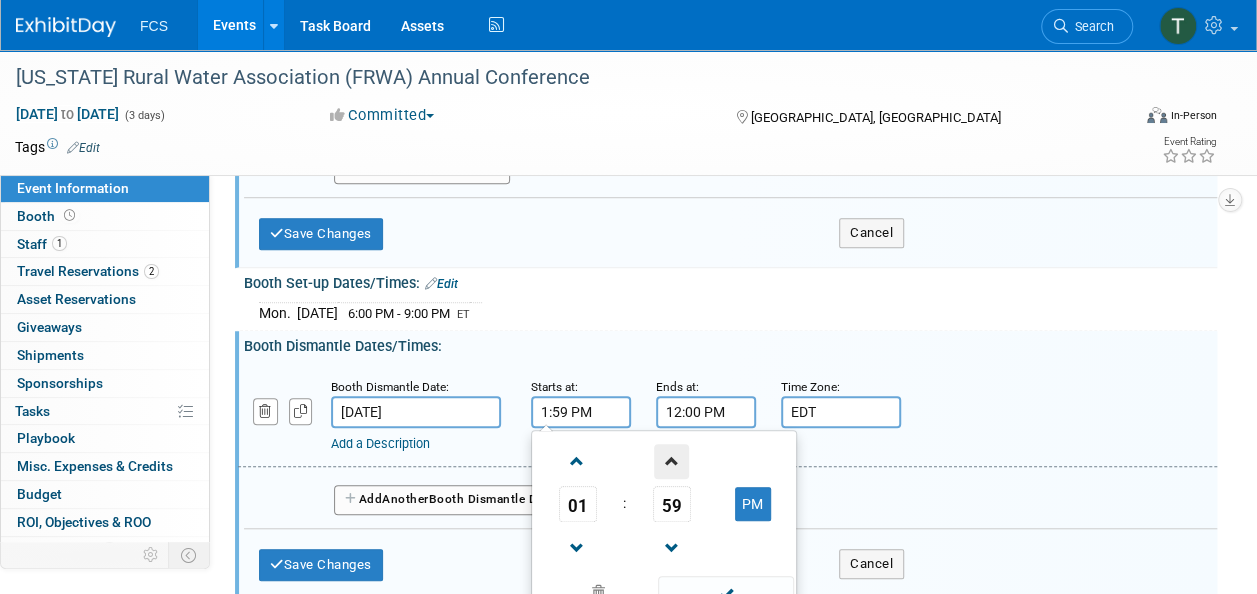 click at bounding box center (671, 461) 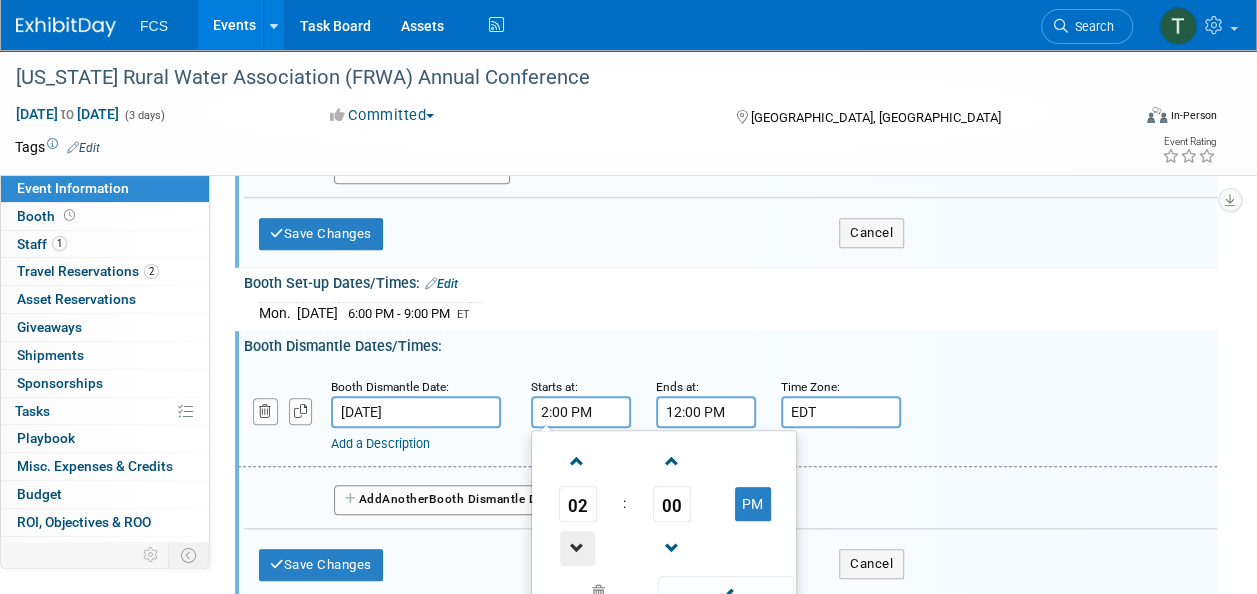 click at bounding box center [577, 548] 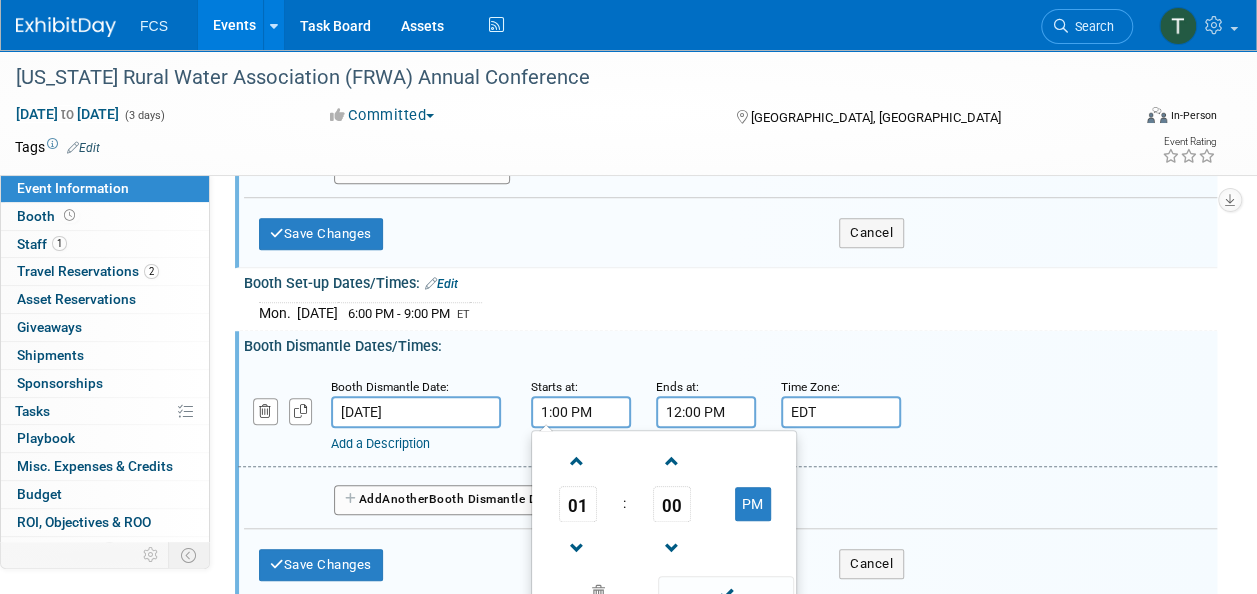 click on "12:00 PM" at bounding box center [706, 412] 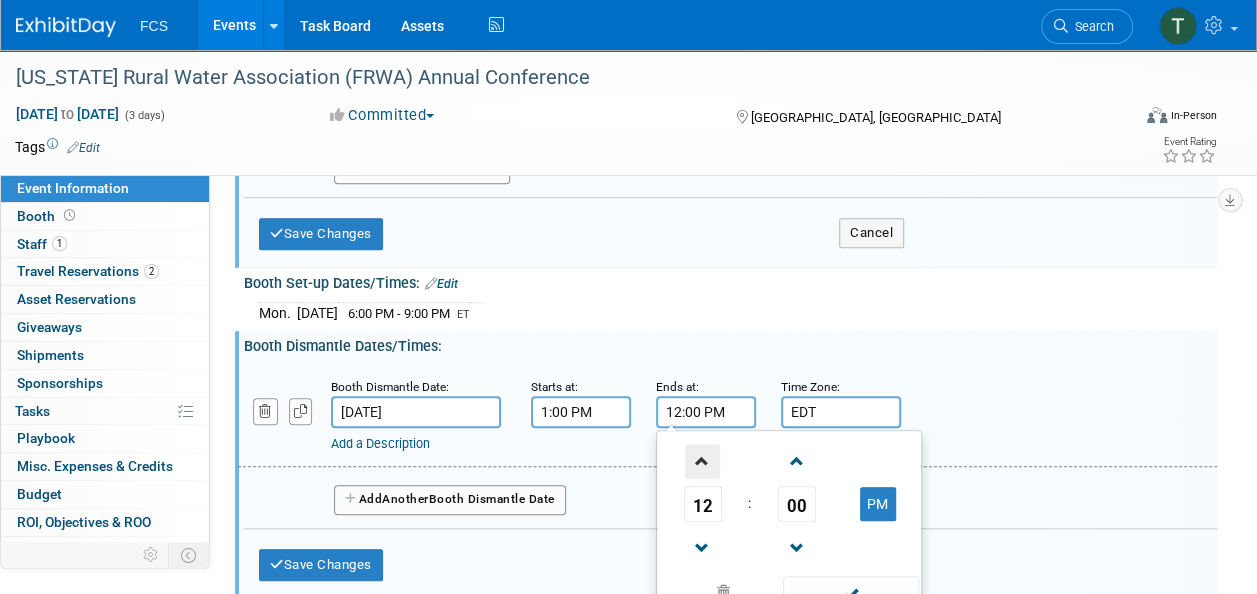 click at bounding box center [702, 461] 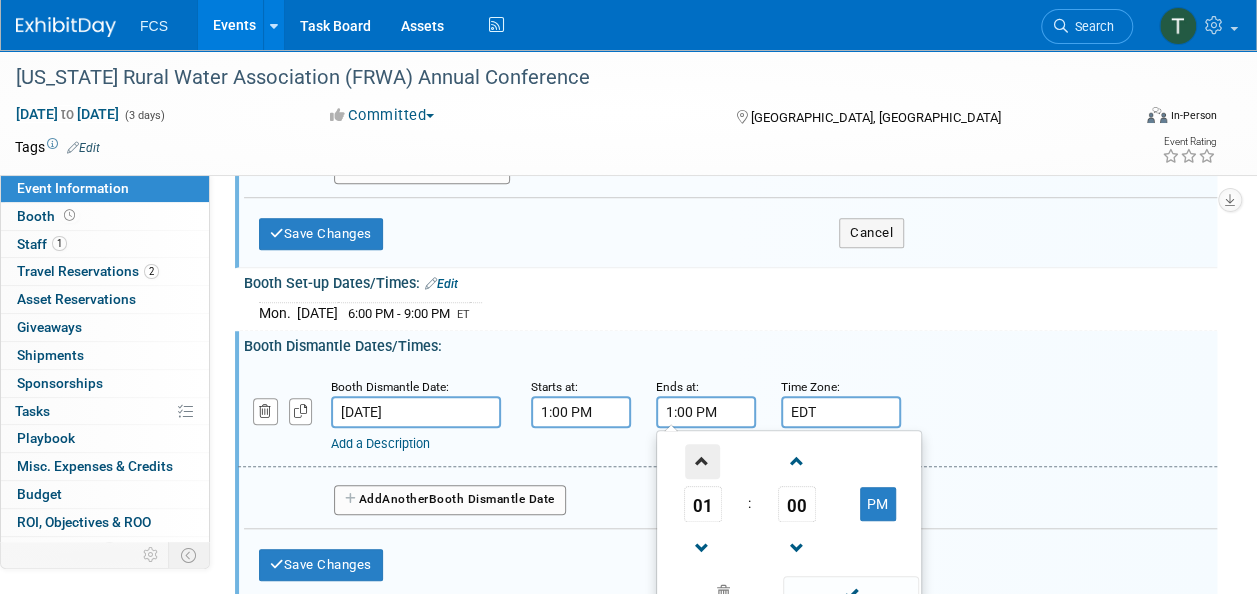 click at bounding box center [702, 461] 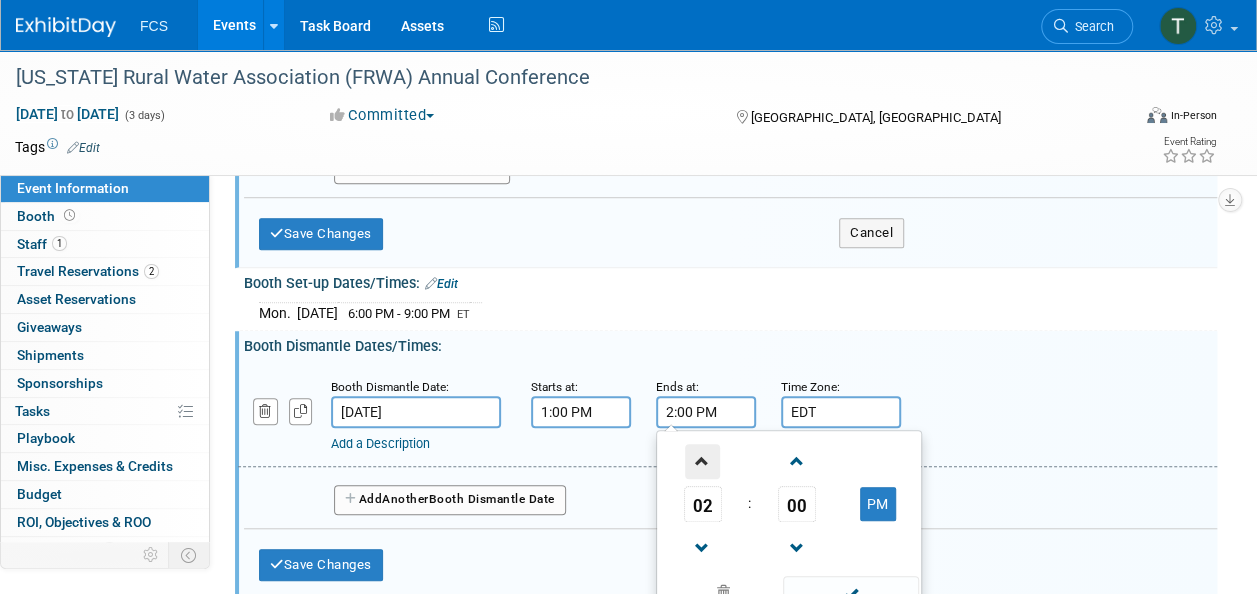 click at bounding box center (702, 461) 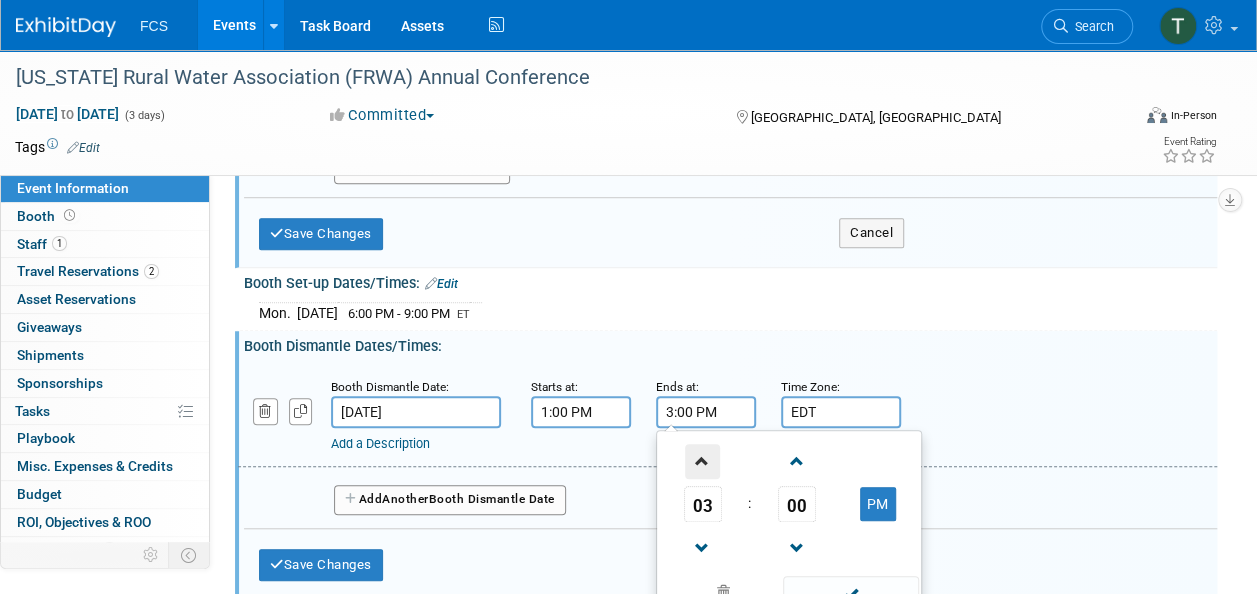 click at bounding box center [702, 461] 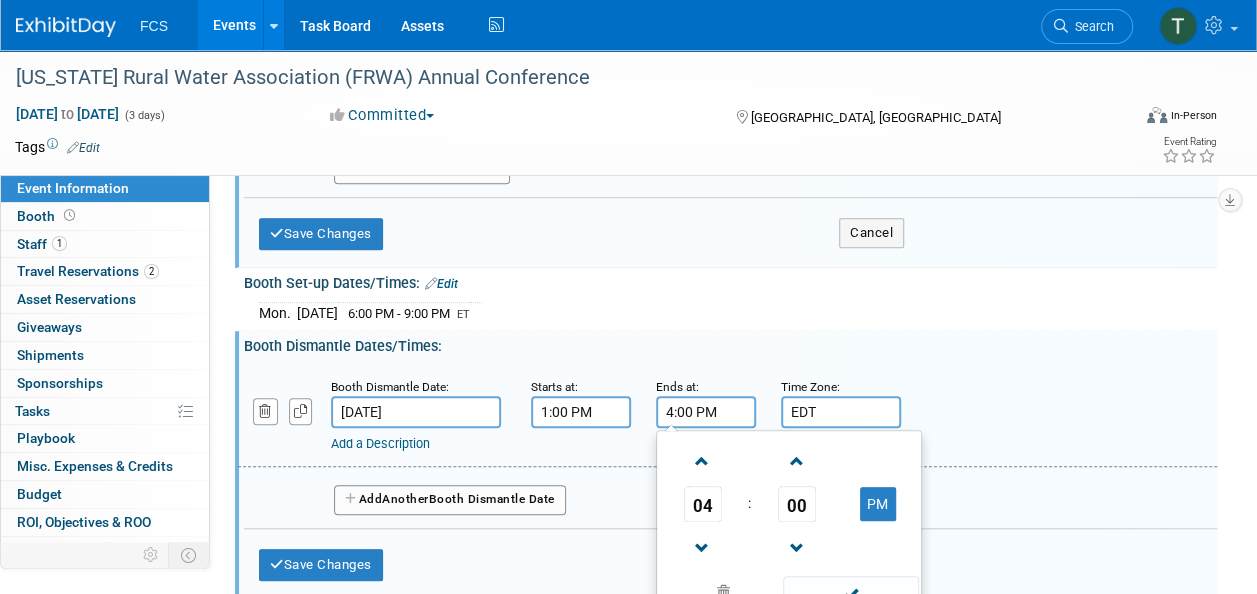click on "Add a Description
Description:" at bounding box center [727, 414] 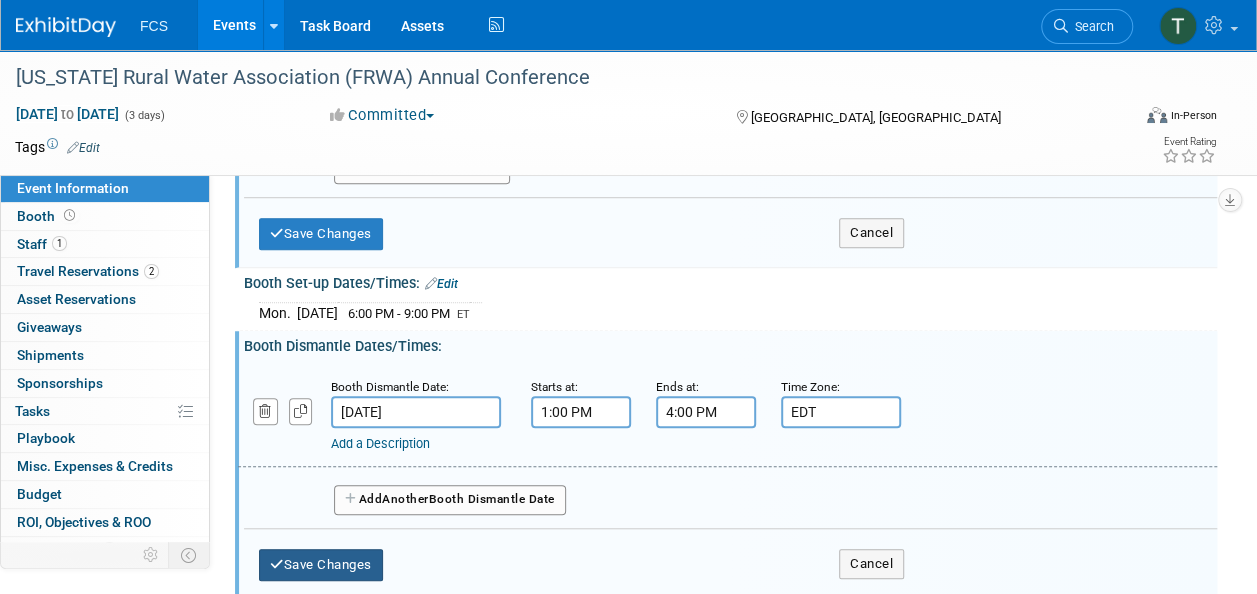 click on "Save Changes" at bounding box center (321, 565) 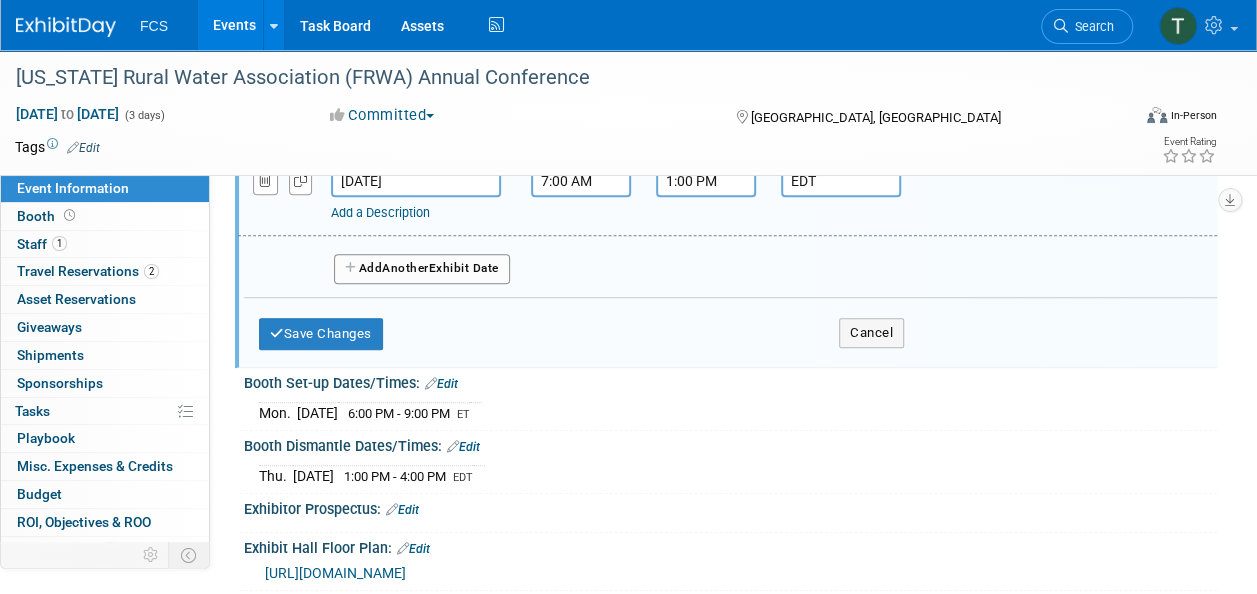 scroll, scrollTop: 600, scrollLeft: 0, axis: vertical 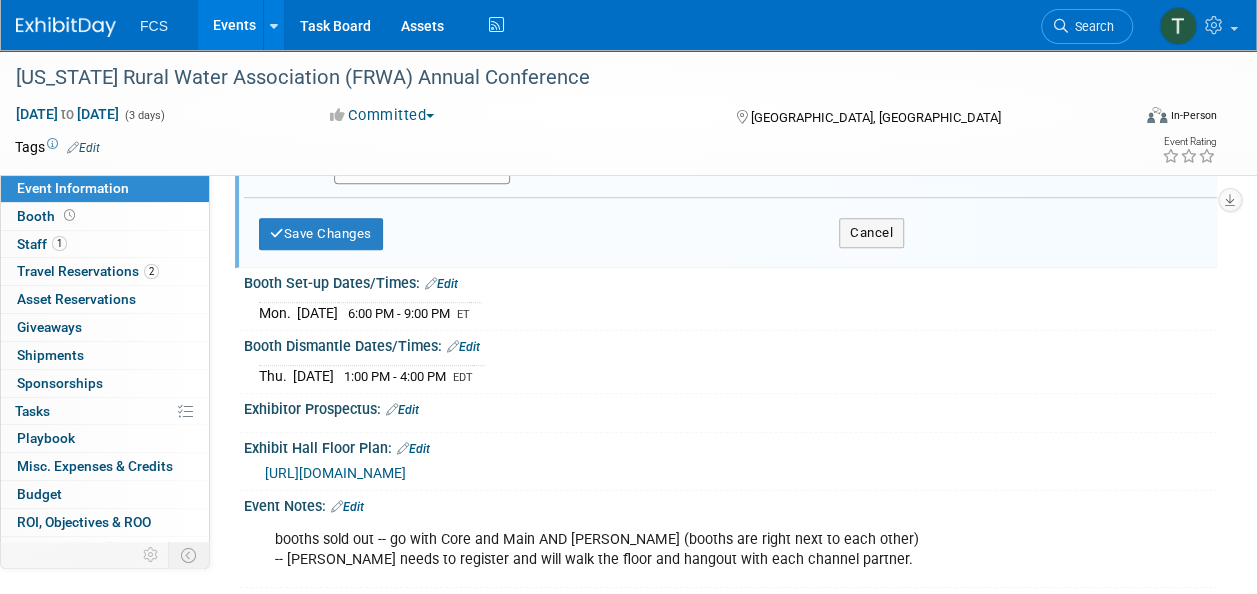 click on "Edit" at bounding box center [441, 284] 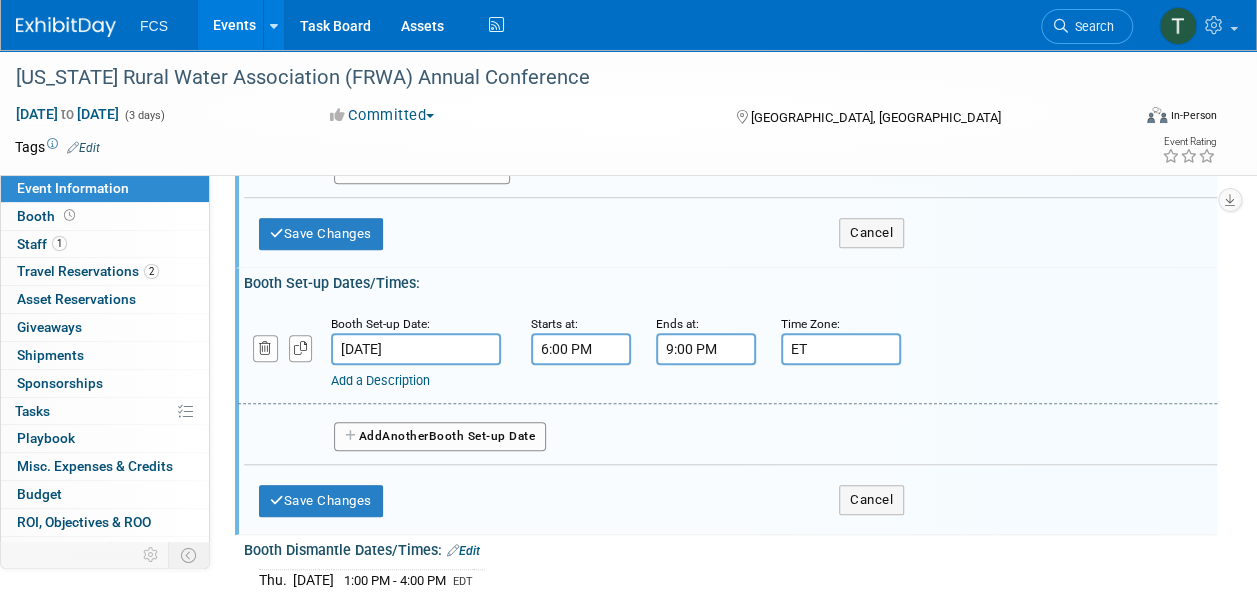 scroll, scrollTop: 700, scrollLeft: 0, axis: vertical 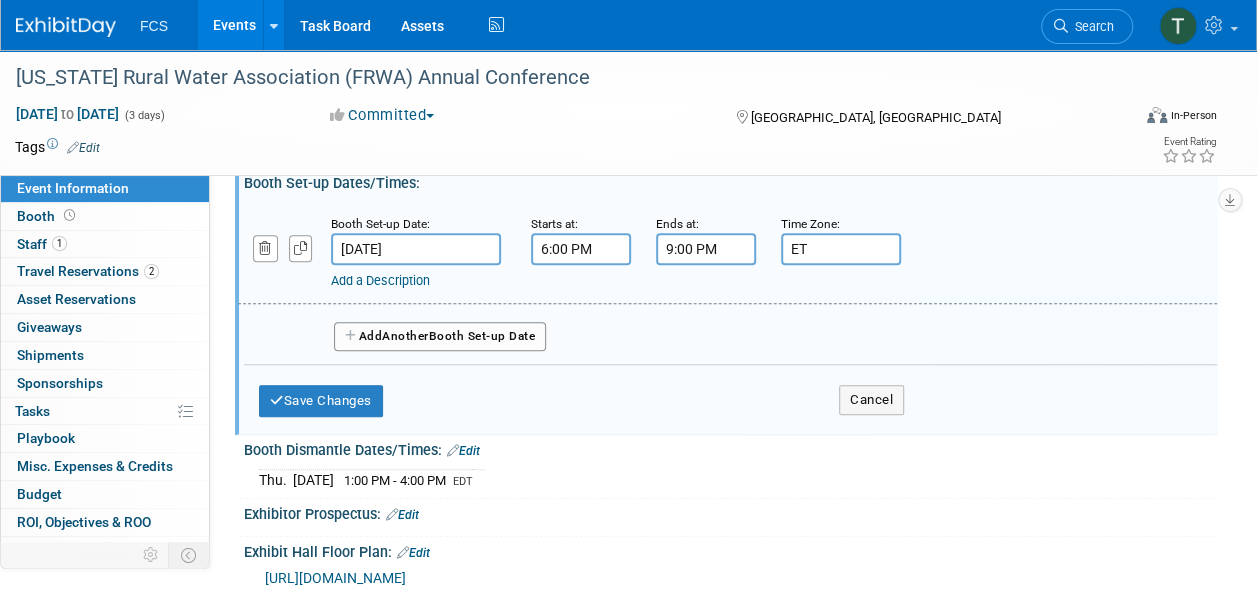 click on "Another" at bounding box center [405, 336] 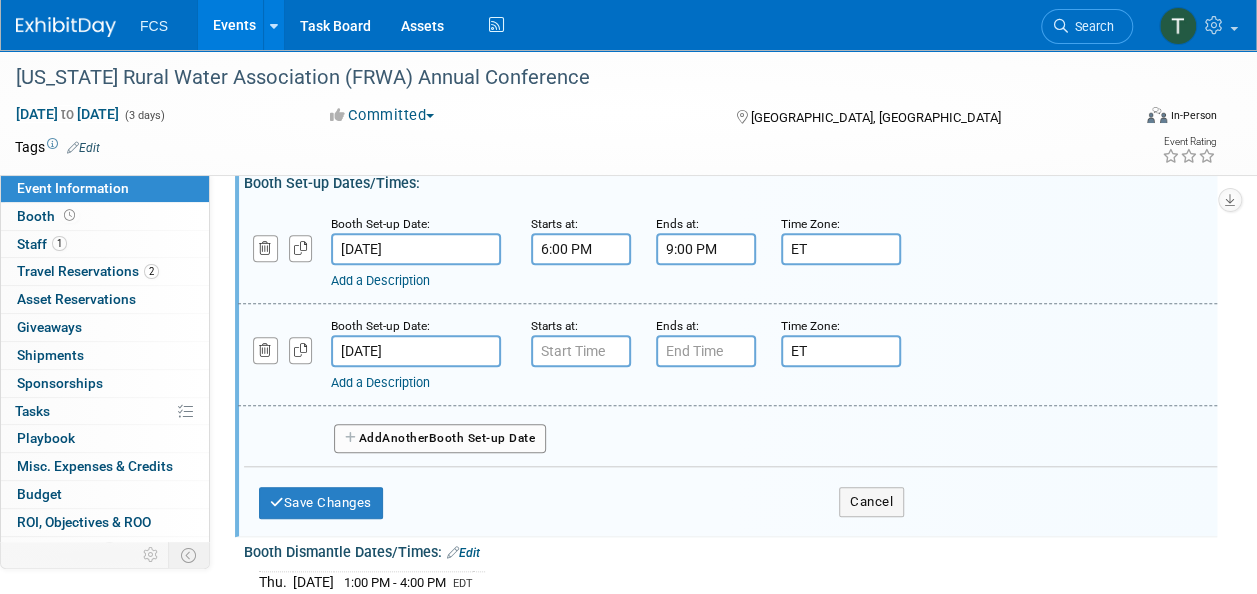 type on "7:00 AM" 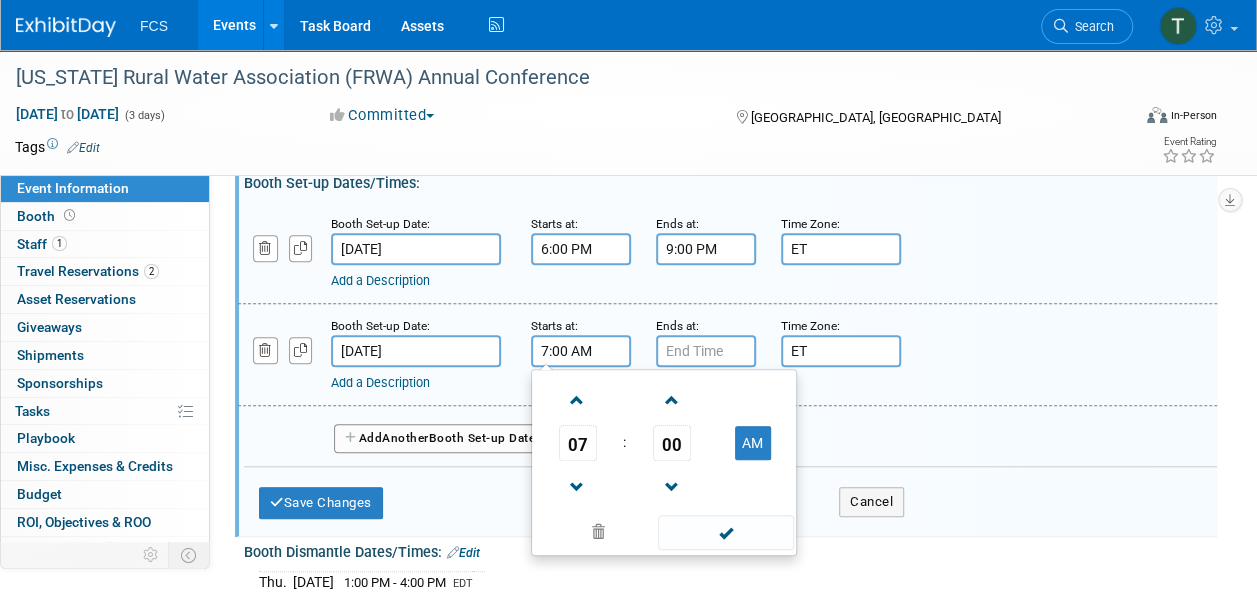 click on "7:00 AM" at bounding box center [581, 351] 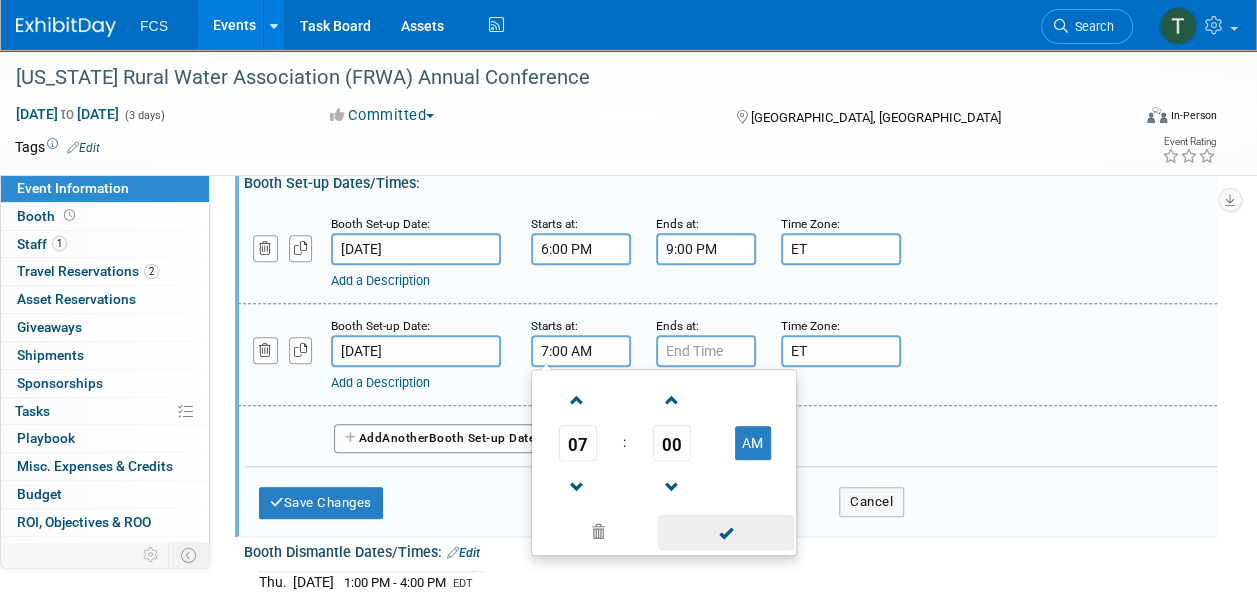 click at bounding box center (725, 532) 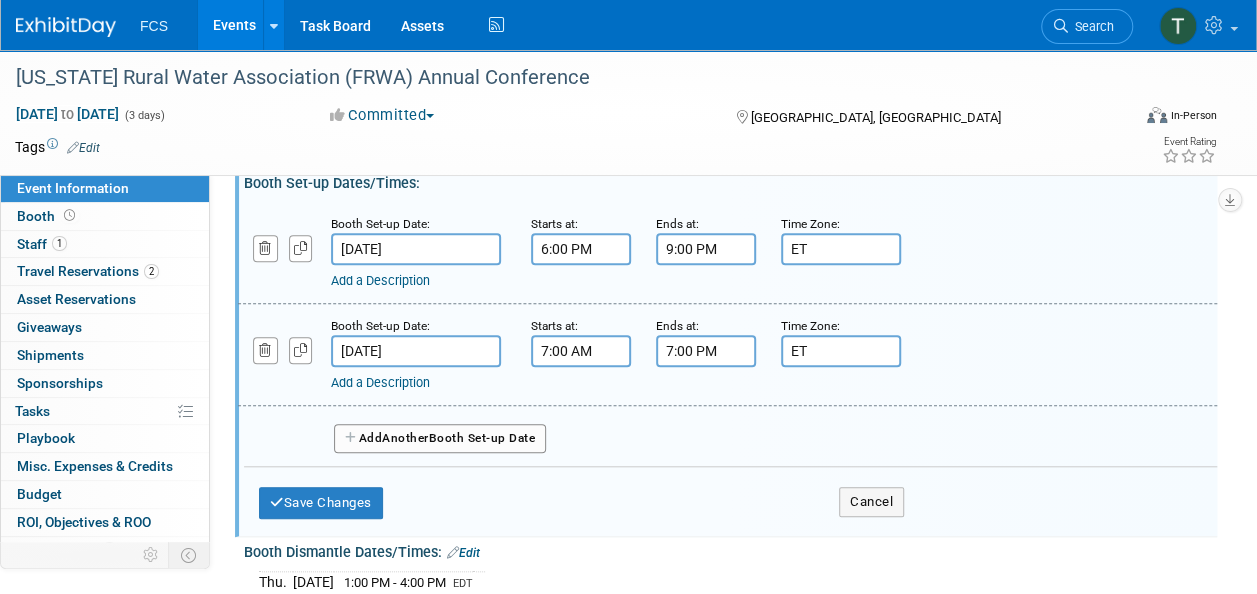click on "7:00 PM" at bounding box center [706, 351] 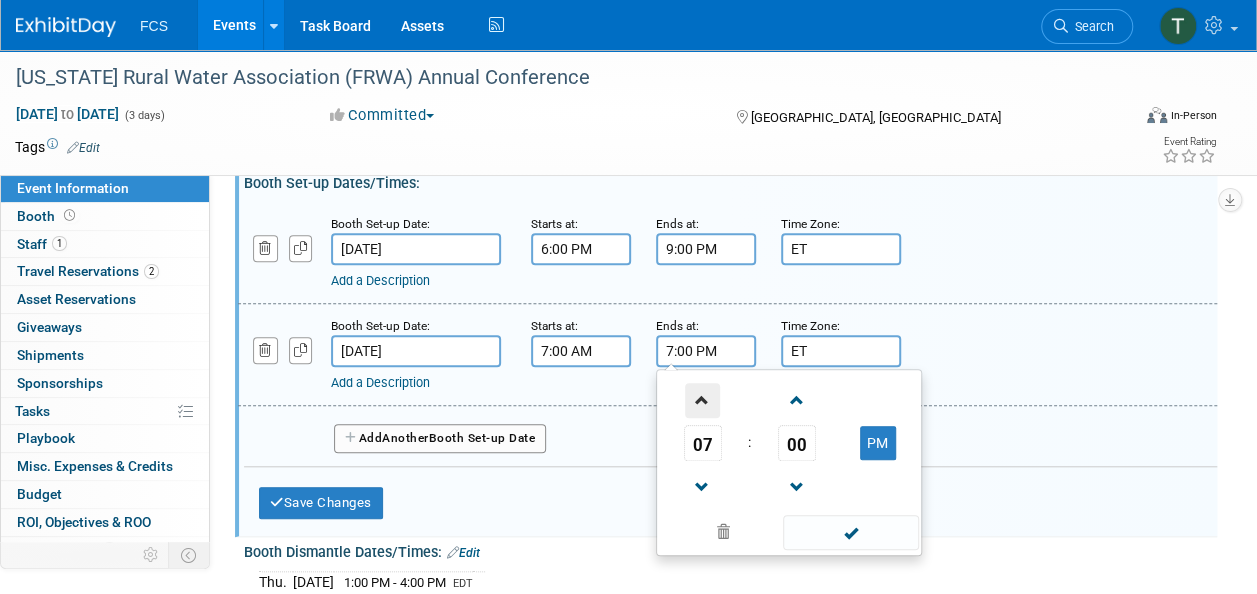 click at bounding box center (702, 400) 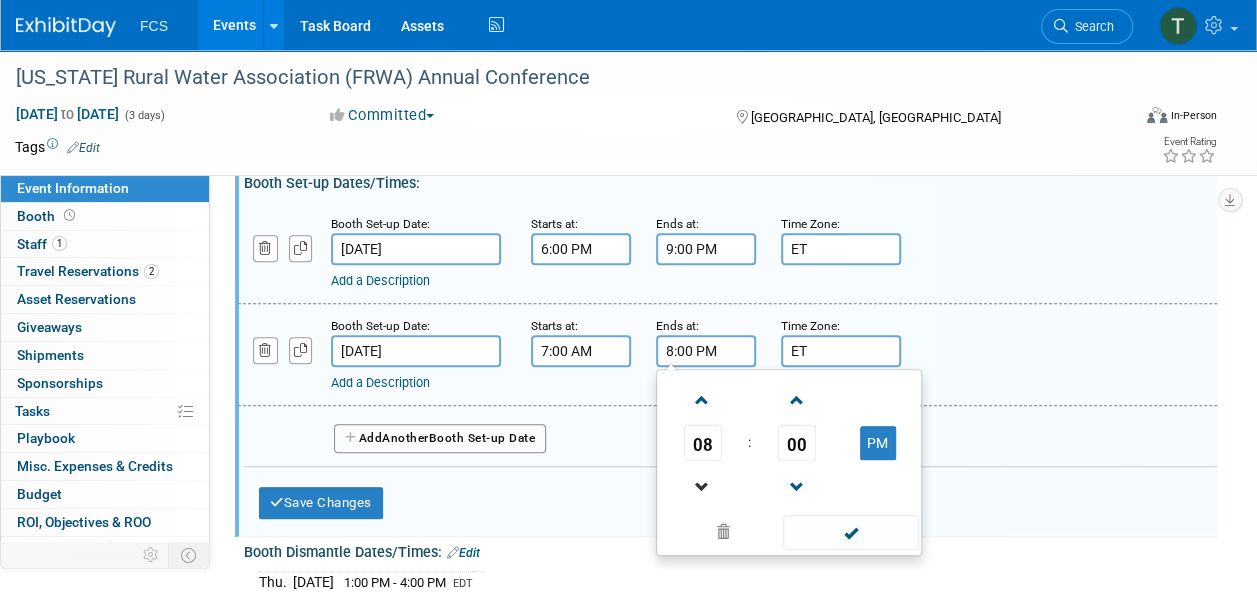 click at bounding box center (703, 486) 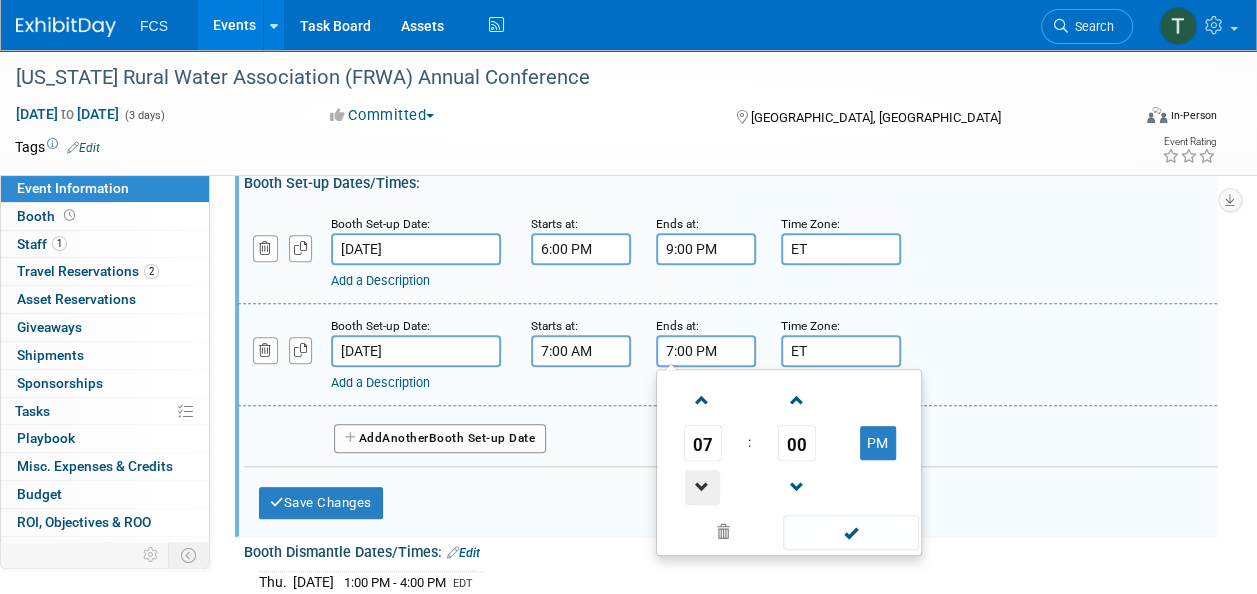 click at bounding box center (702, 487) 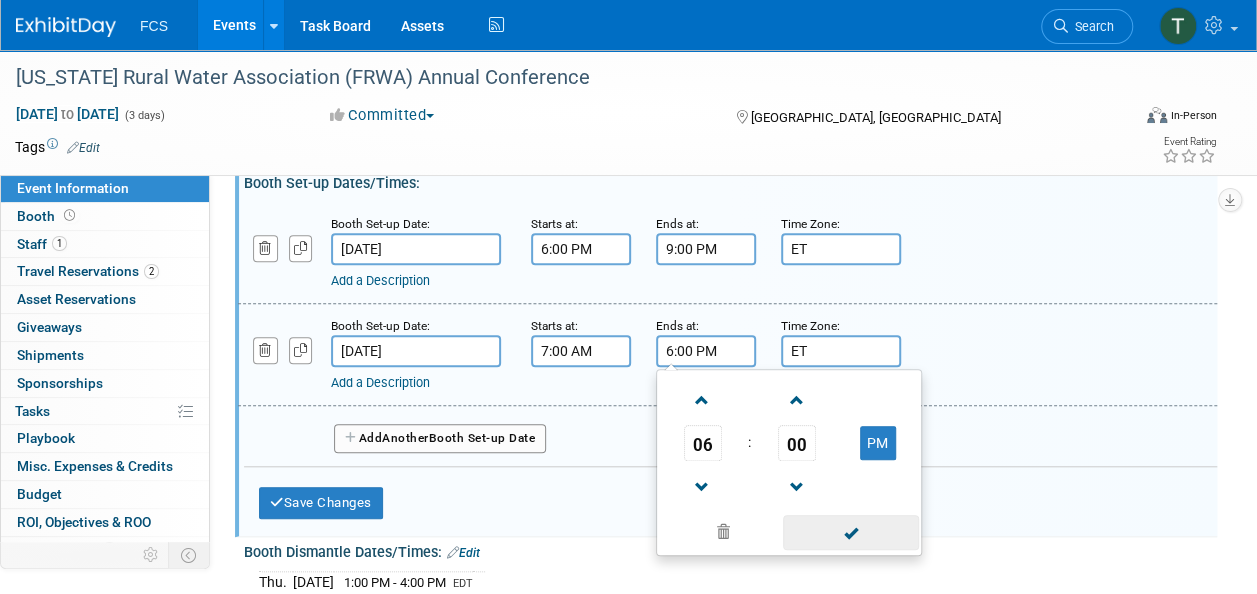 click at bounding box center (850, 532) 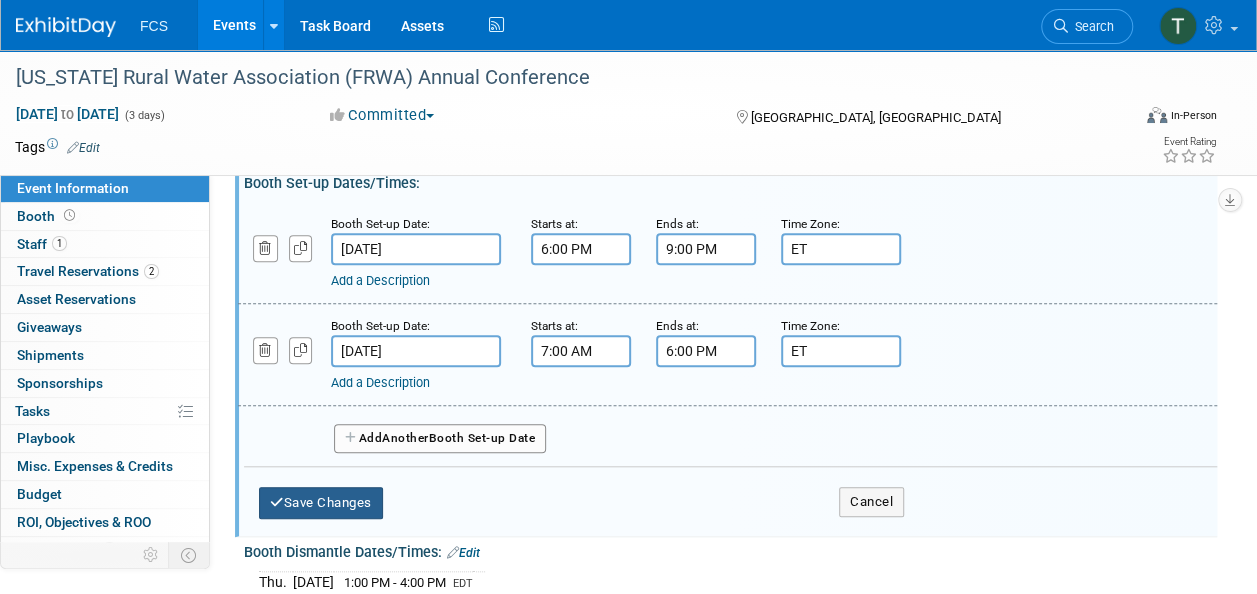 click on "Save Changes" at bounding box center (321, 503) 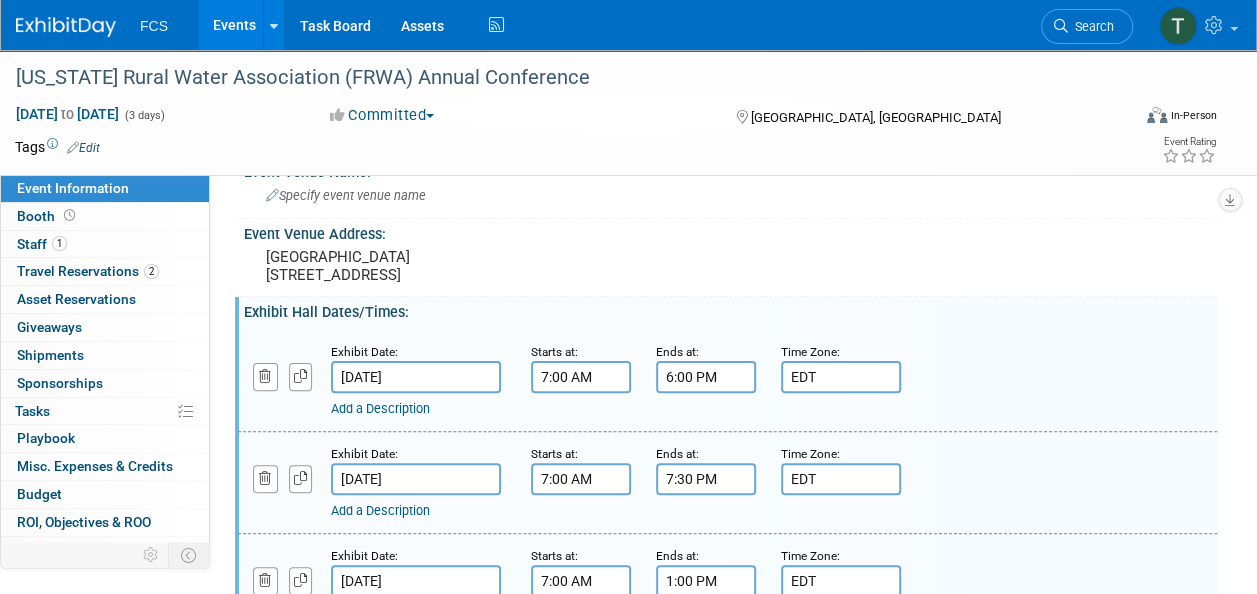 scroll, scrollTop: 200, scrollLeft: 0, axis: vertical 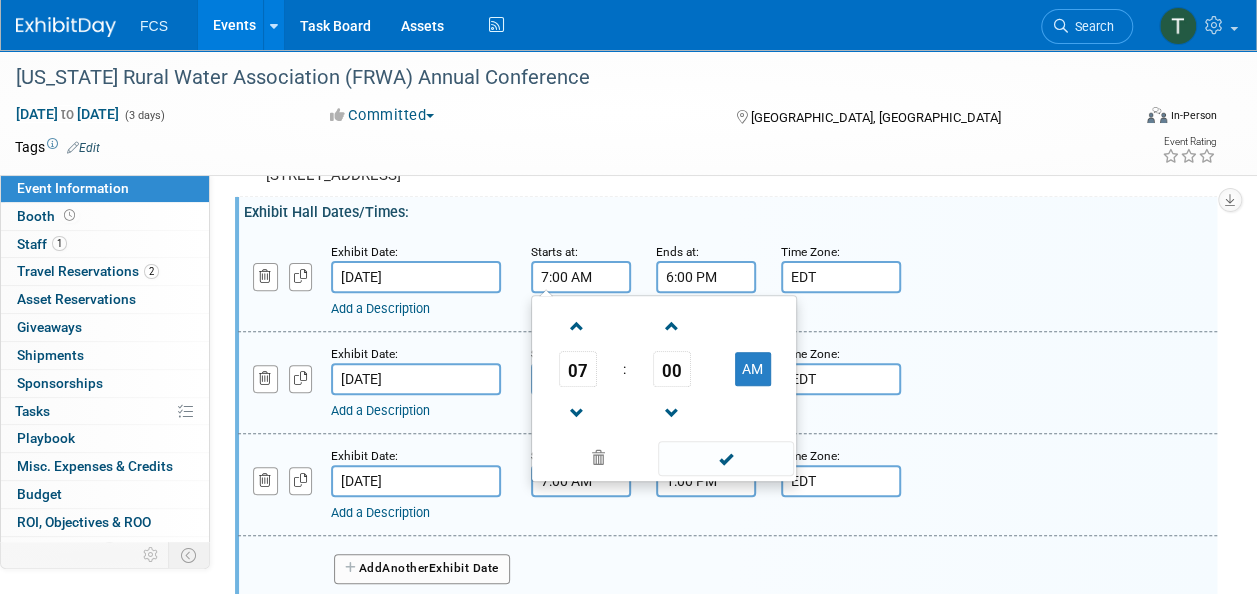 click on "7:00 AM" at bounding box center [581, 277] 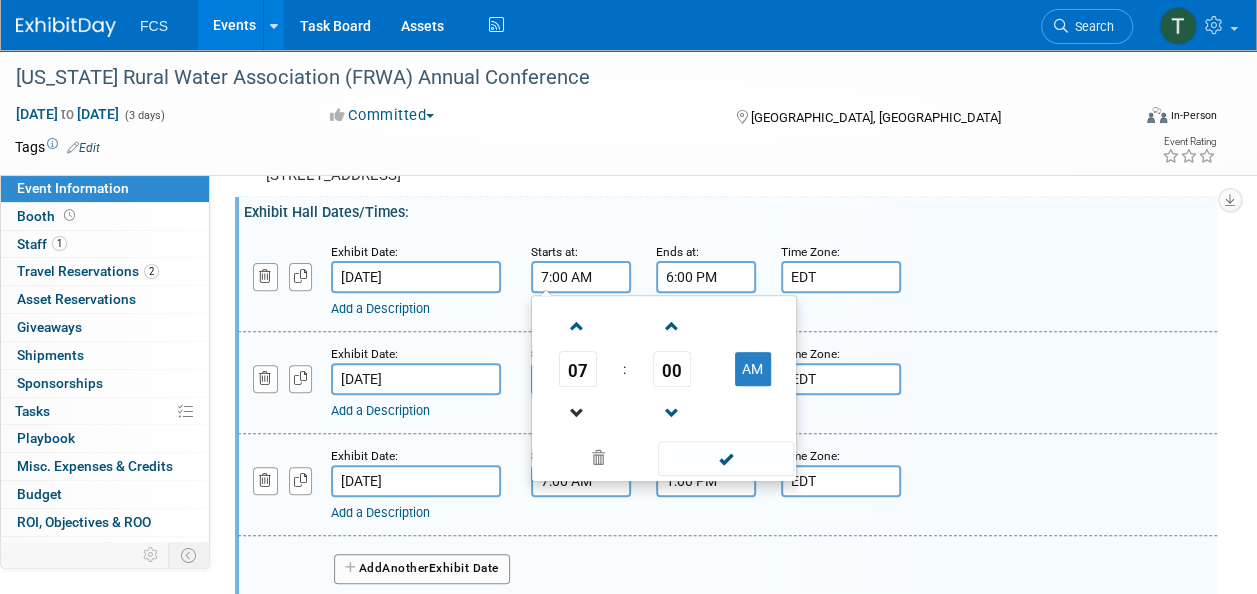 click at bounding box center [578, 412] 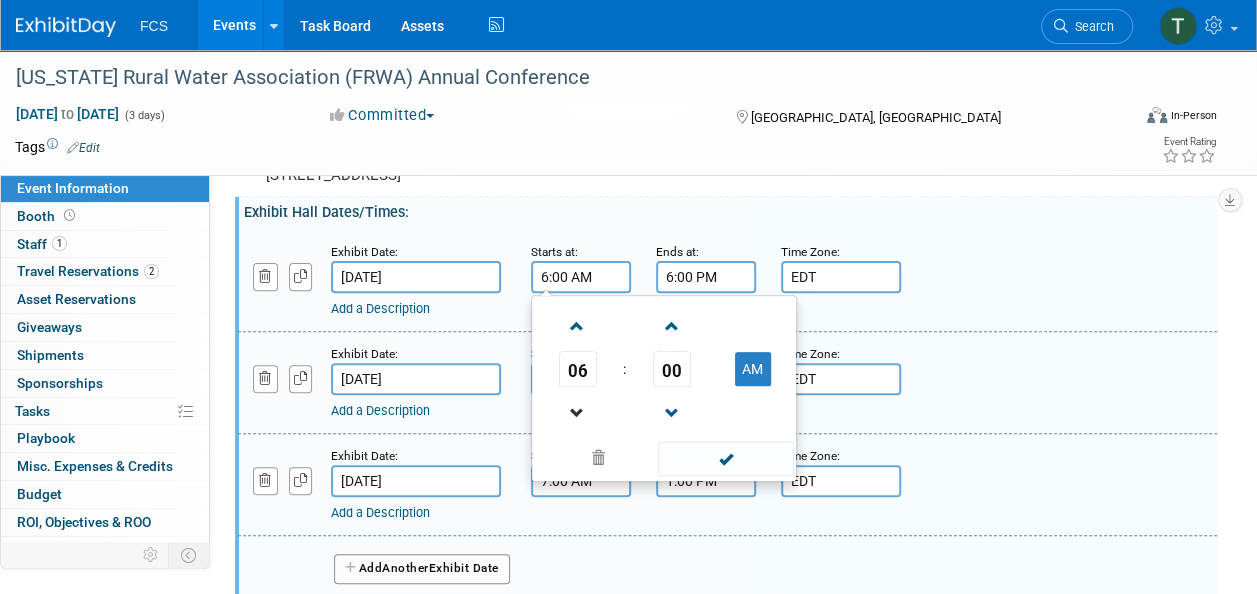 click at bounding box center (578, 412) 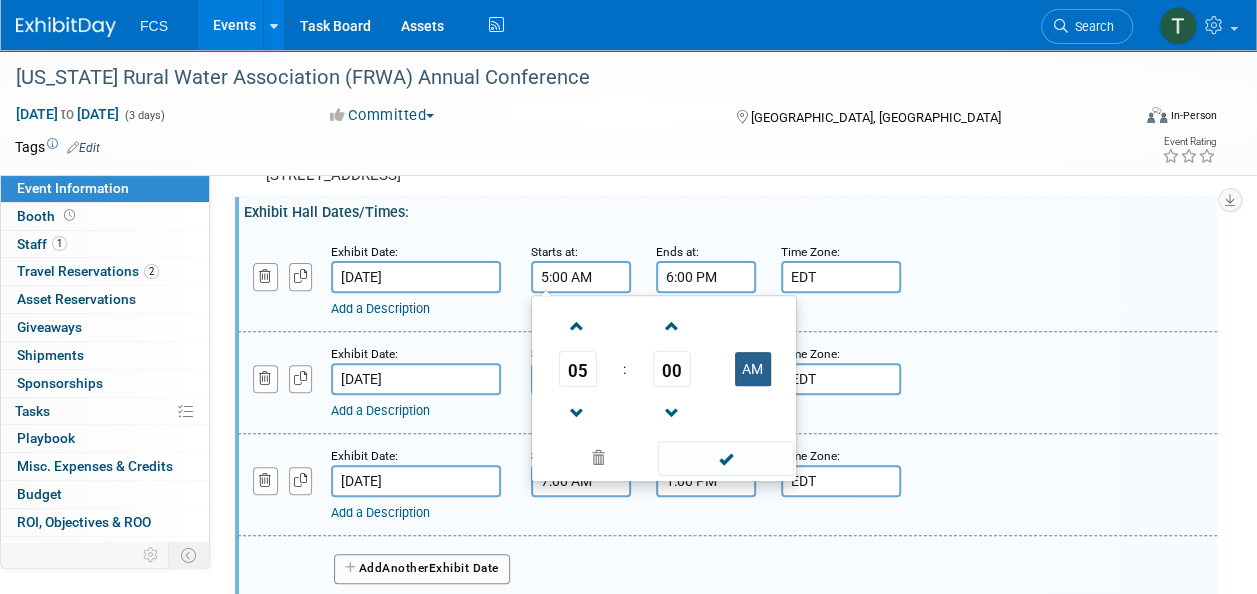 click on "AM" at bounding box center (753, 369) 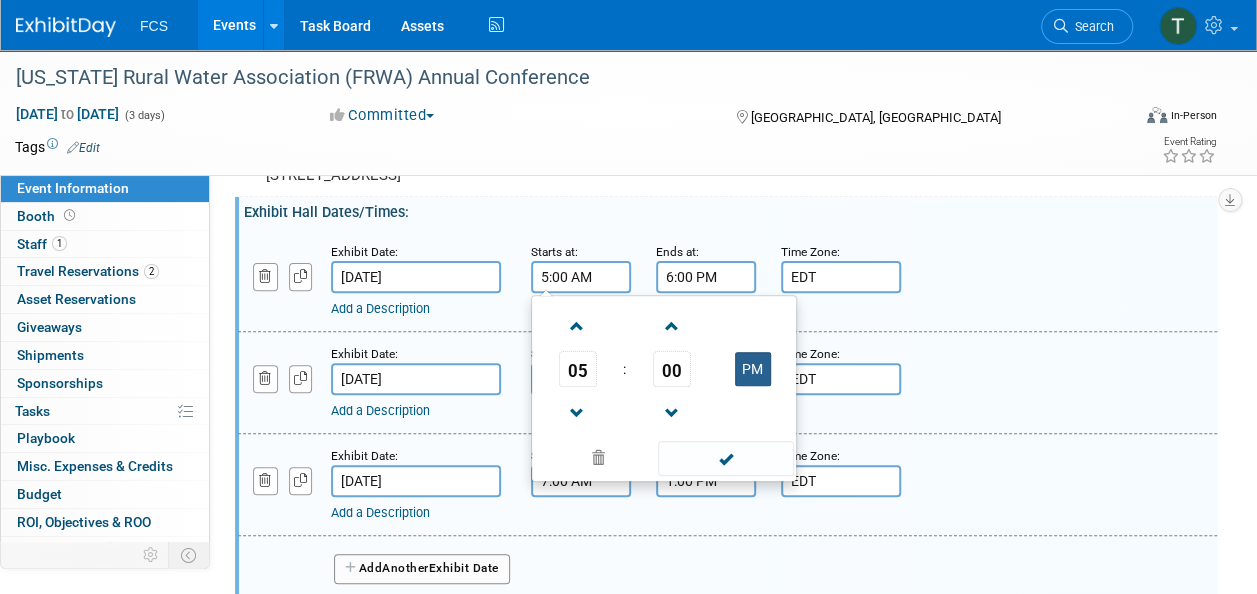 type on "5:00 PM" 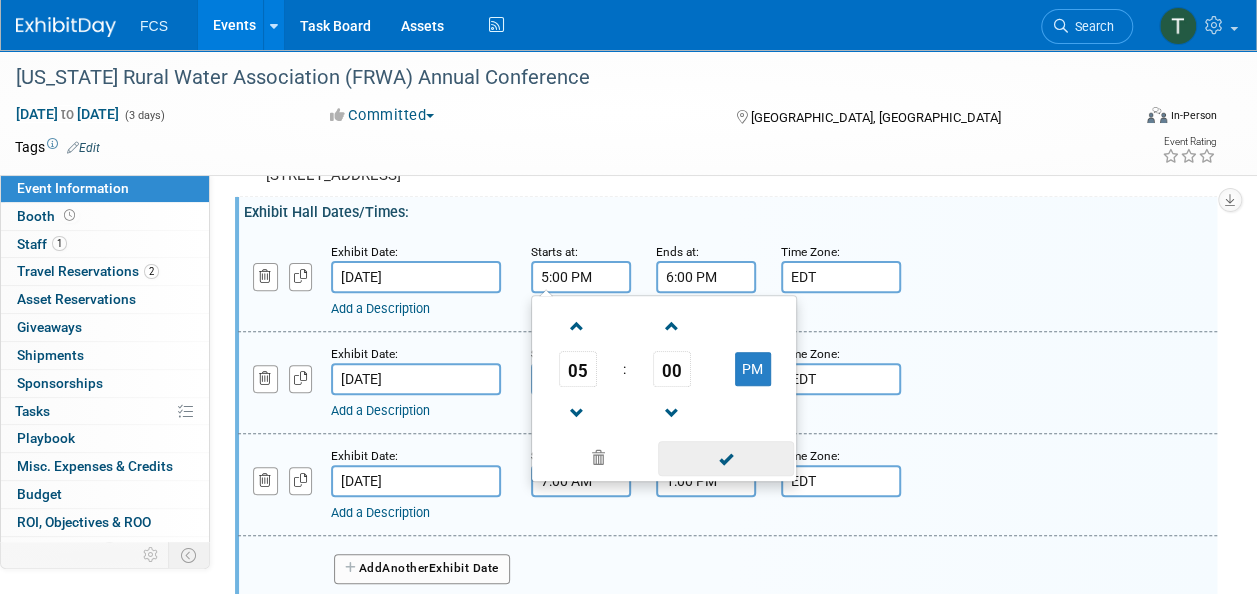 click at bounding box center [725, 458] 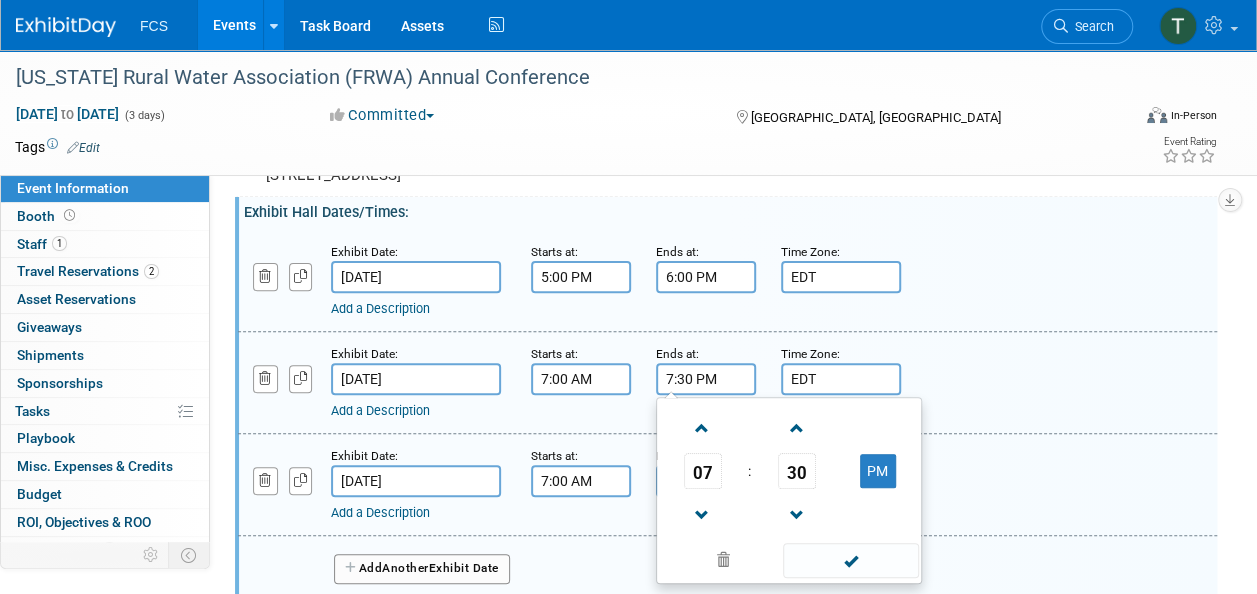 click on "7:30 PM" at bounding box center (706, 379) 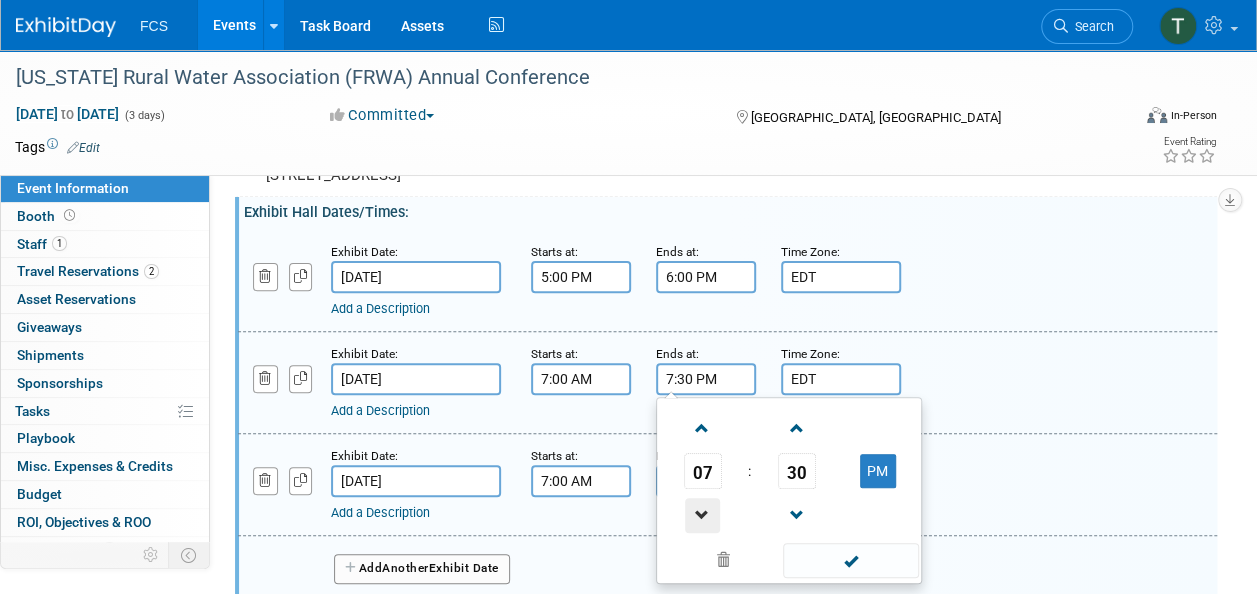 click at bounding box center (702, 515) 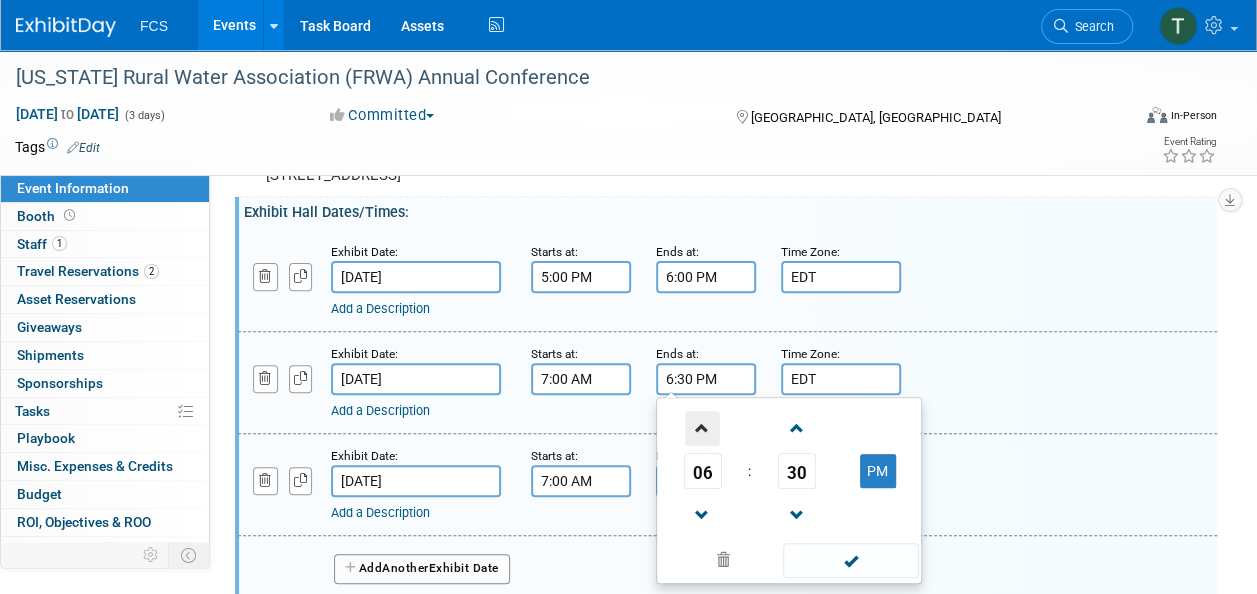 click at bounding box center (702, 428) 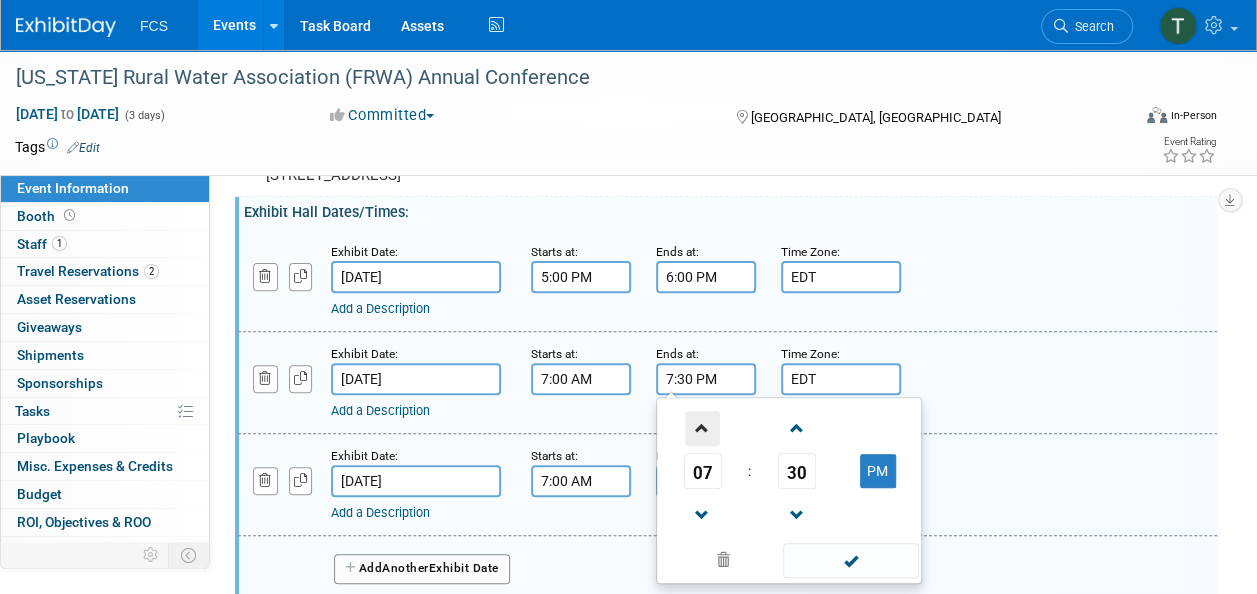 click at bounding box center (702, 428) 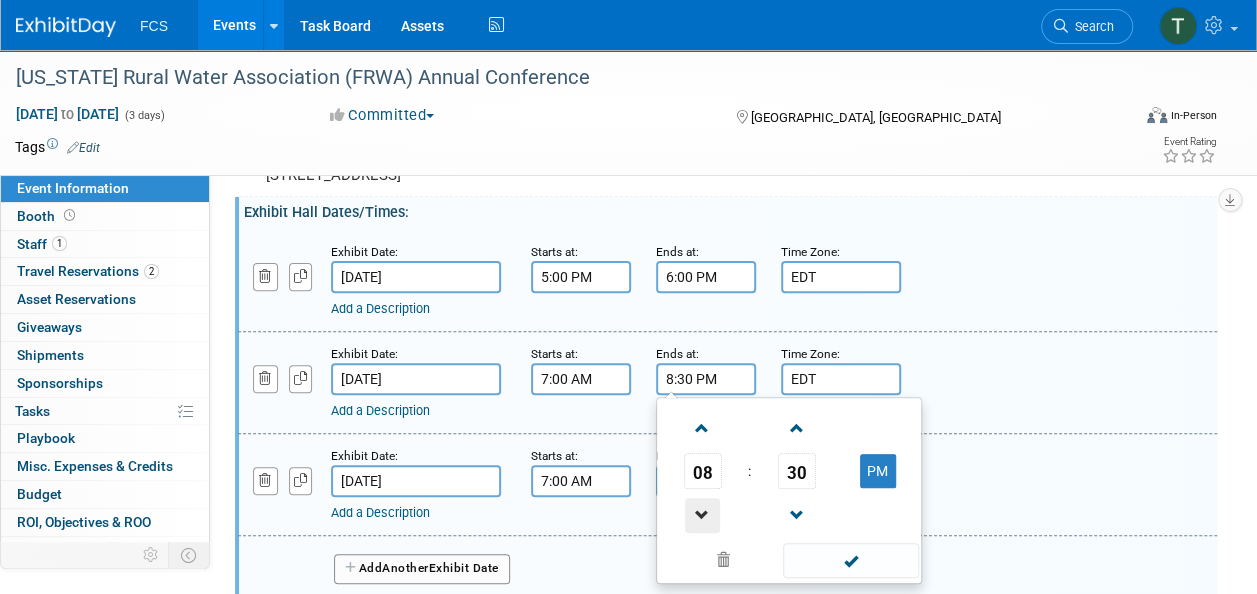 click at bounding box center (702, 515) 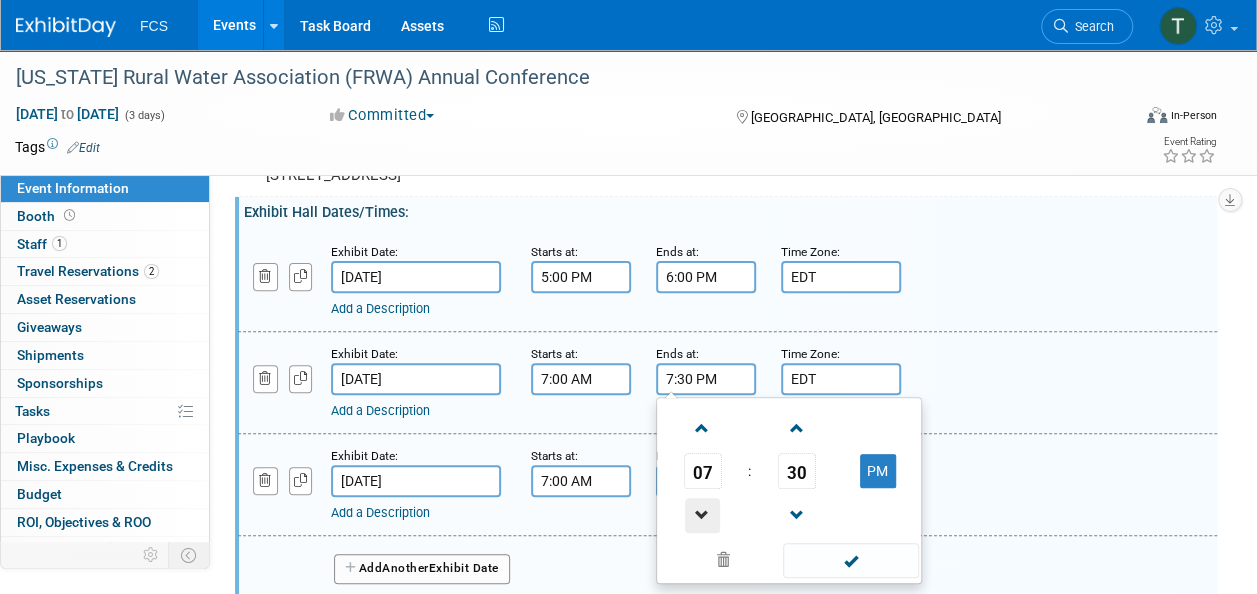 click at bounding box center [702, 515] 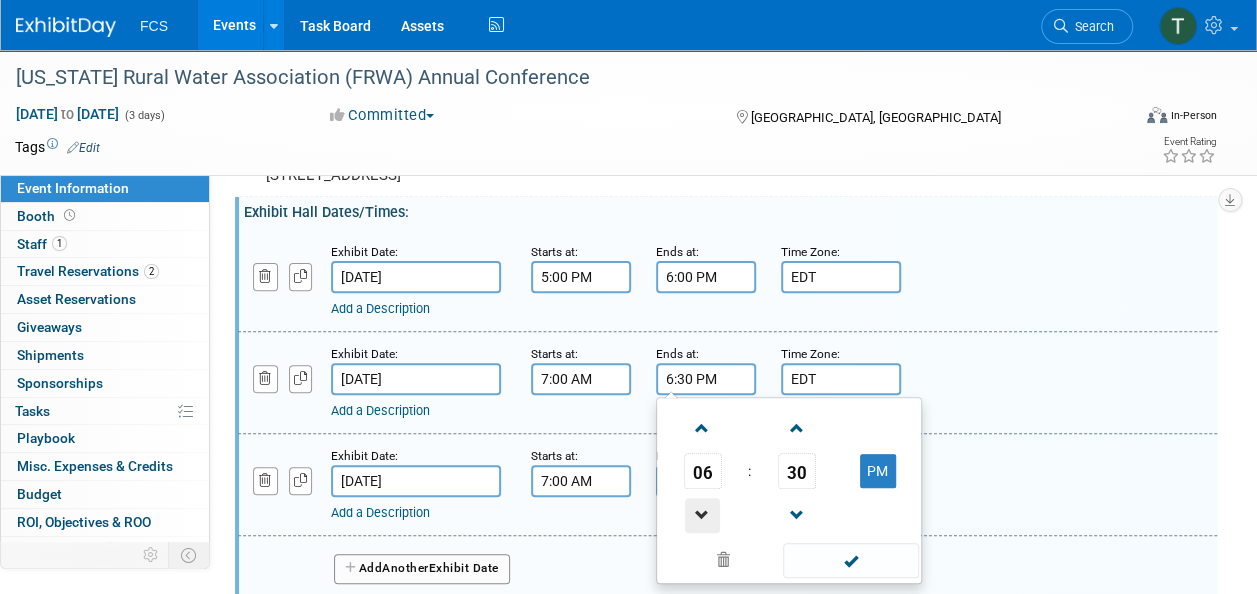 click at bounding box center (702, 515) 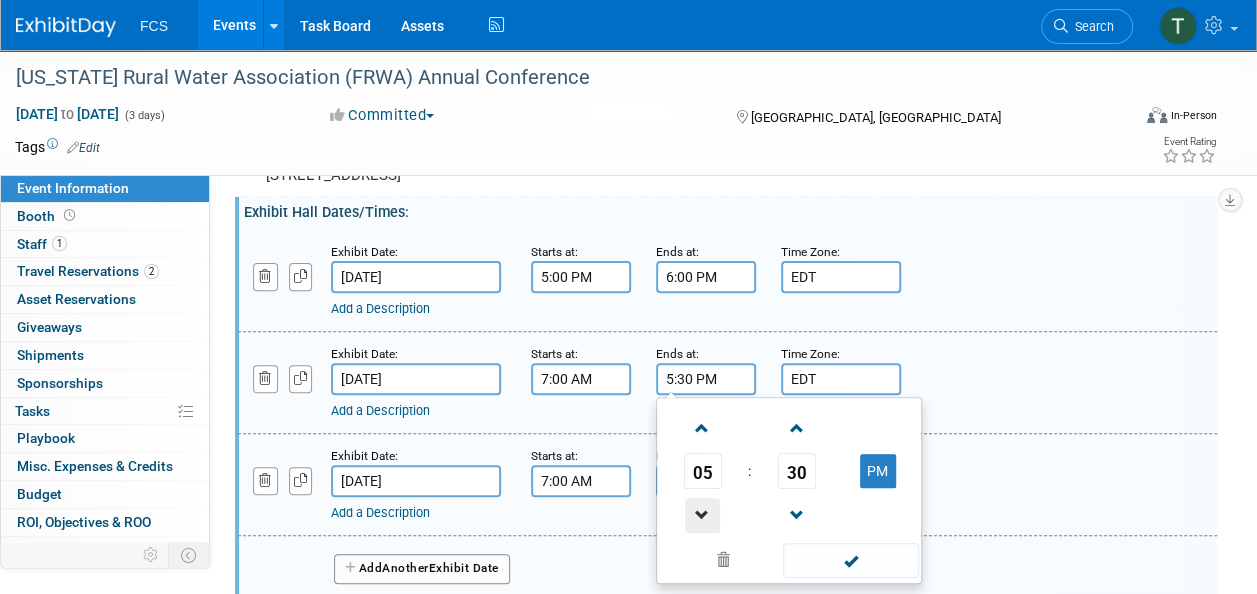 click at bounding box center [702, 515] 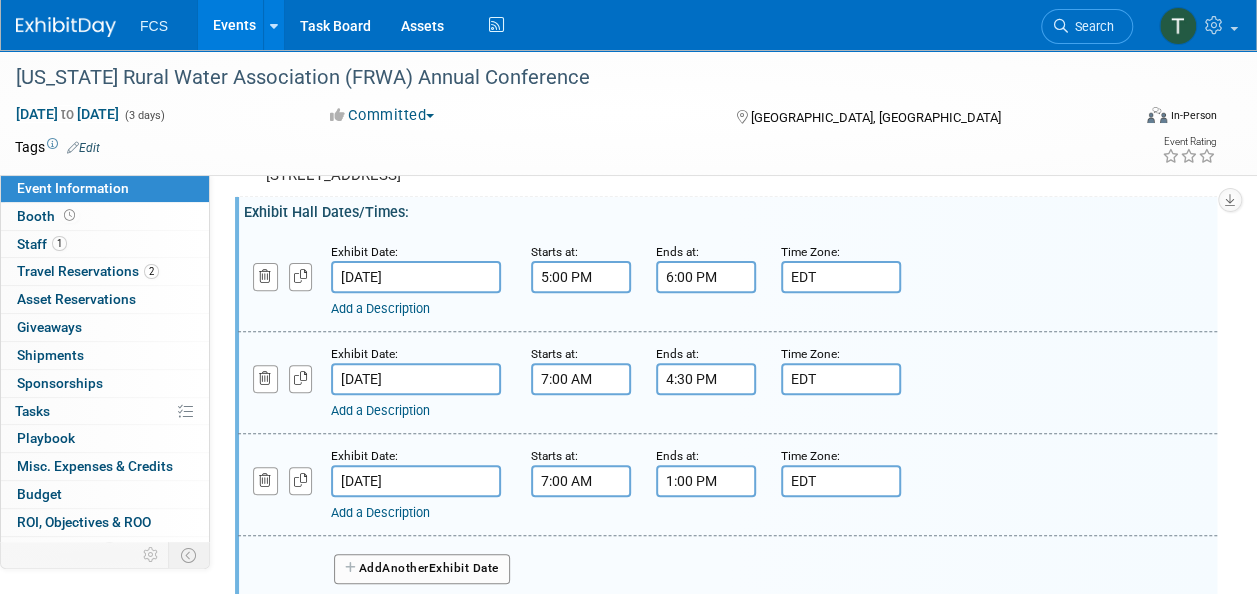 click on "Add a Description
Description:" at bounding box center (727, 381) 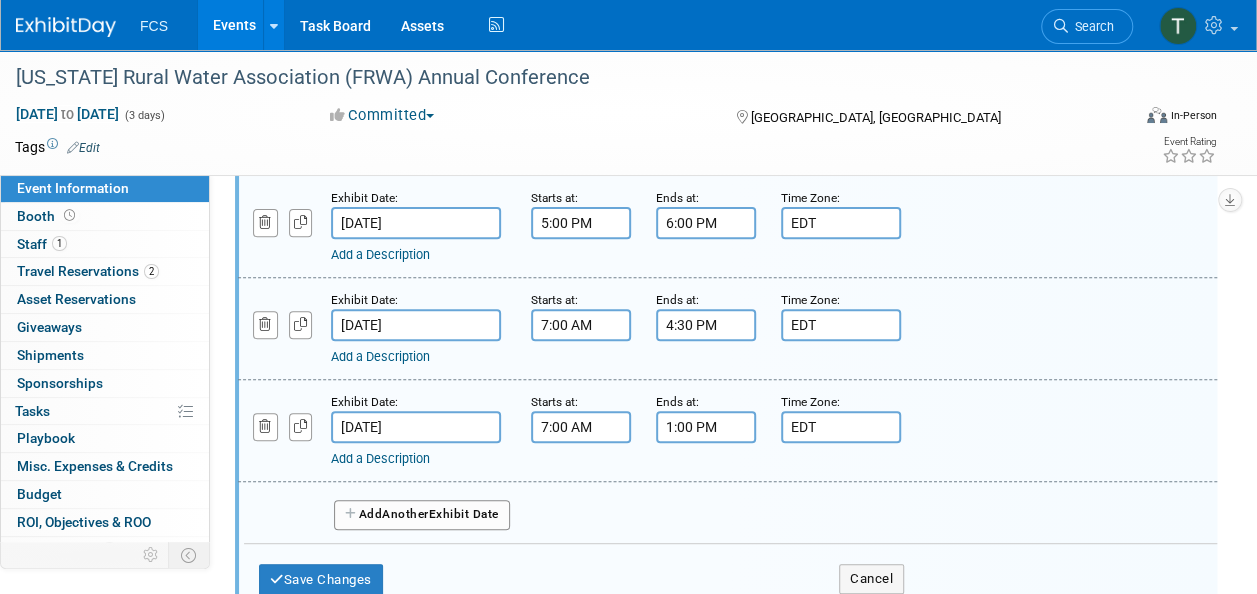 scroll, scrollTop: 300, scrollLeft: 0, axis: vertical 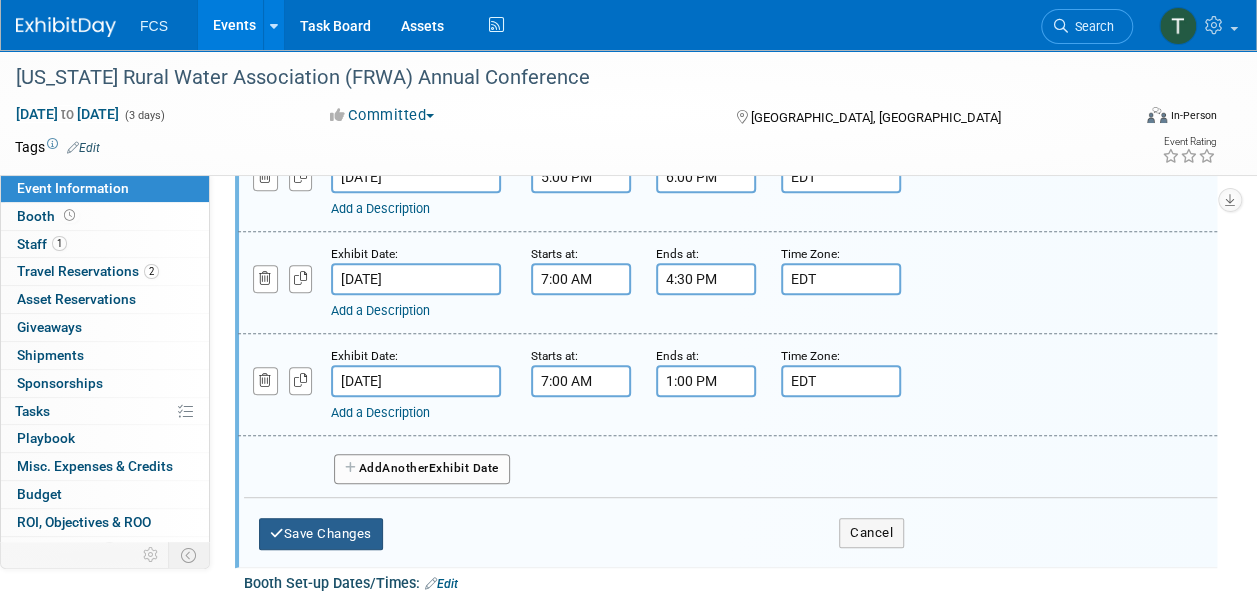 click on "Save Changes" at bounding box center [321, 534] 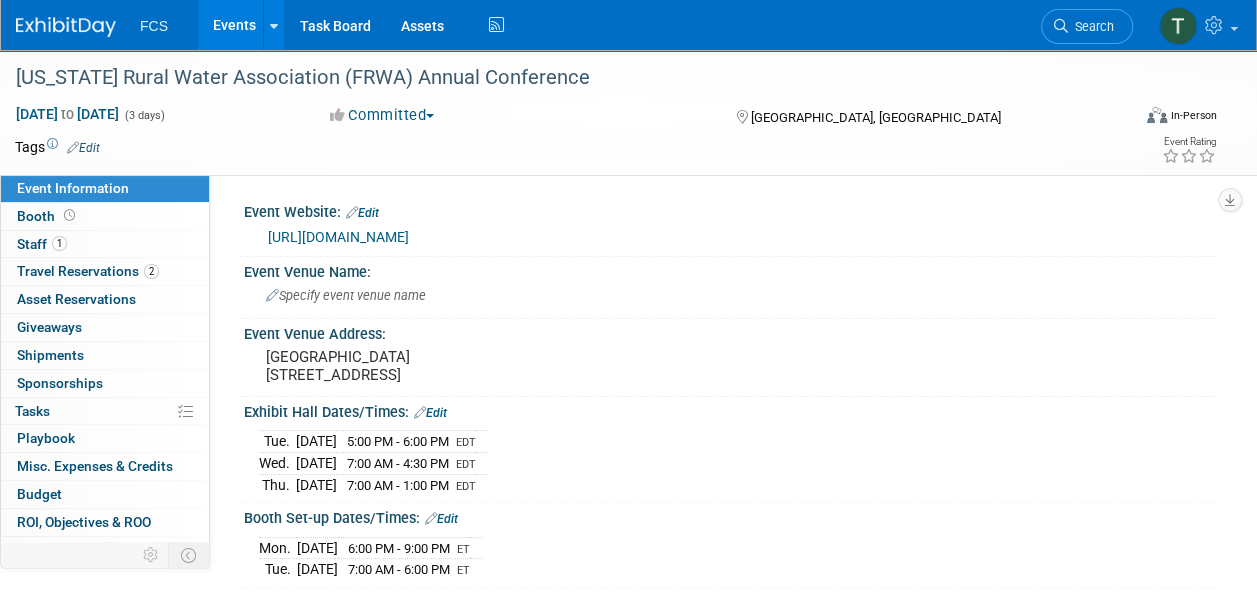 scroll, scrollTop: 100, scrollLeft: 0, axis: vertical 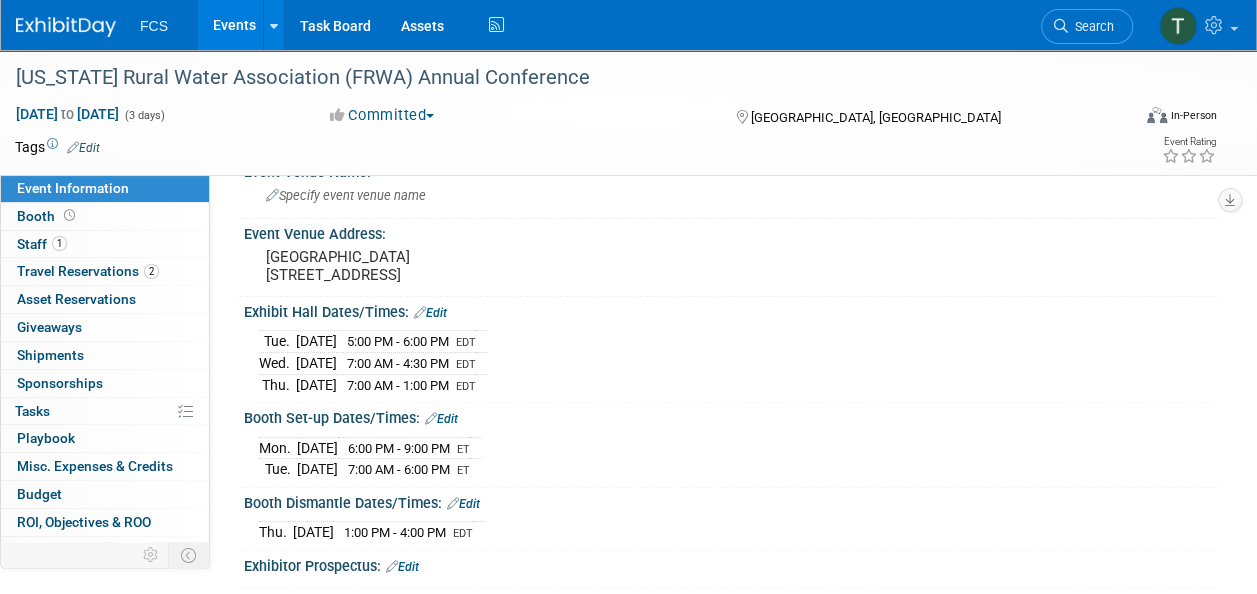 click on "EDT" at bounding box center [466, 364] 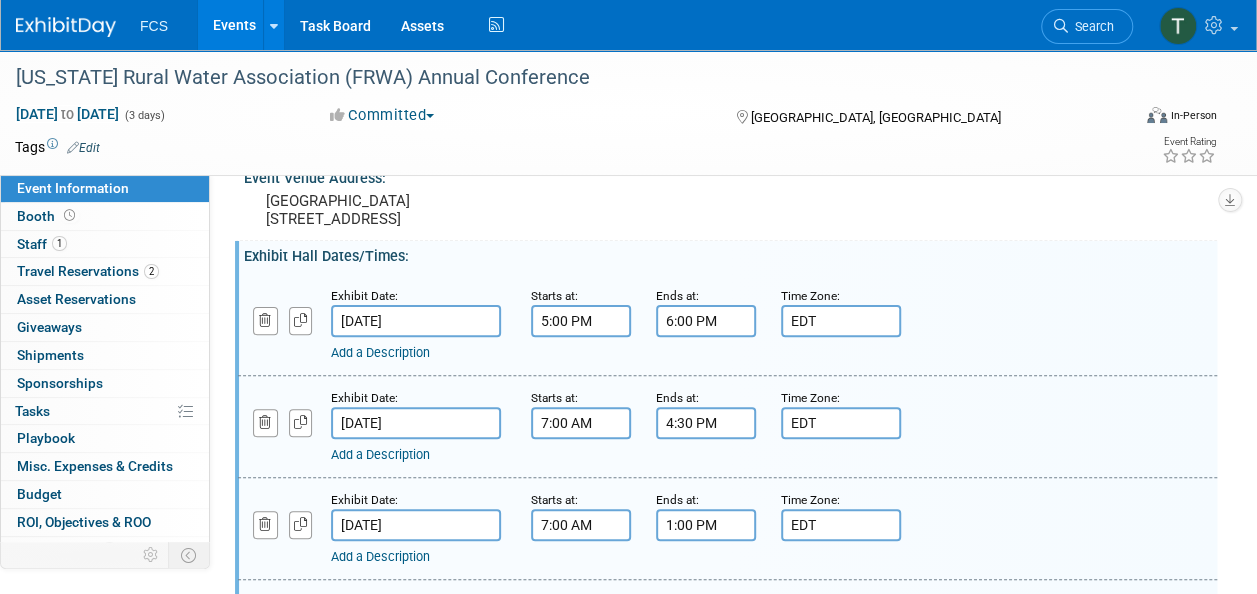 scroll, scrollTop: 200, scrollLeft: 0, axis: vertical 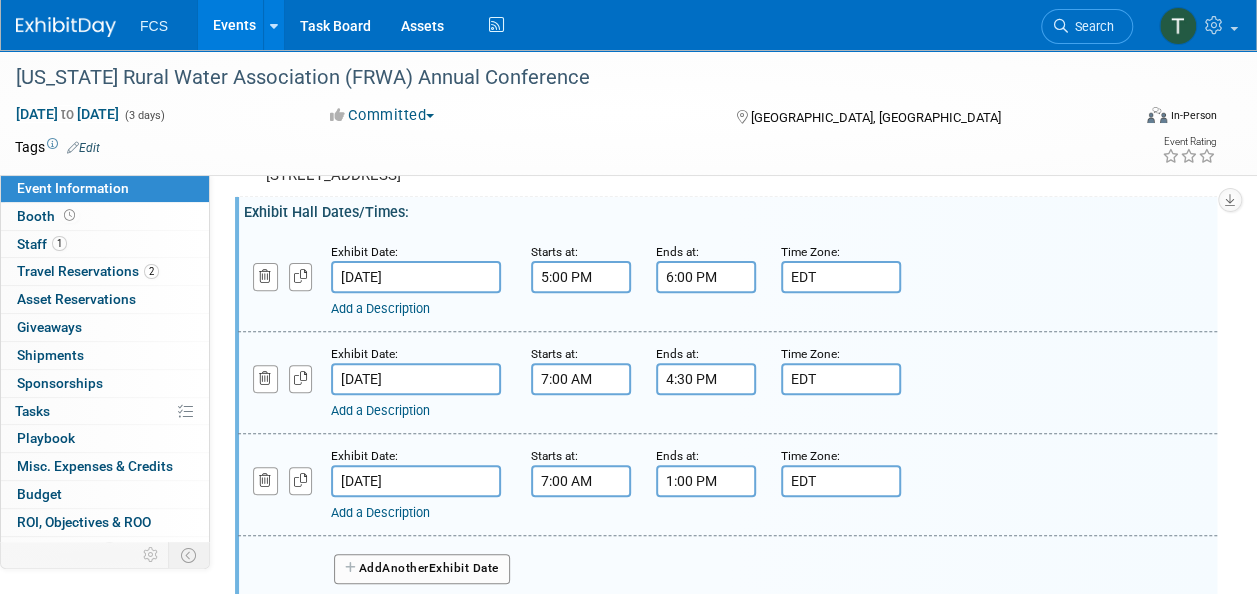click on "4:30 PM" at bounding box center (706, 379) 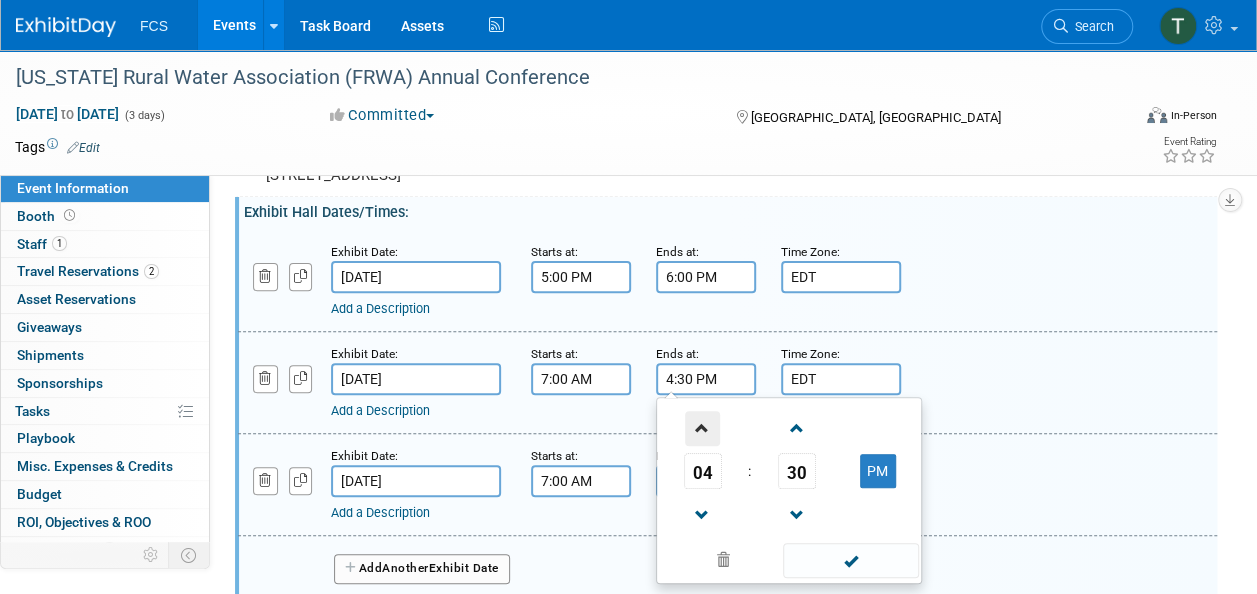 click at bounding box center [702, 428] 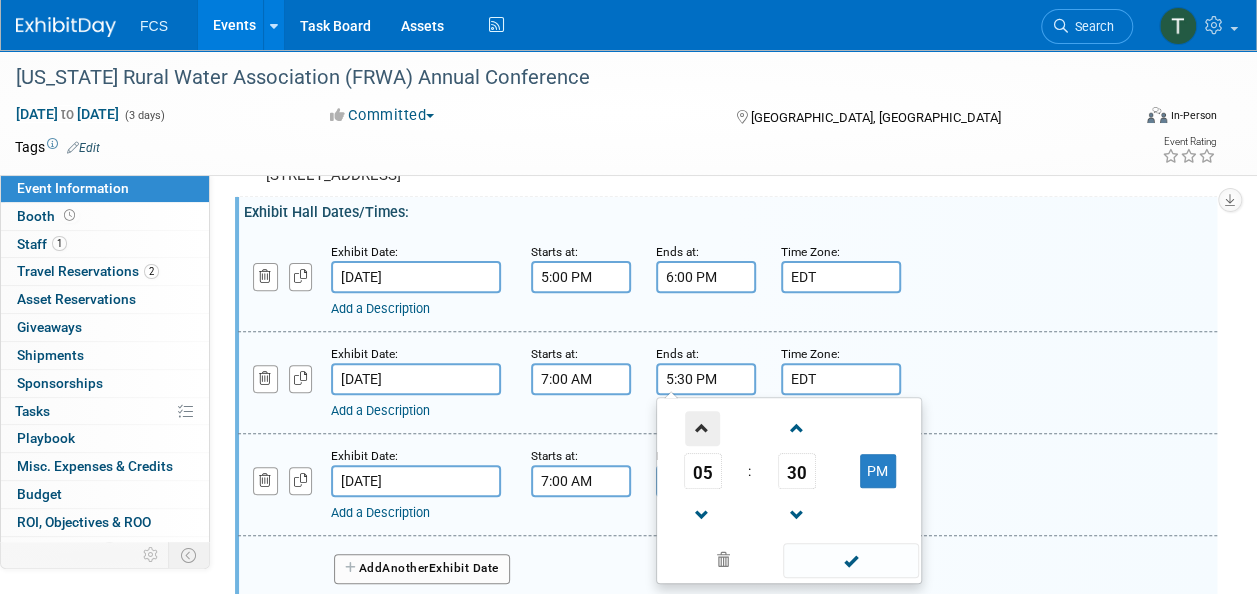 click at bounding box center (702, 428) 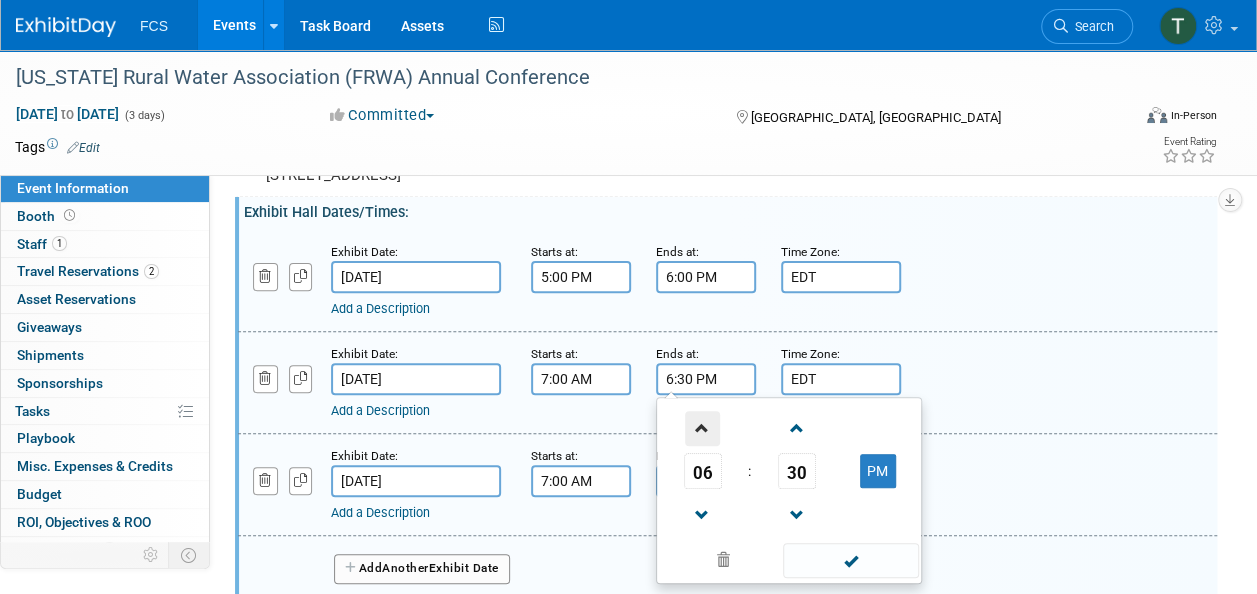 click at bounding box center [702, 428] 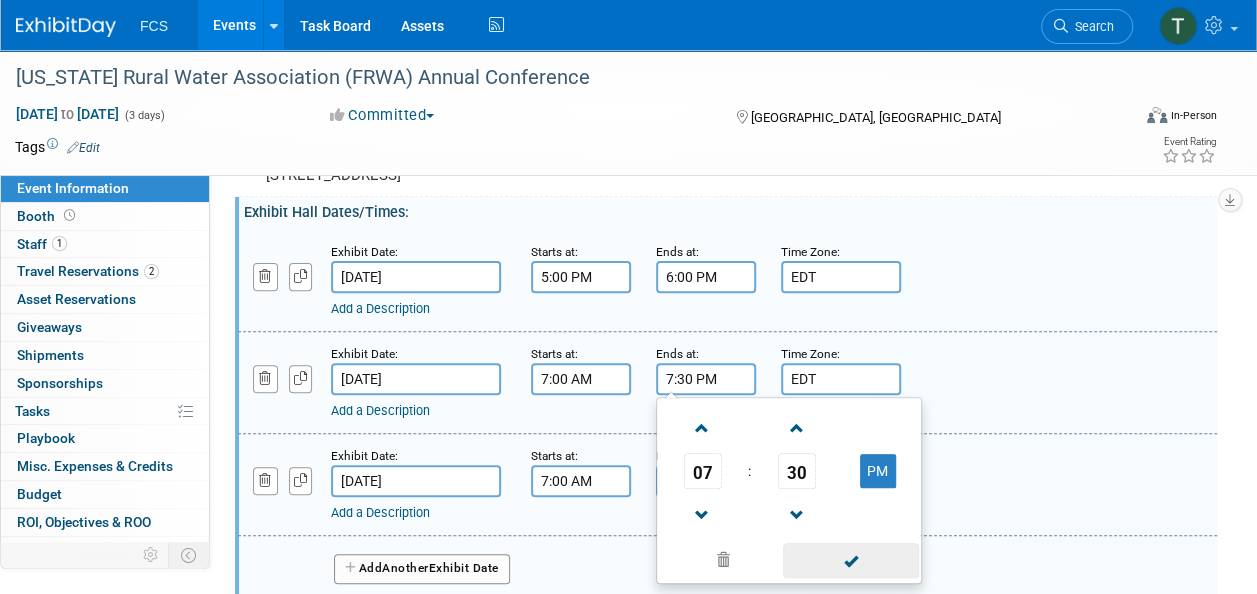 click at bounding box center (850, 560) 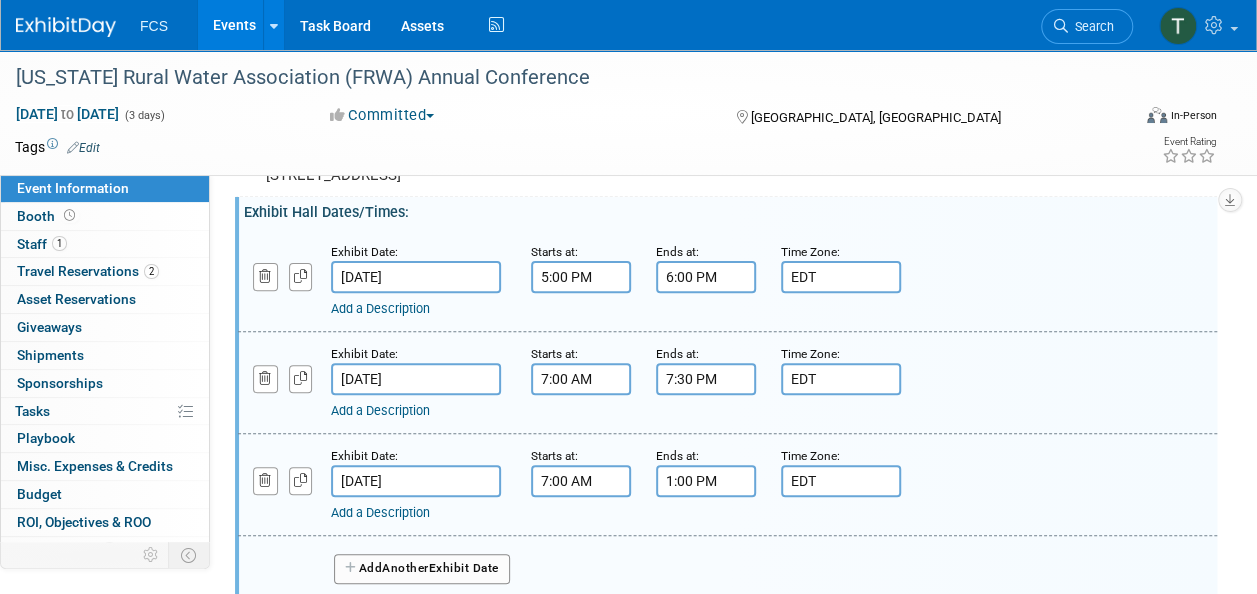 scroll, scrollTop: 0, scrollLeft: 0, axis: both 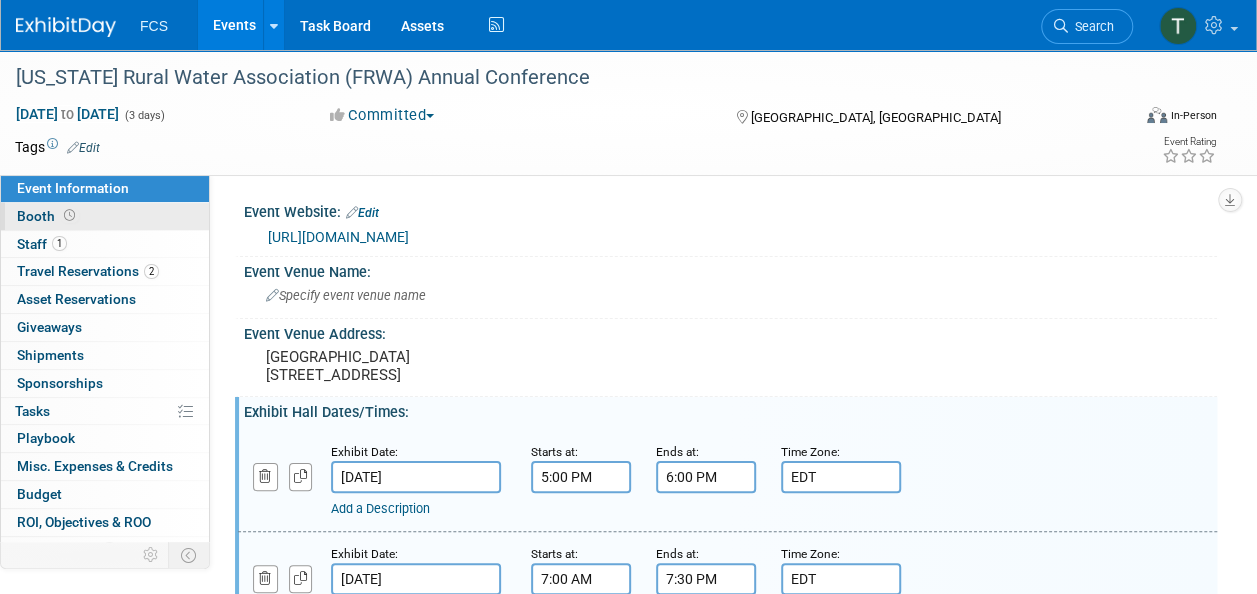 click on "Booth" at bounding box center [48, 216] 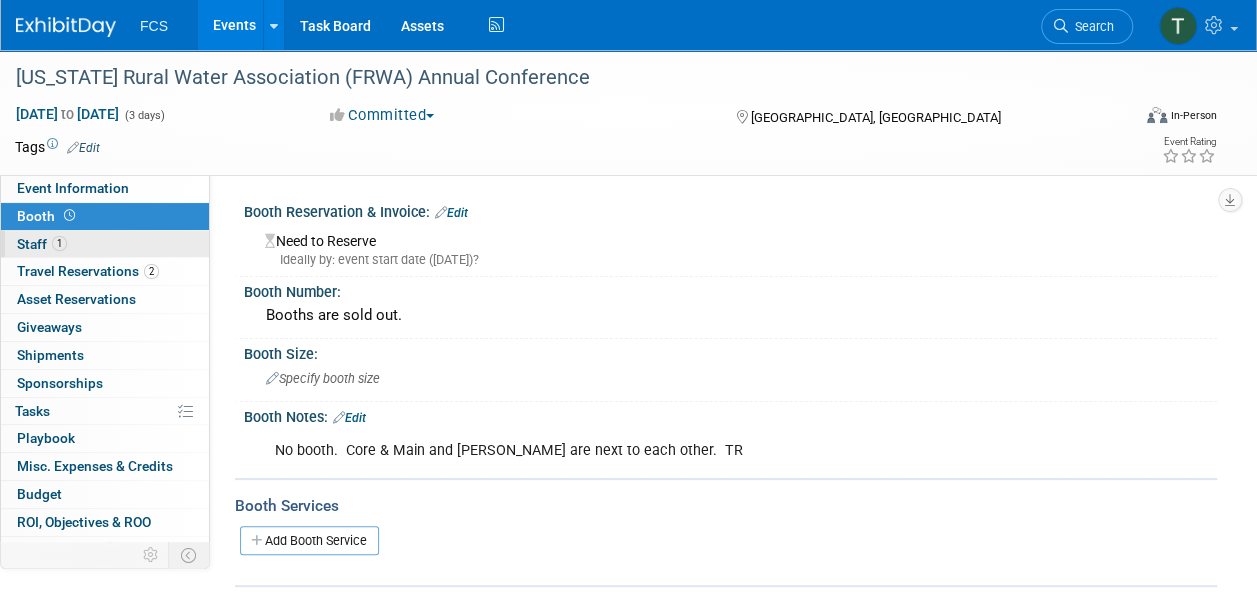 click on "Staff 1" at bounding box center [42, 244] 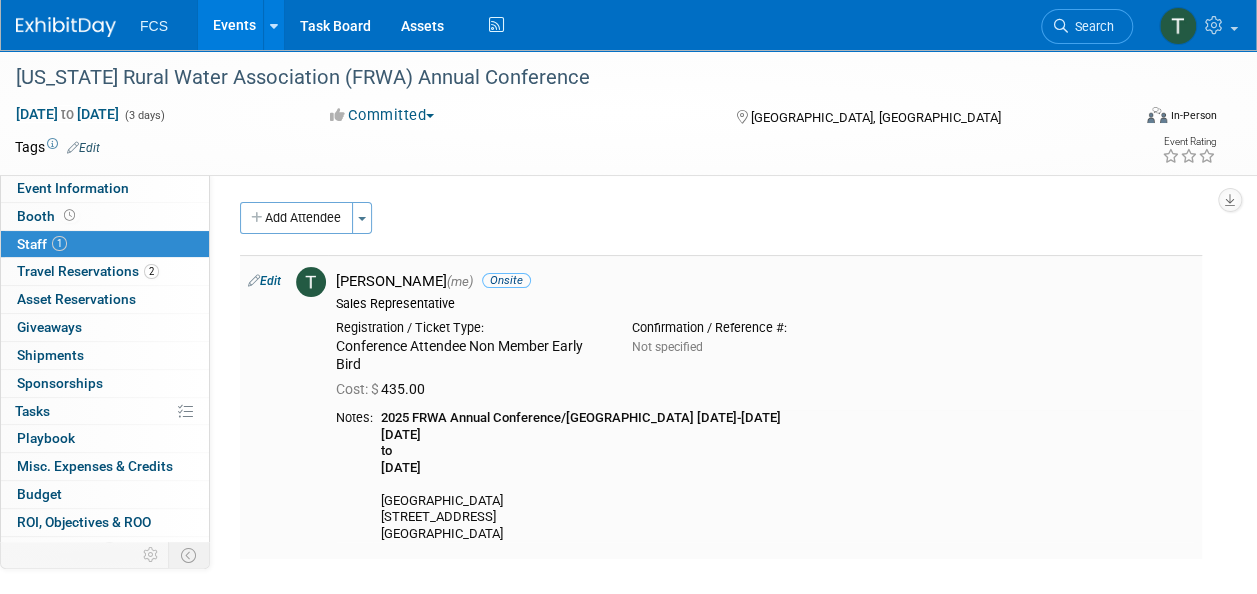scroll, scrollTop: 100, scrollLeft: 0, axis: vertical 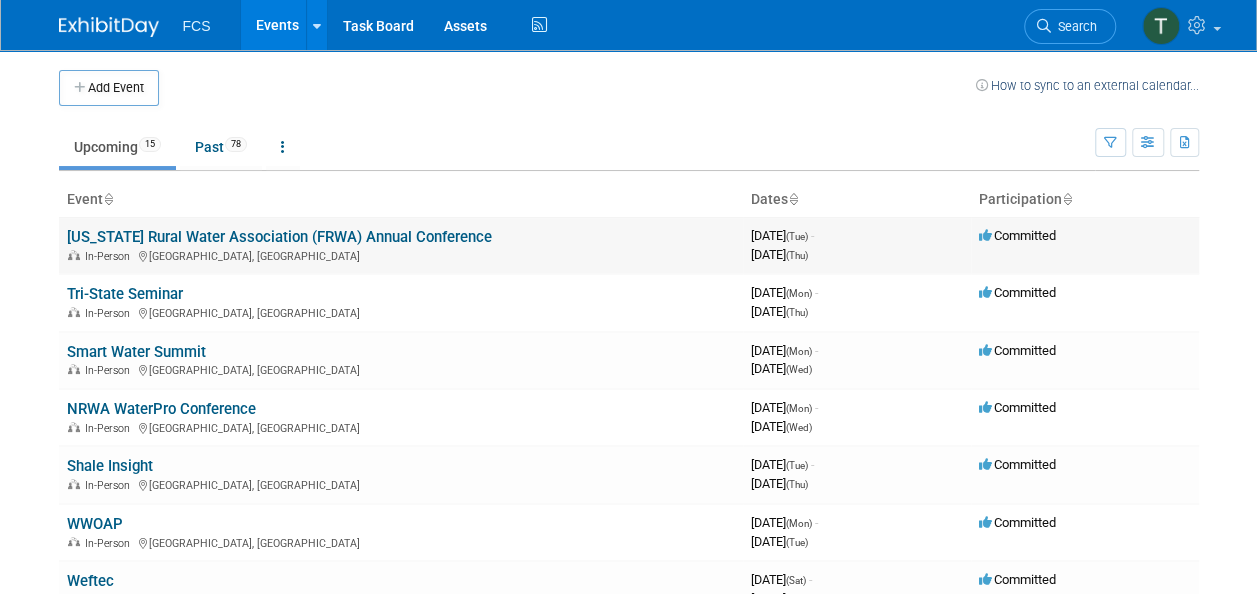 click on "[US_STATE] Rural Water Association (FRWA) Annual Conference
In-Person
[GEOGRAPHIC_DATA], [GEOGRAPHIC_DATA]" at bounding box center (401, 245) 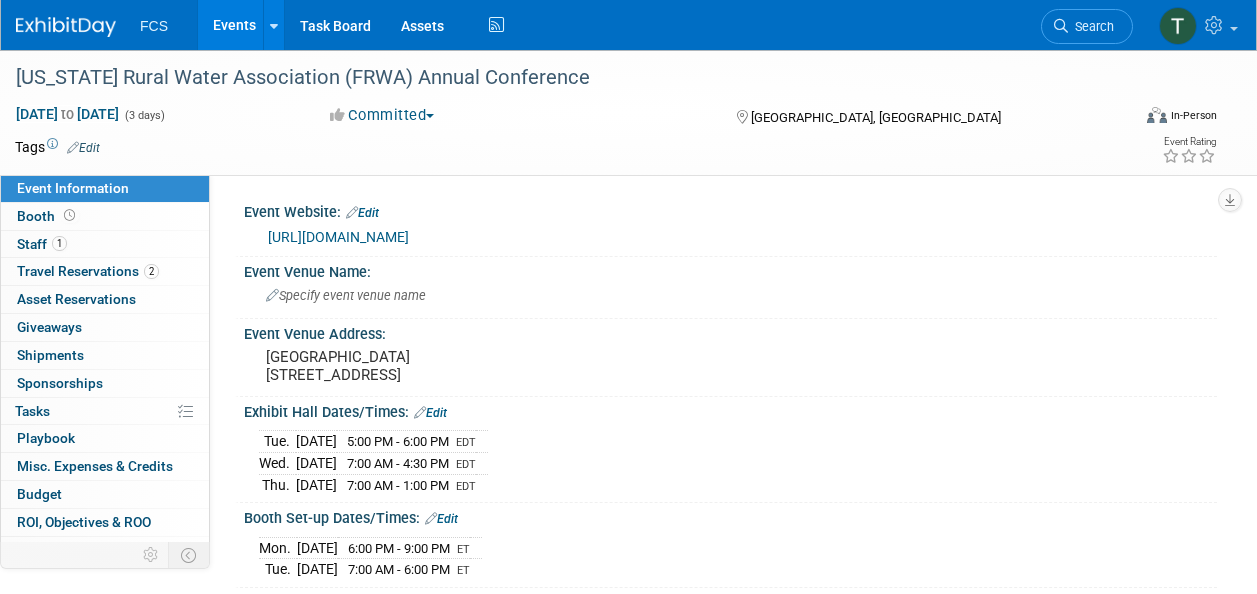 scroll, scrollTop: 0, scrollLeft: 0, axis: both 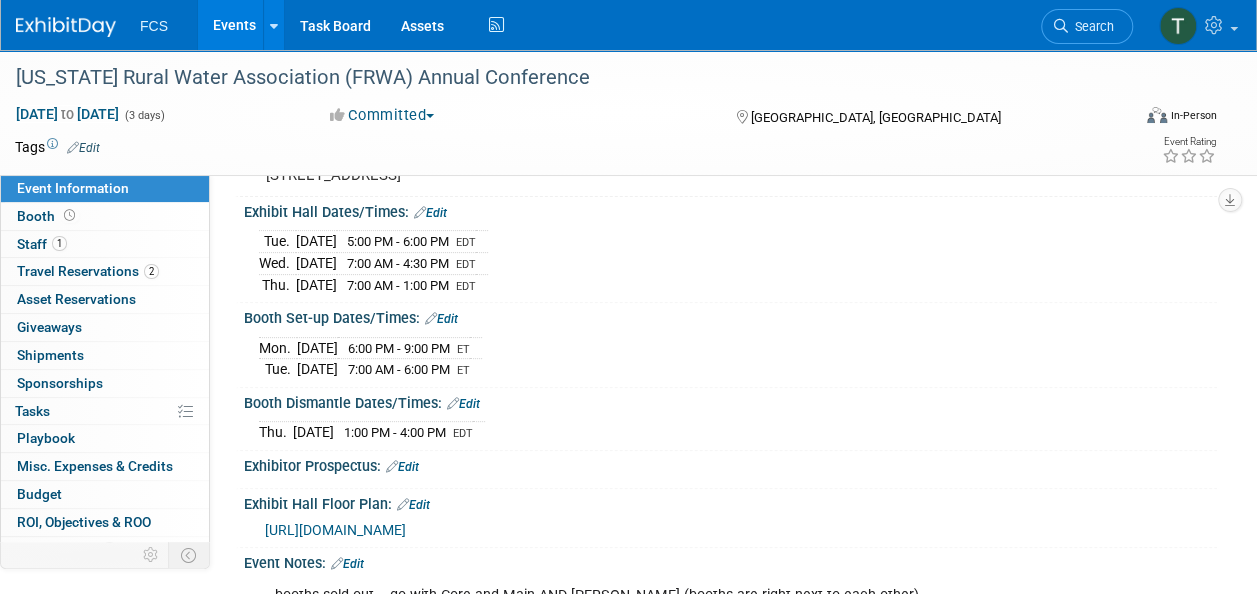 click on "Edit" at bounding box center [430, 213] 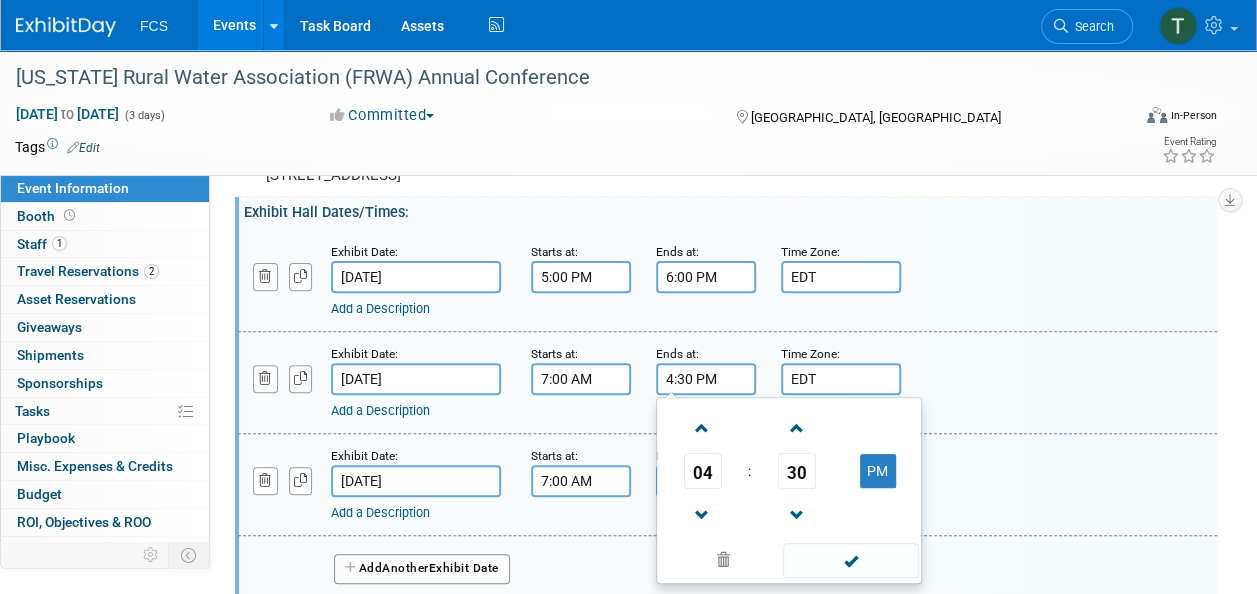 click on "4:30 PM" at bounding box center (706, 379) 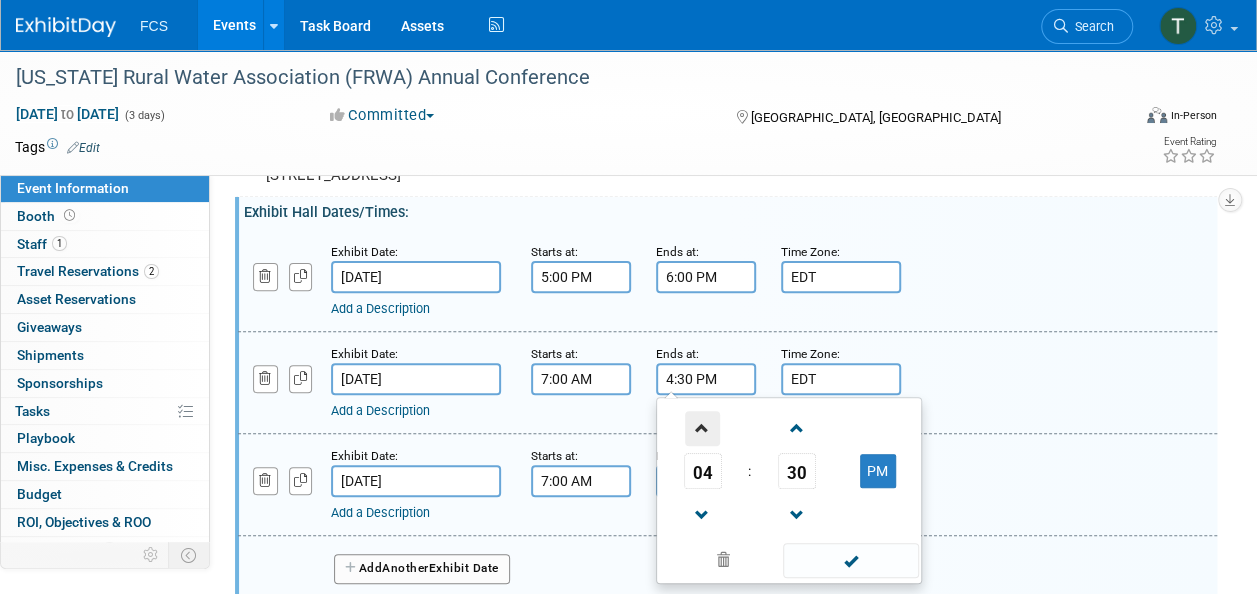 click at bounding box center [702, 428] 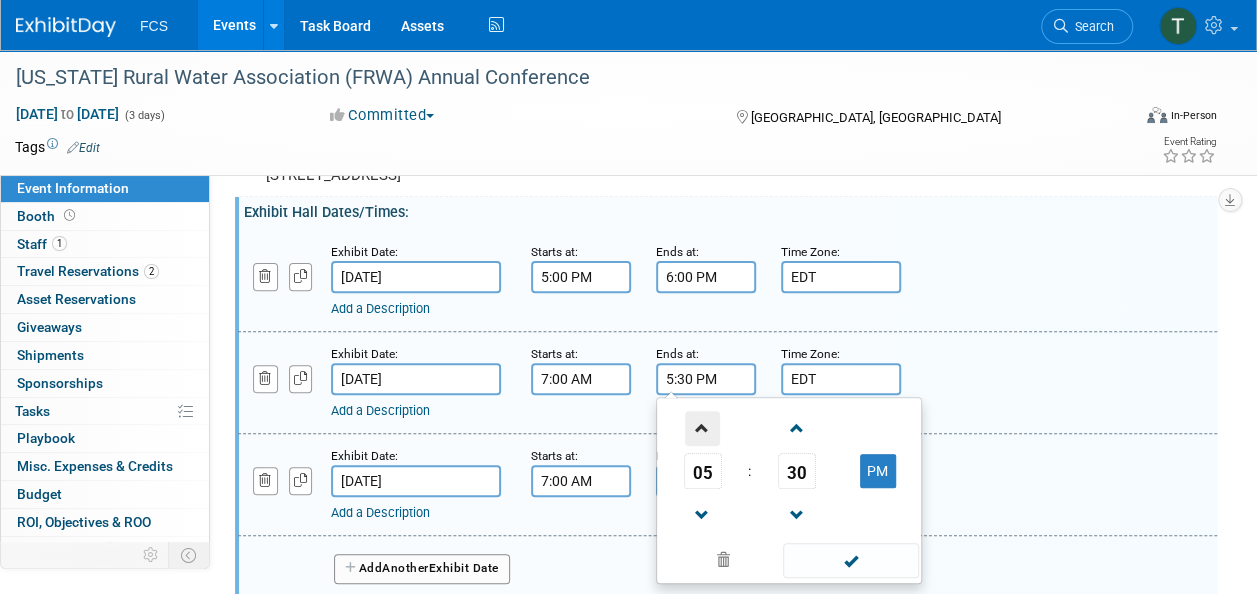 click at bounding box center [702, 428] 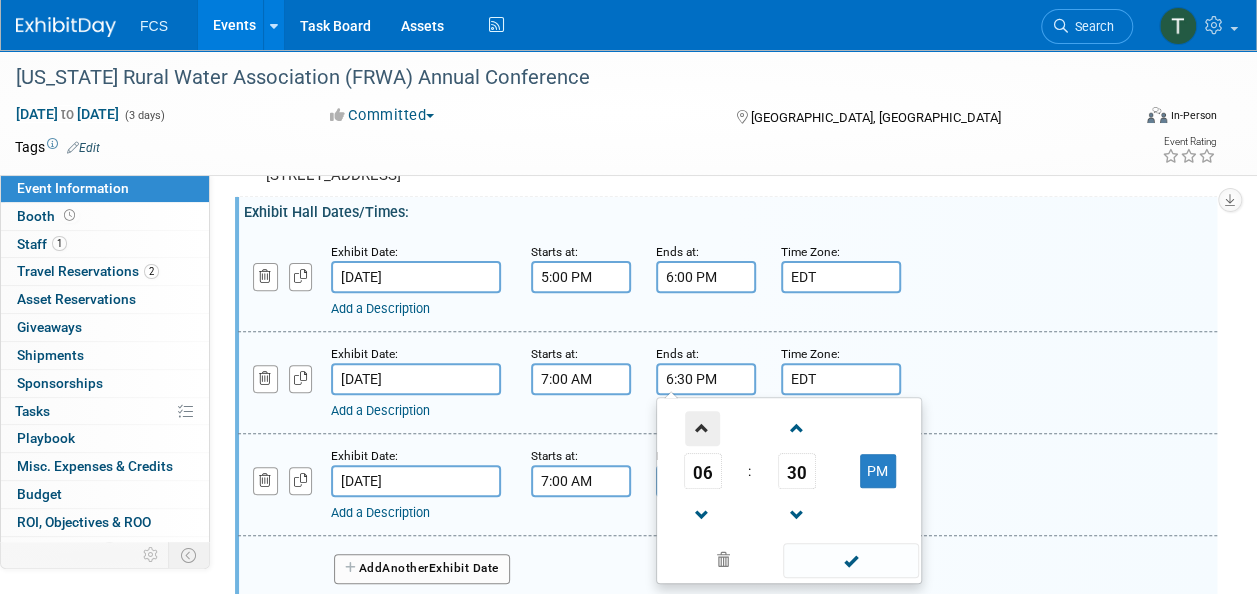 click at bounding box center (702, 428) 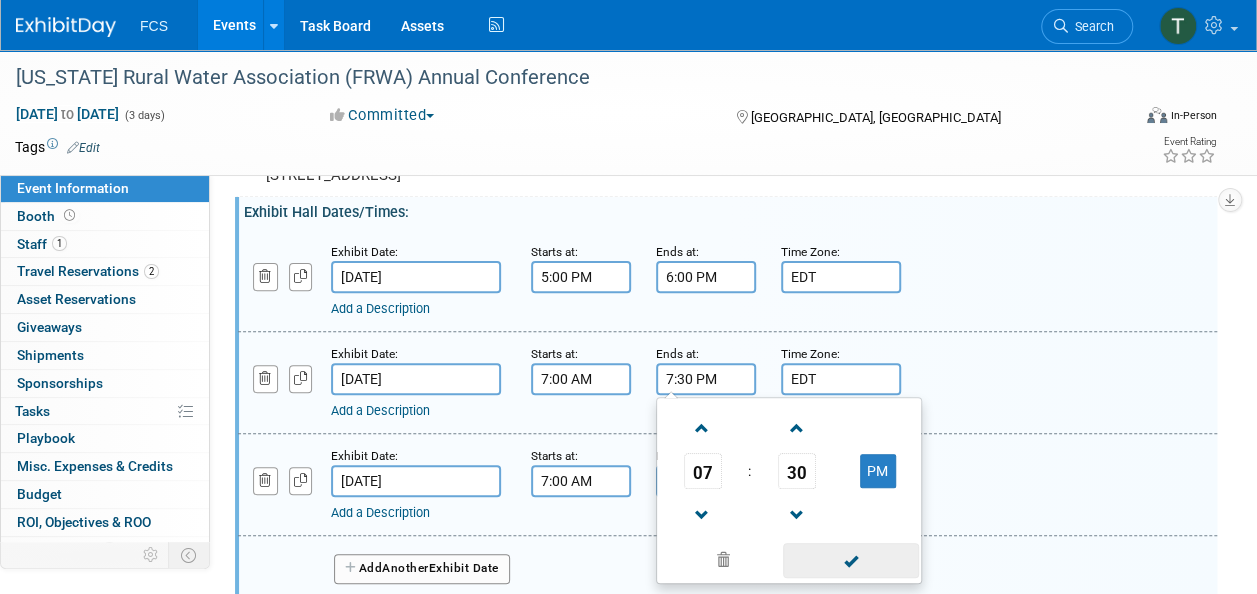 click at bounding box center [850, 560] 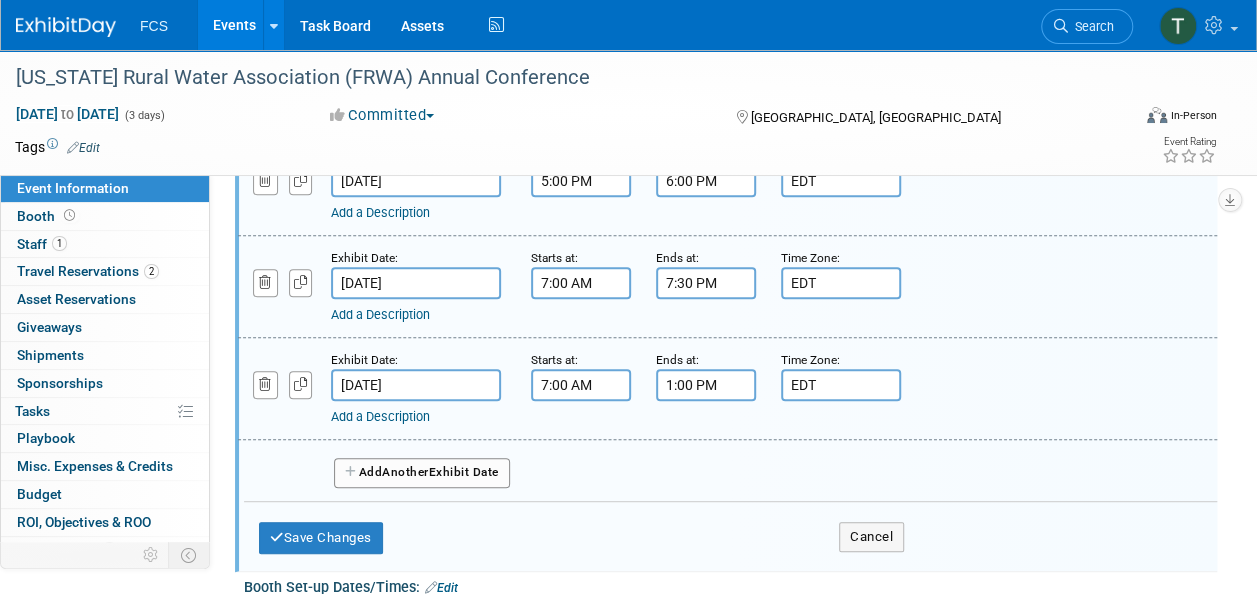 scroll, scrollTop: 400, scrollLeft: 0, axis: vertical 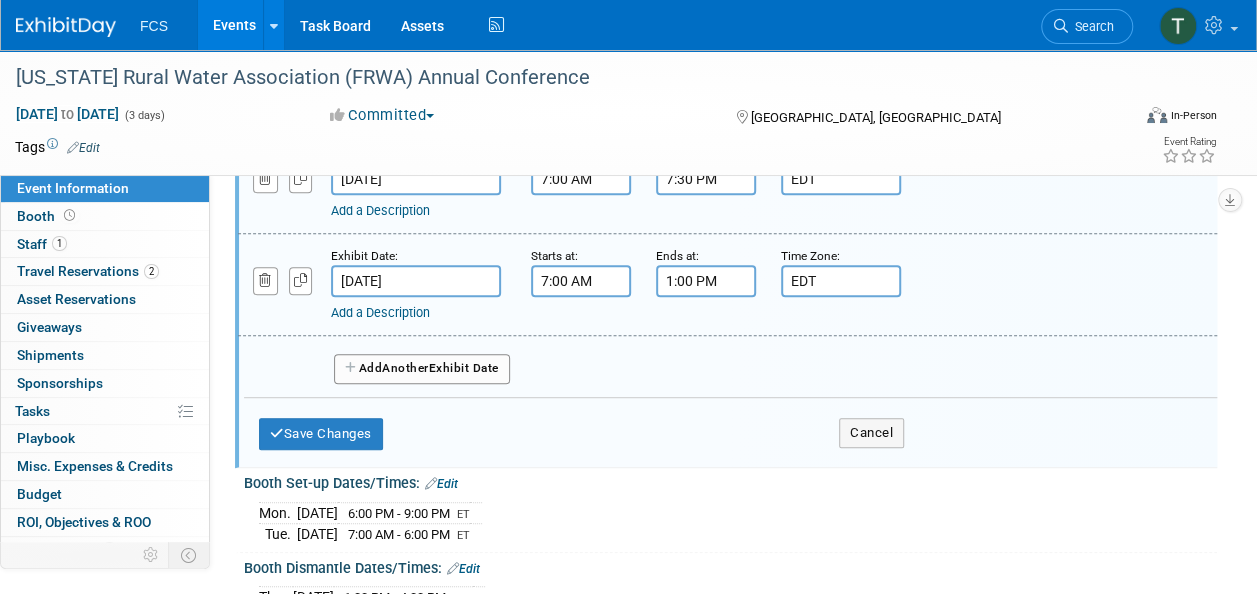 click on "Save Changes
Cancel" at bounding box center [581, 429] 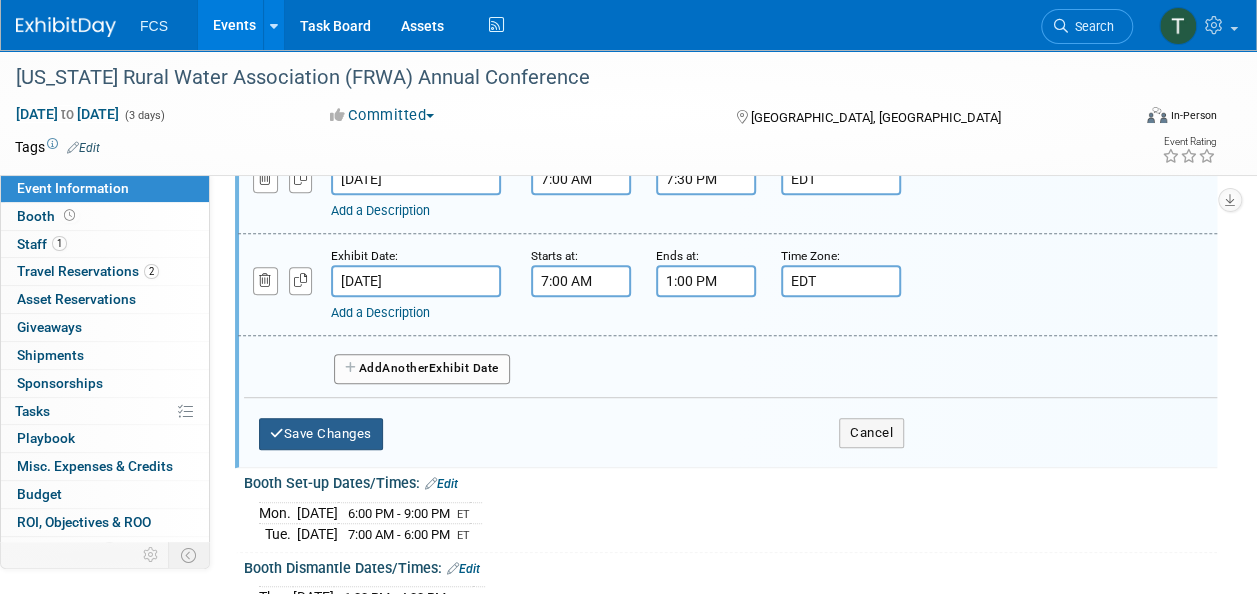 click on "Save Changes" at bounding box center (321, 434) 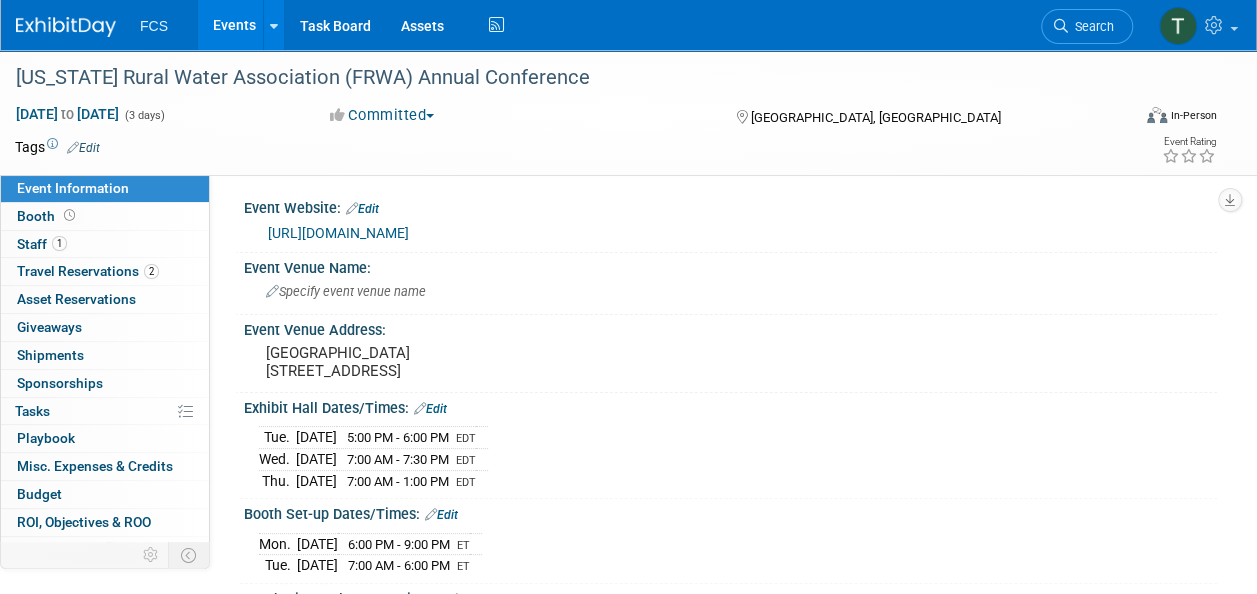 scroll, scrollTop: 0, scrollLeft: 0, axis: both 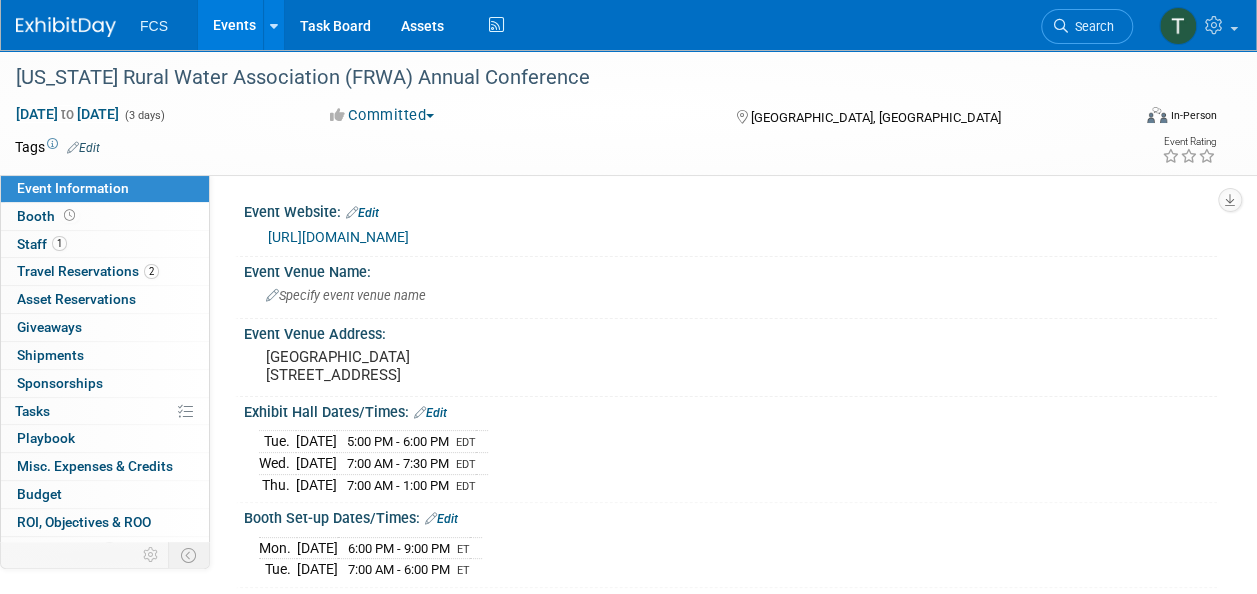 click on "Event Information" at bounding box center [73, 188] 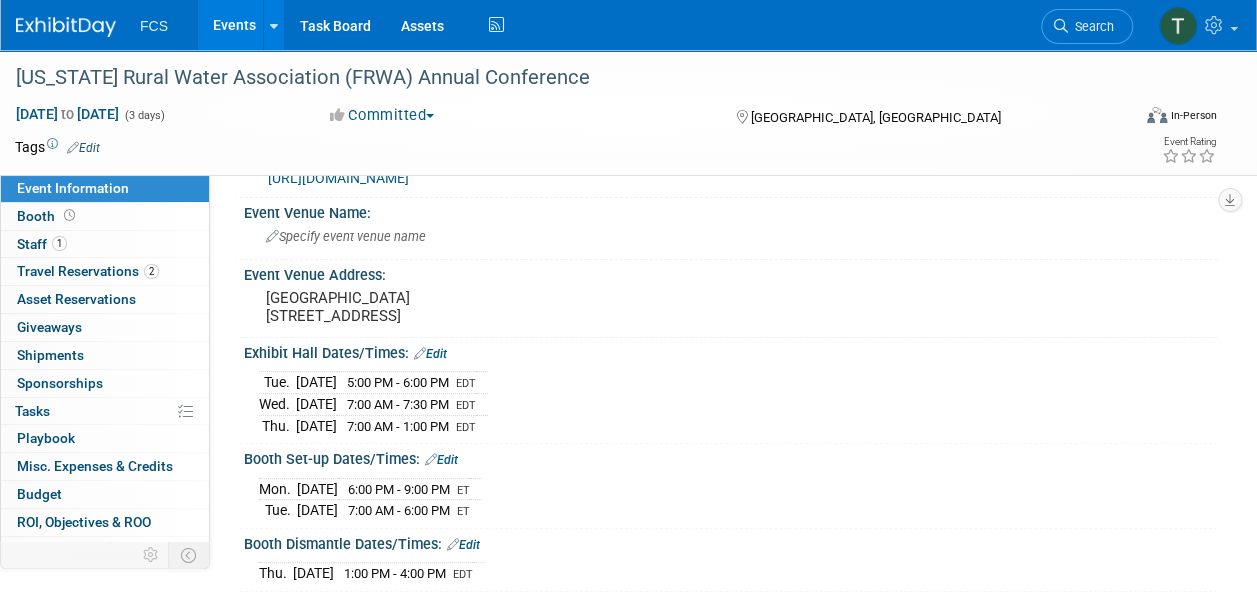 scroll, scrollTop: 100, scrollLeft: 0, axis: vertical 